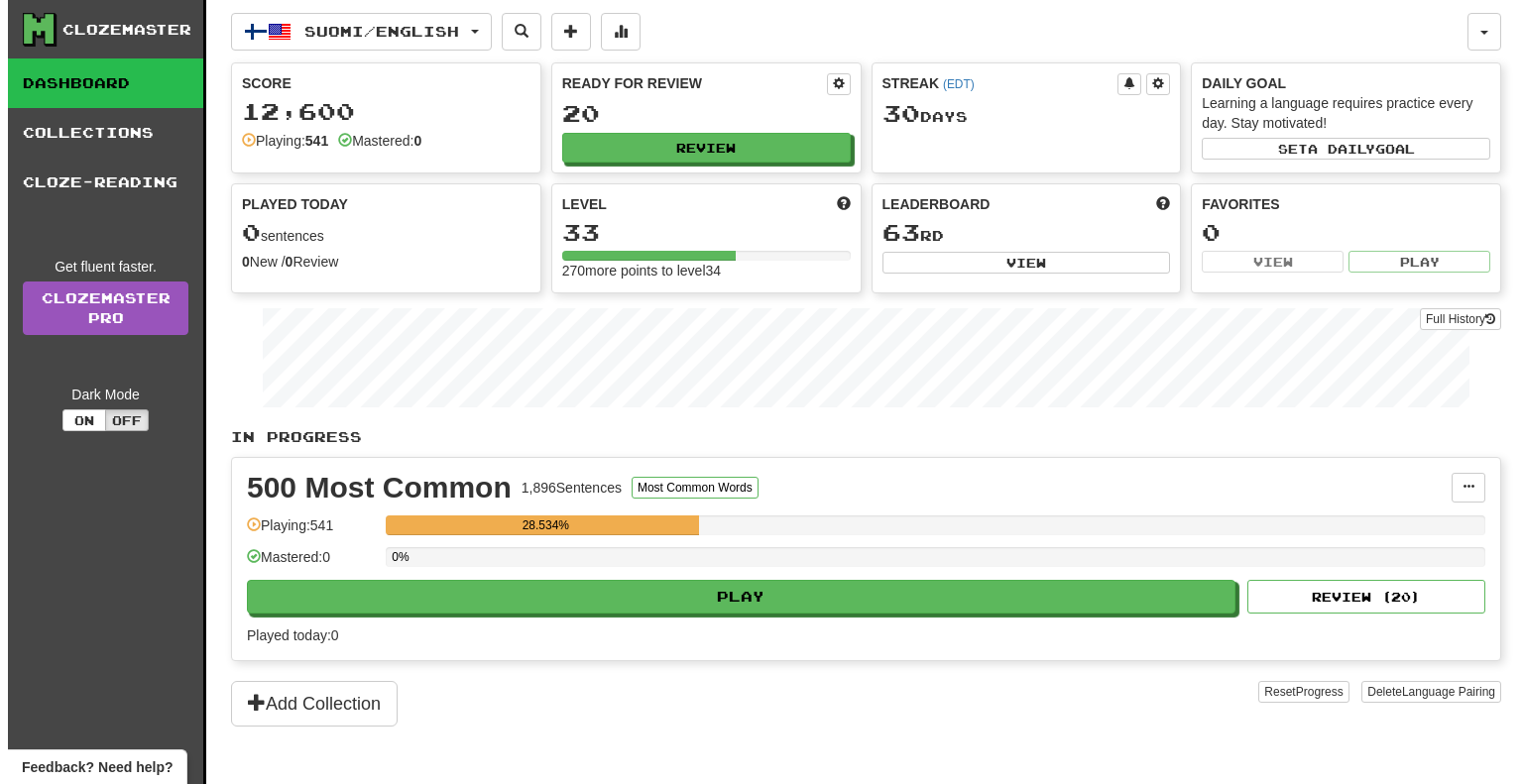 scroll, scrollTop: 0, scrollLeft: 0, axis: both 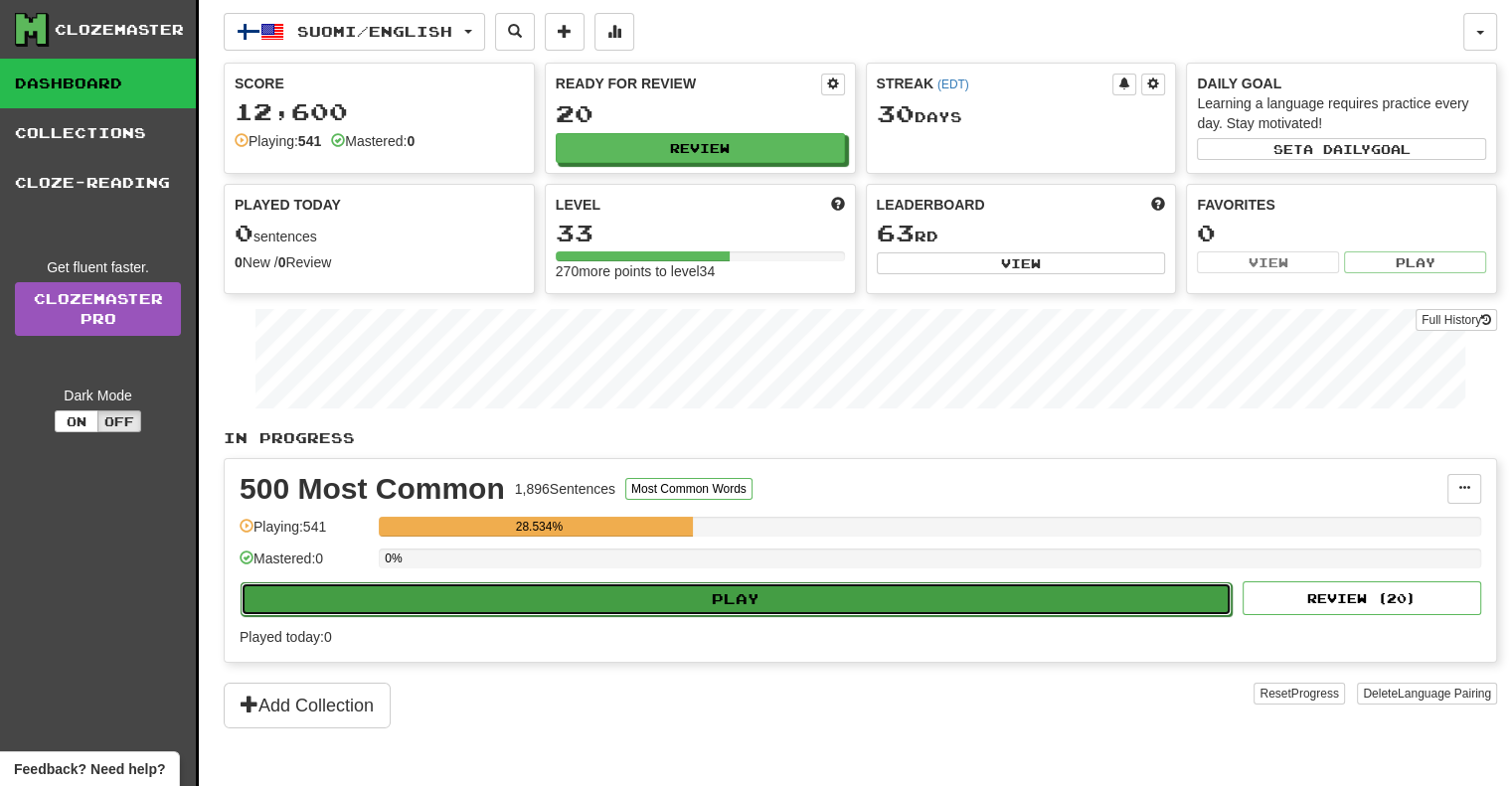 click on "Play" at bounding box center (736, 599) 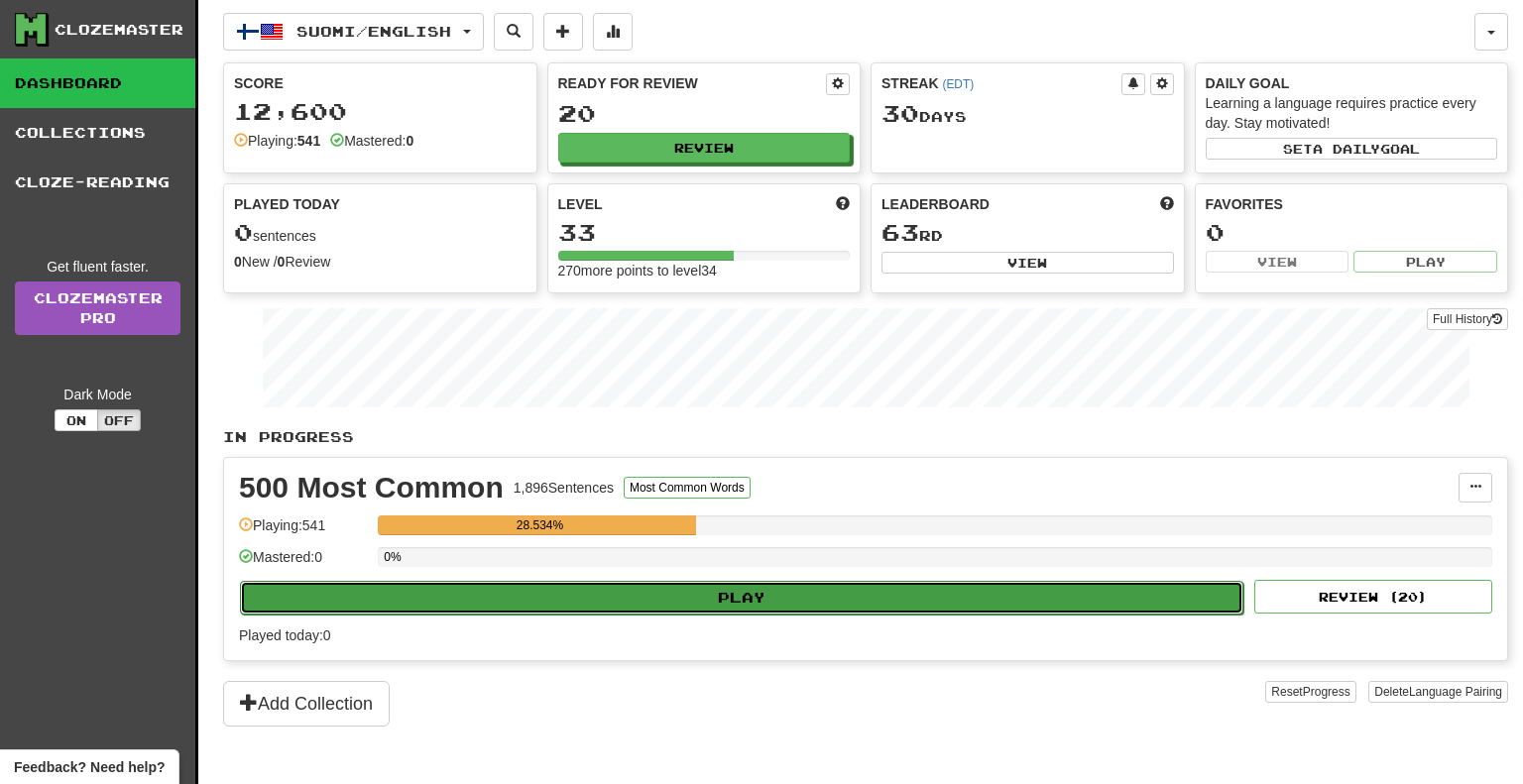 select on "**" 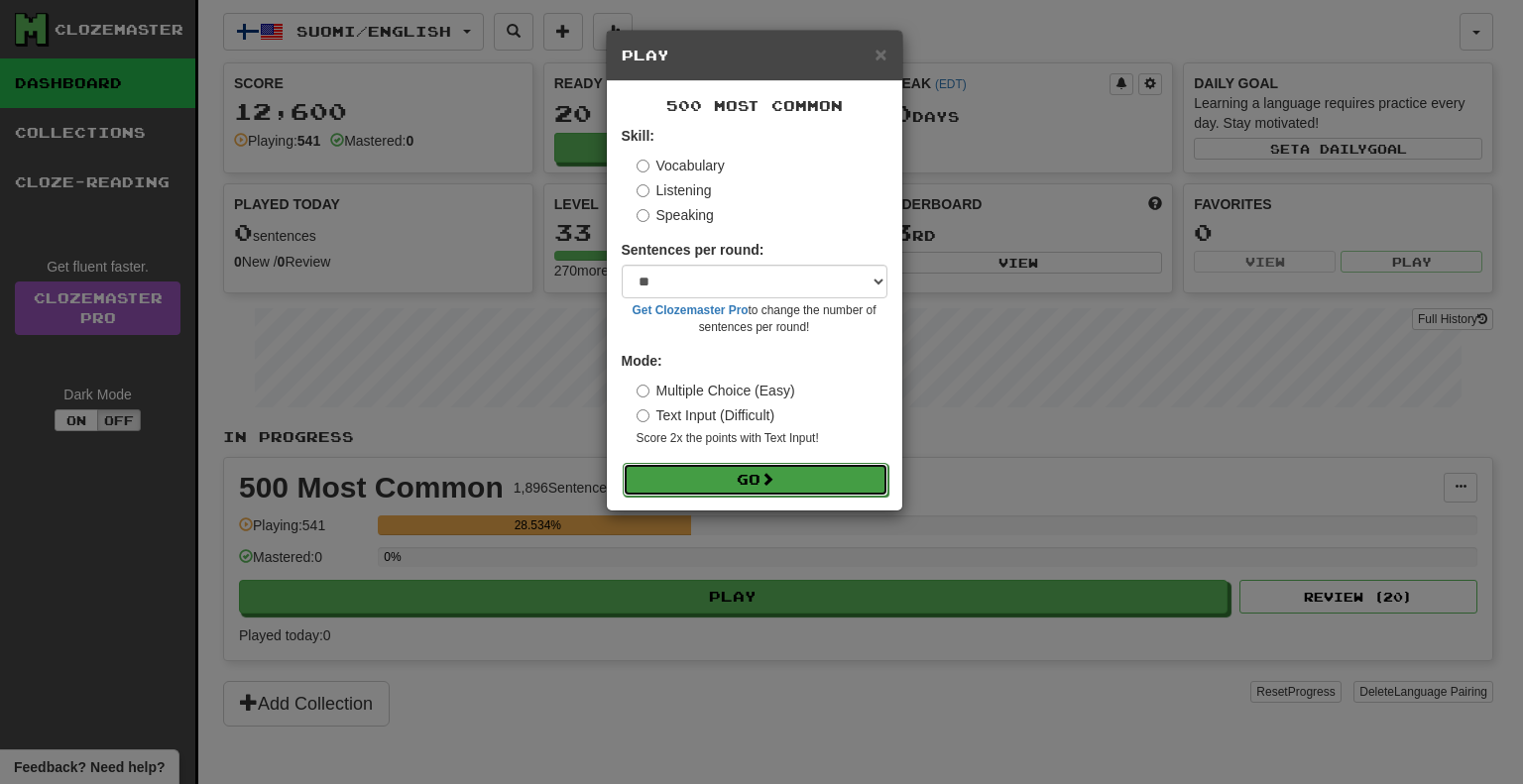 click on "Go" at bounding box center (756, 480) 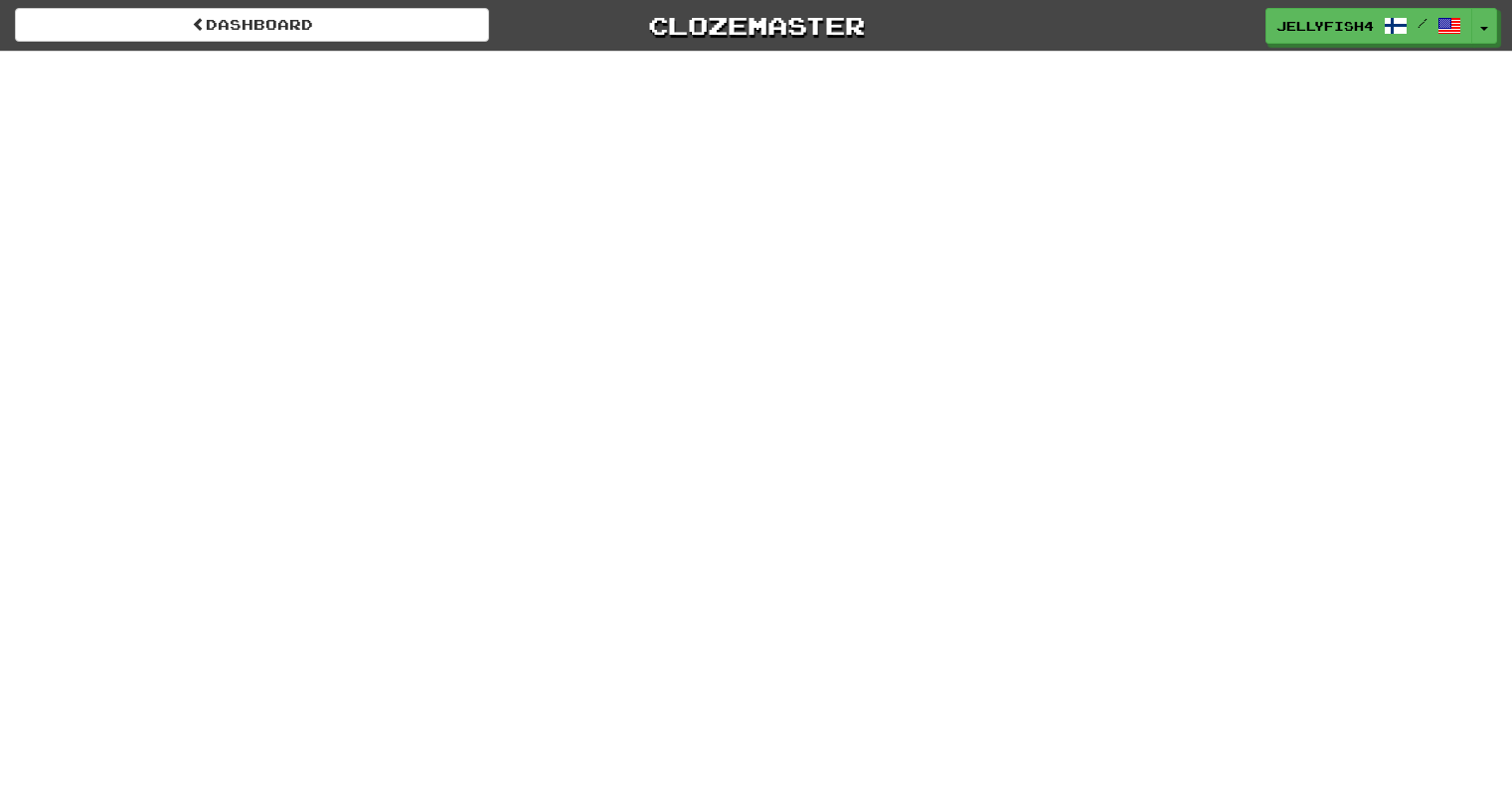 scroll, scrollTop: 0, scrollLeft: 0, axis: both 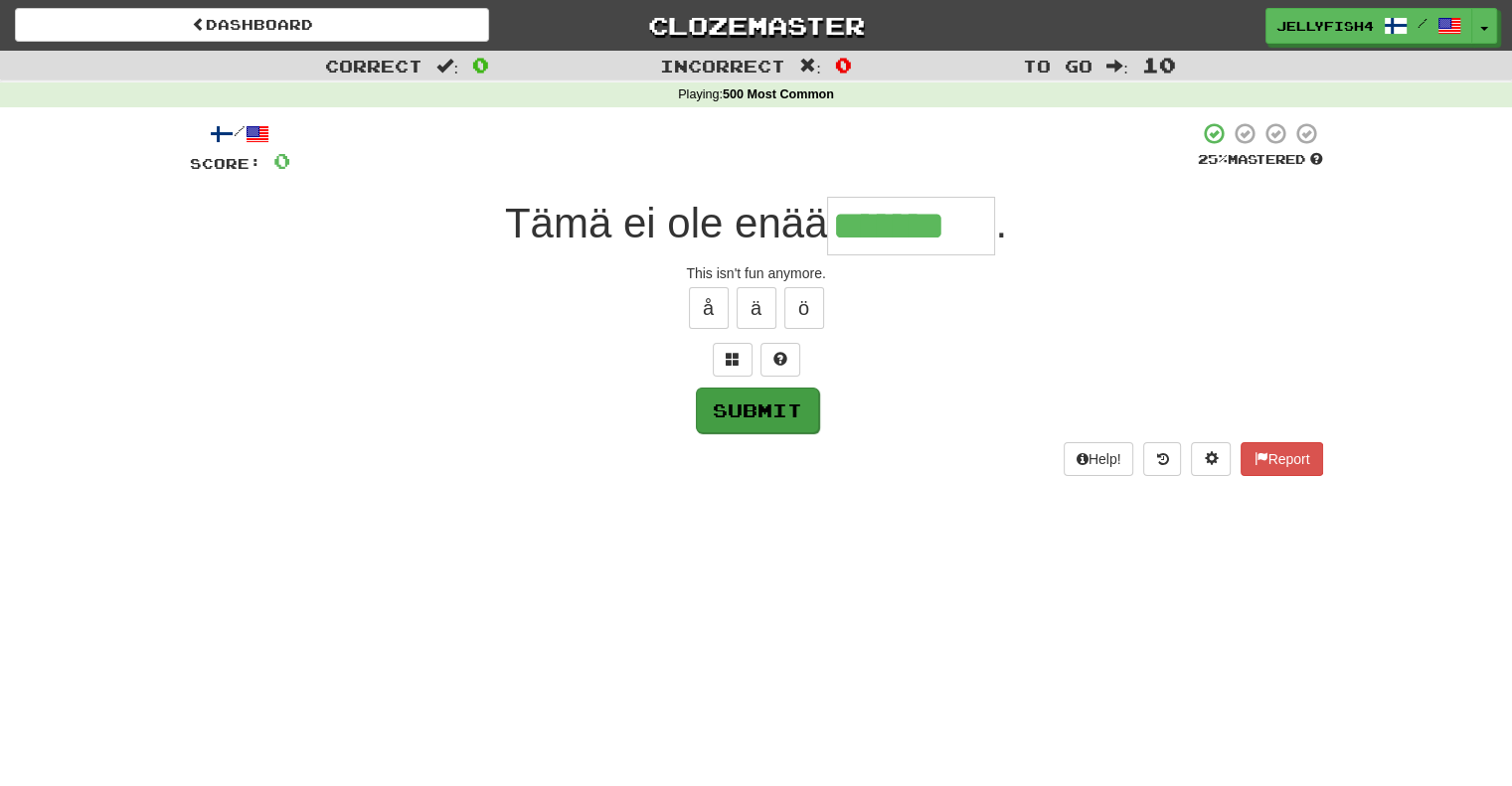 type on "*******" 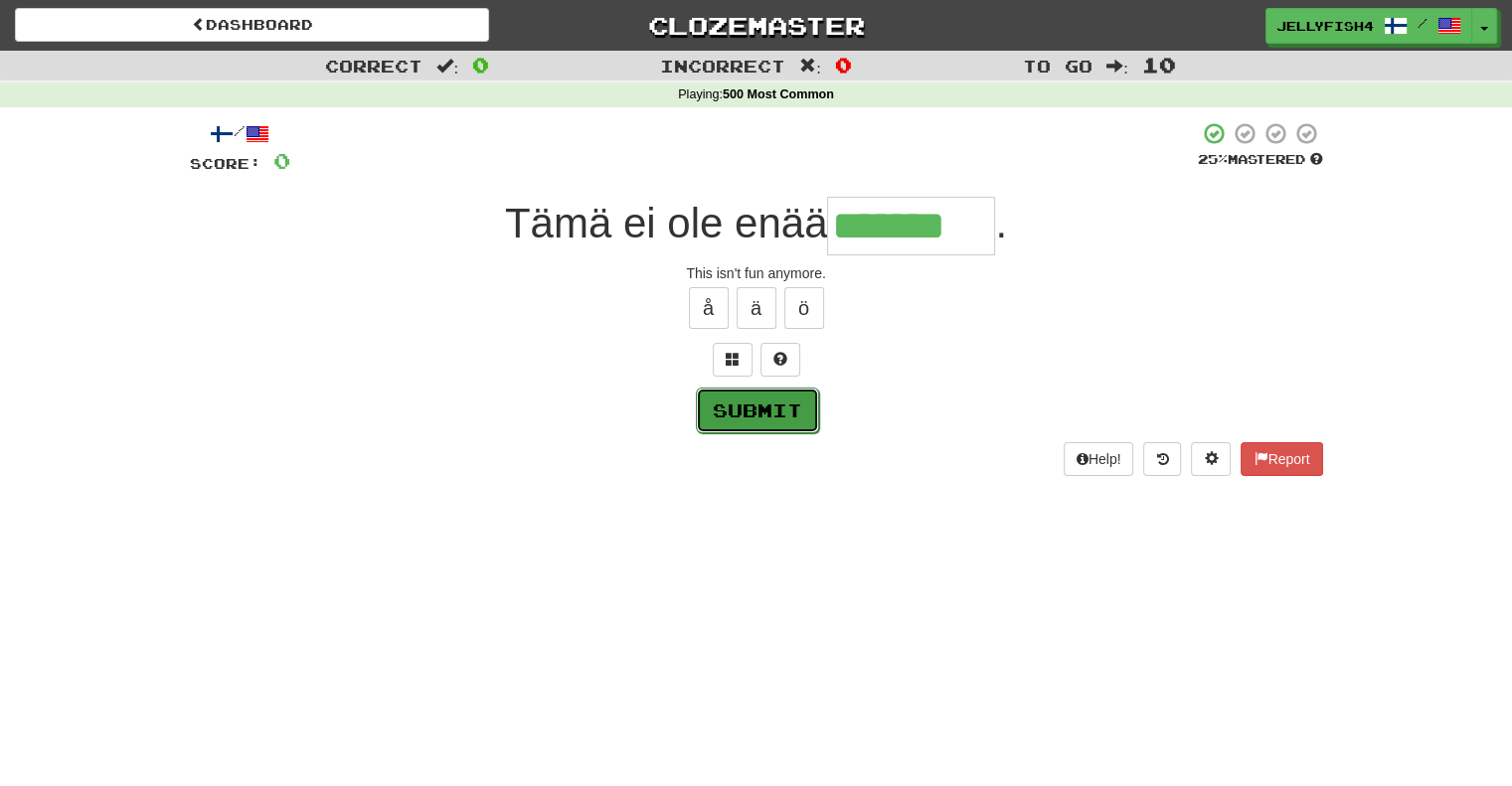 click on "Submit" at bounding box center [757, 410] 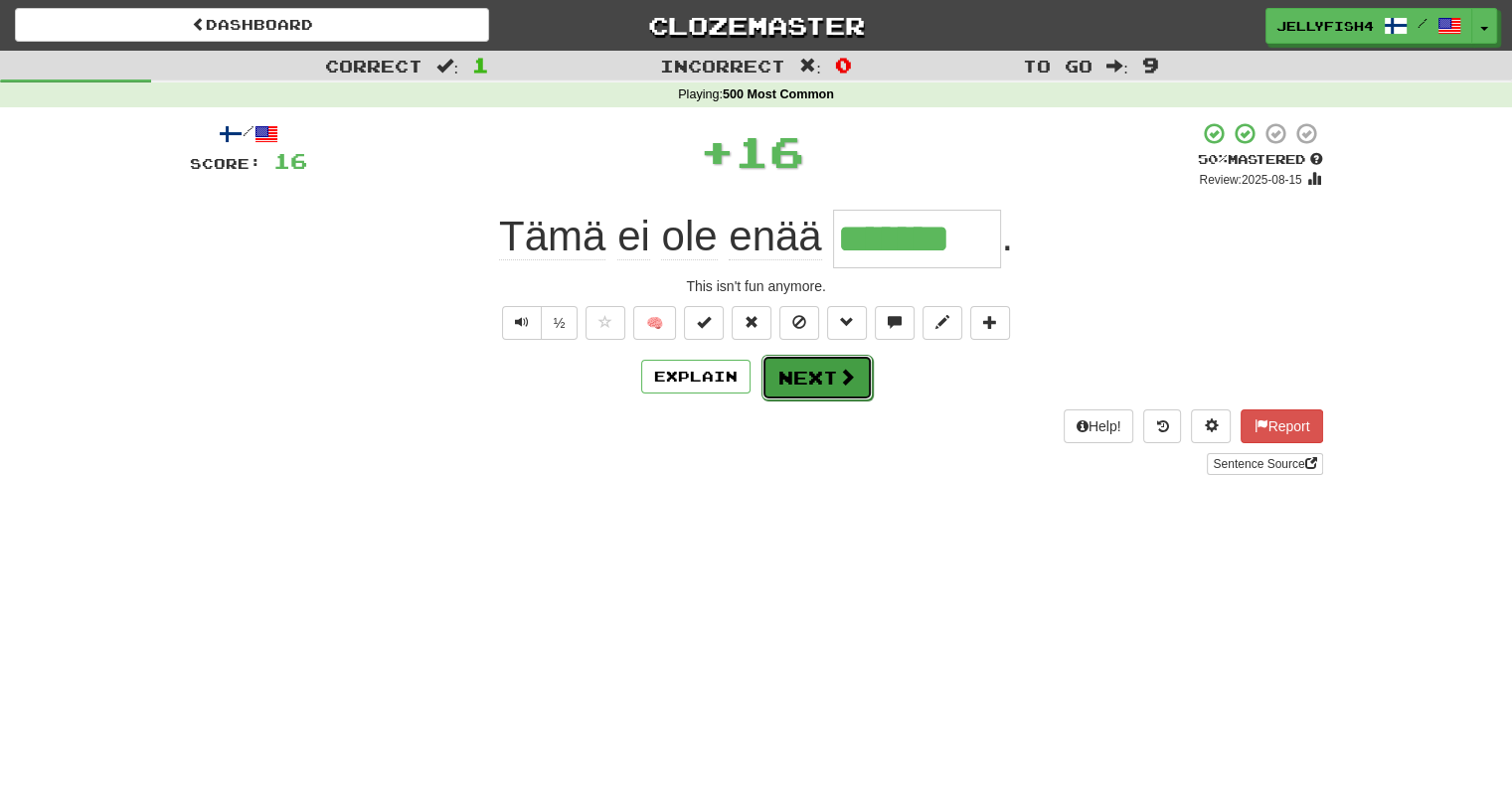 click on "Next" at bounding box center (817, 378) 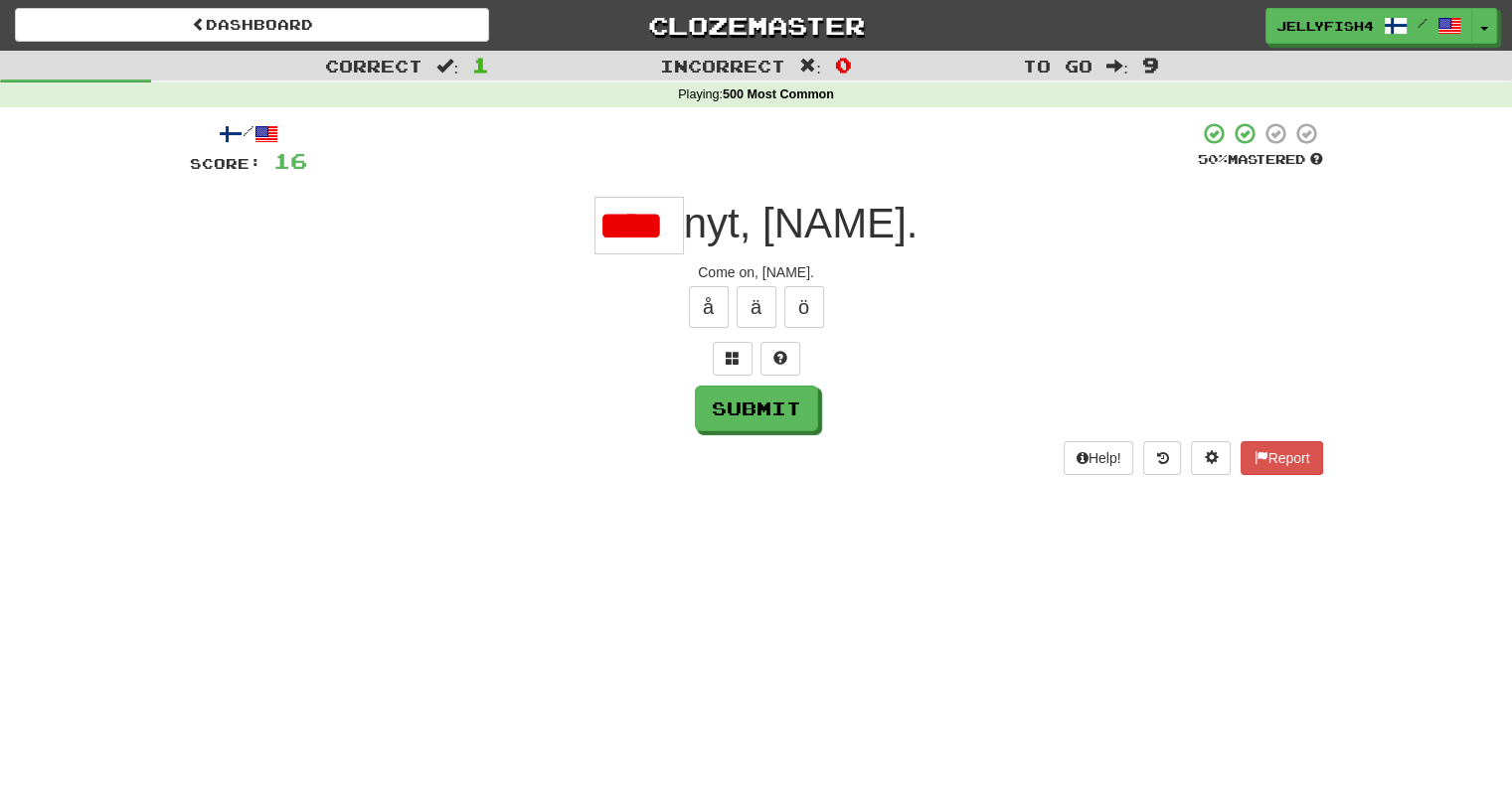scroll, scrollTop: 0, scrollLeft: 0, axis: both 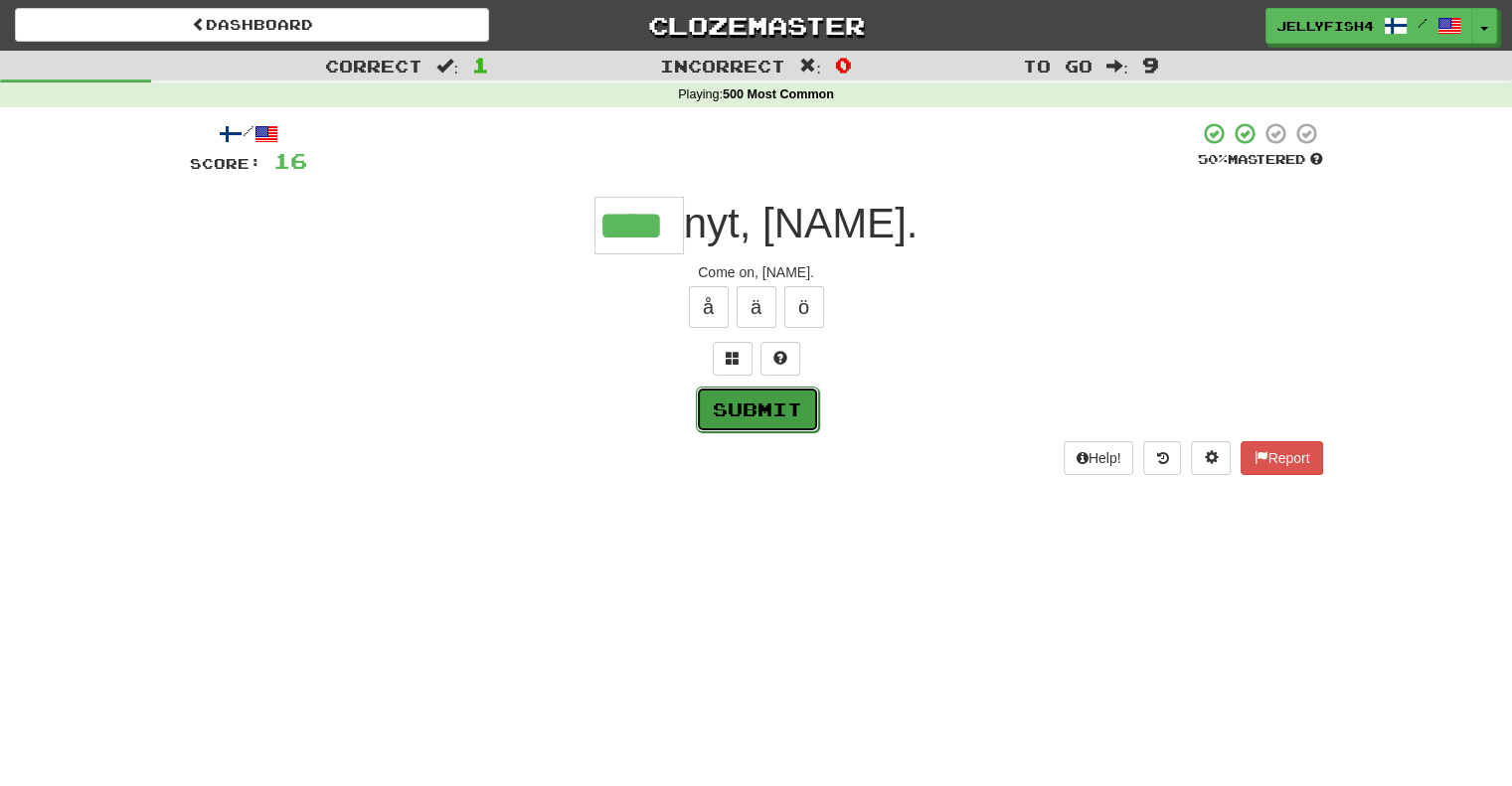 click on "Submit" at bounding box center [757, 409] 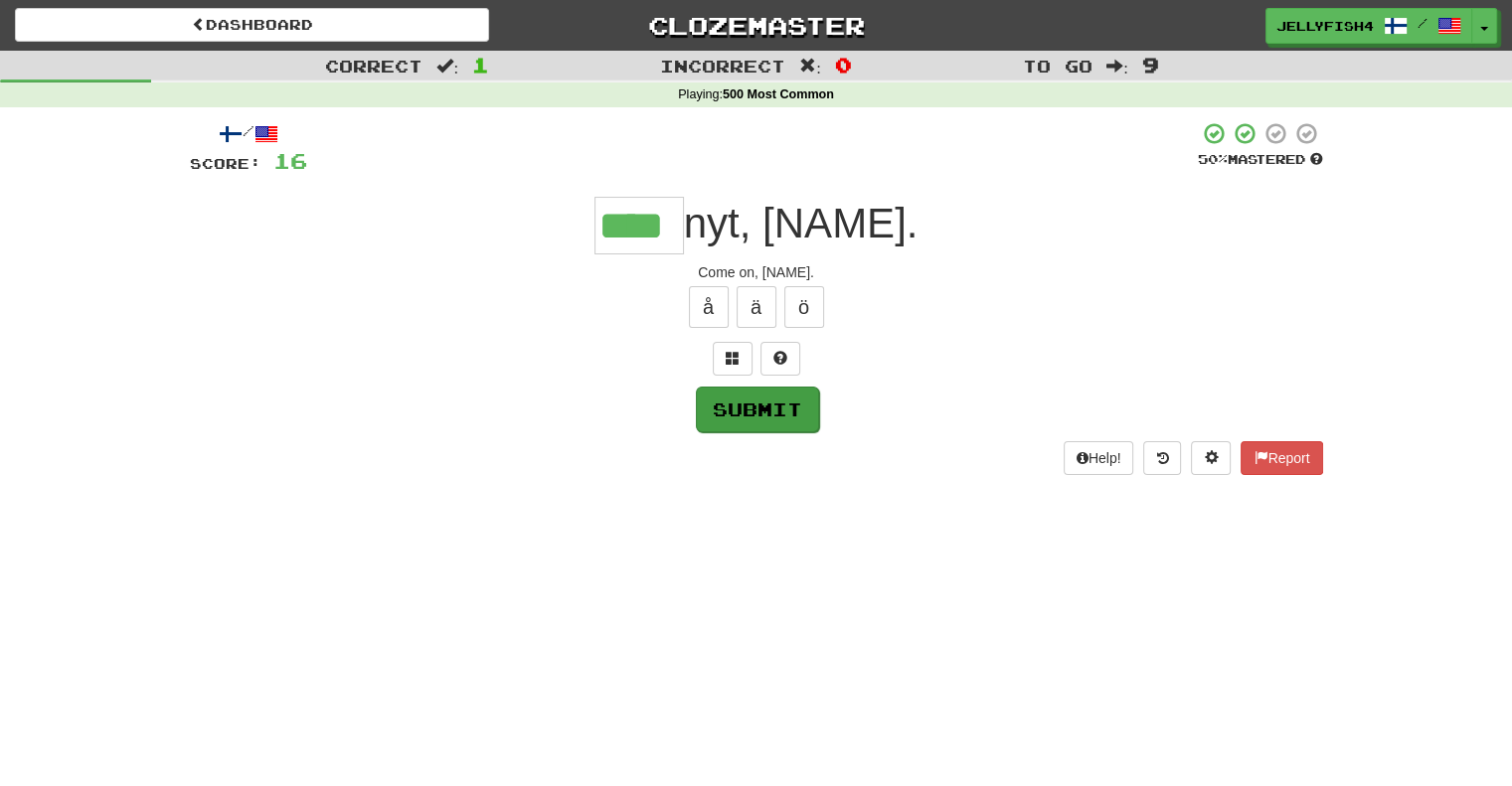 type on "****" 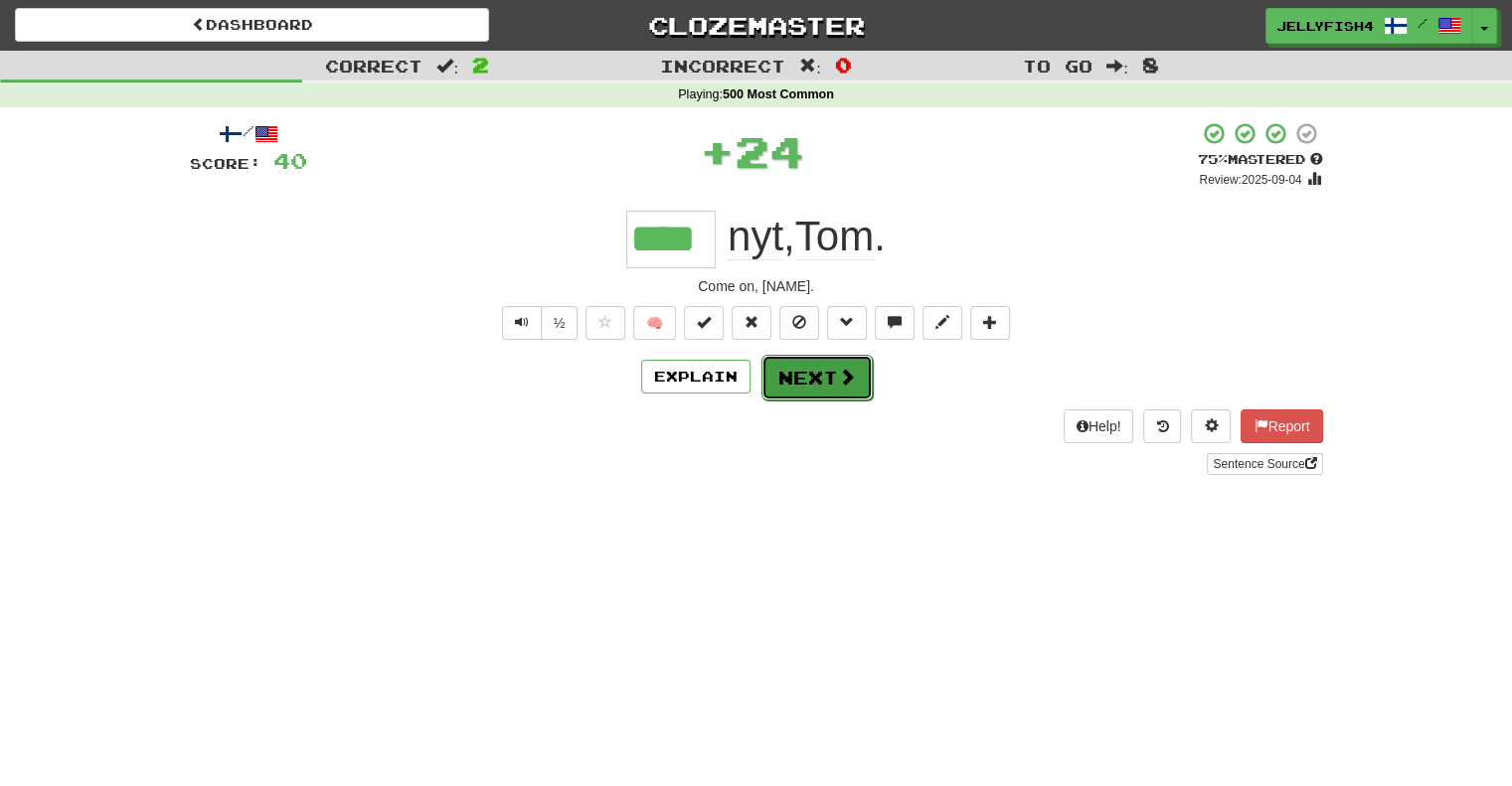 click on "Next" at bounding box center [817, 378] 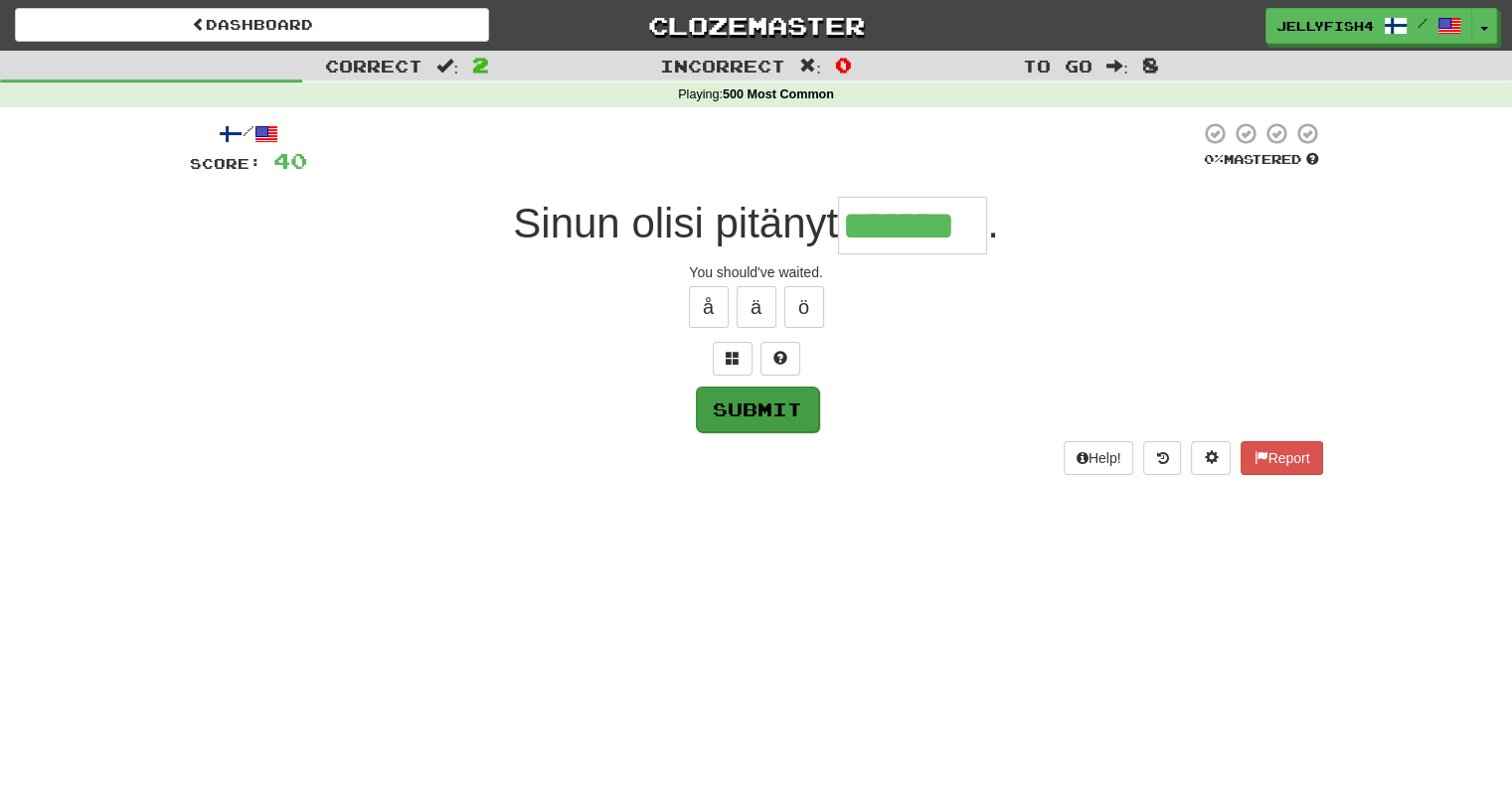 type on "*******" 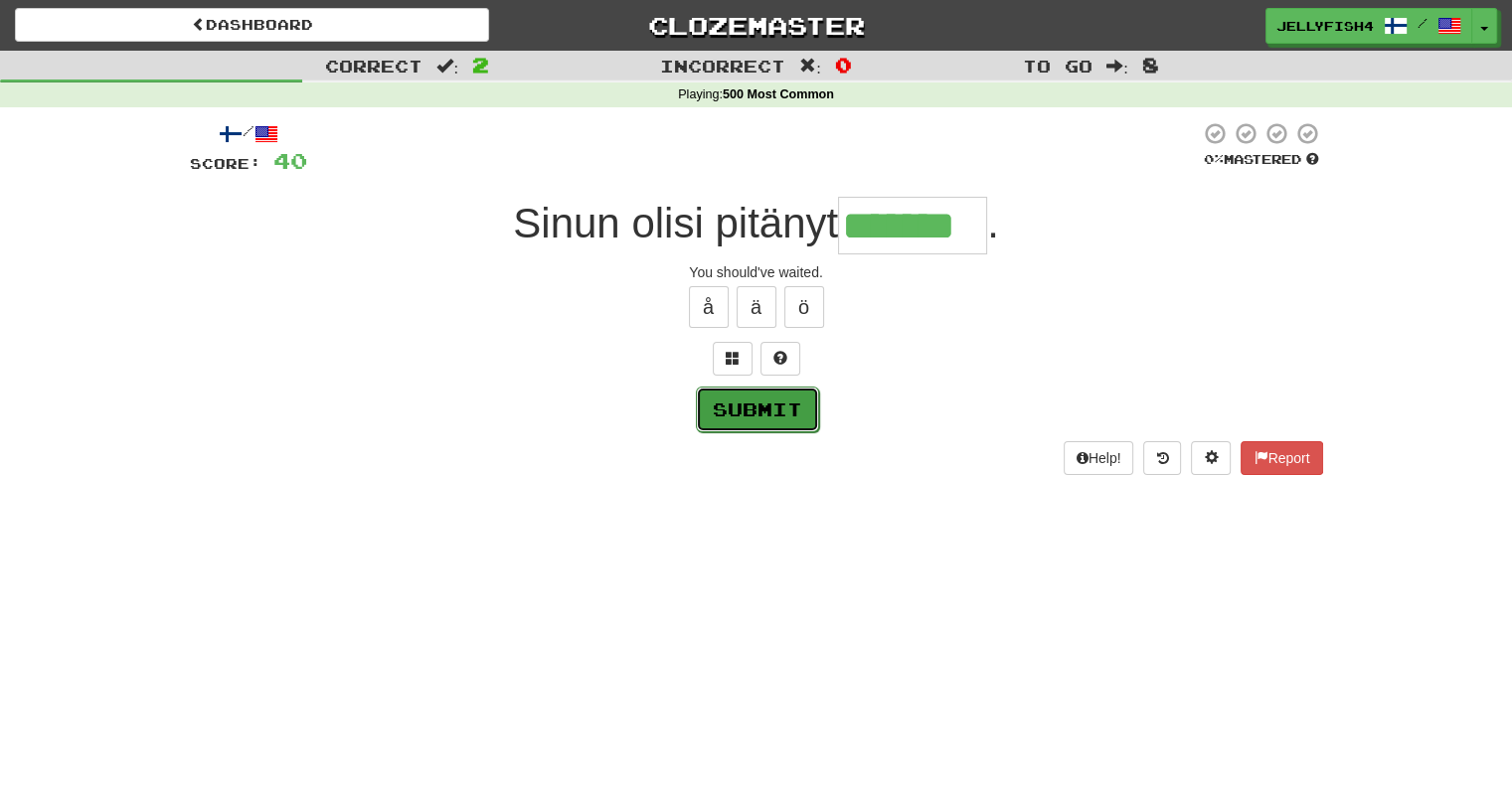 click on "Submit" at bounding box center [757, 409] 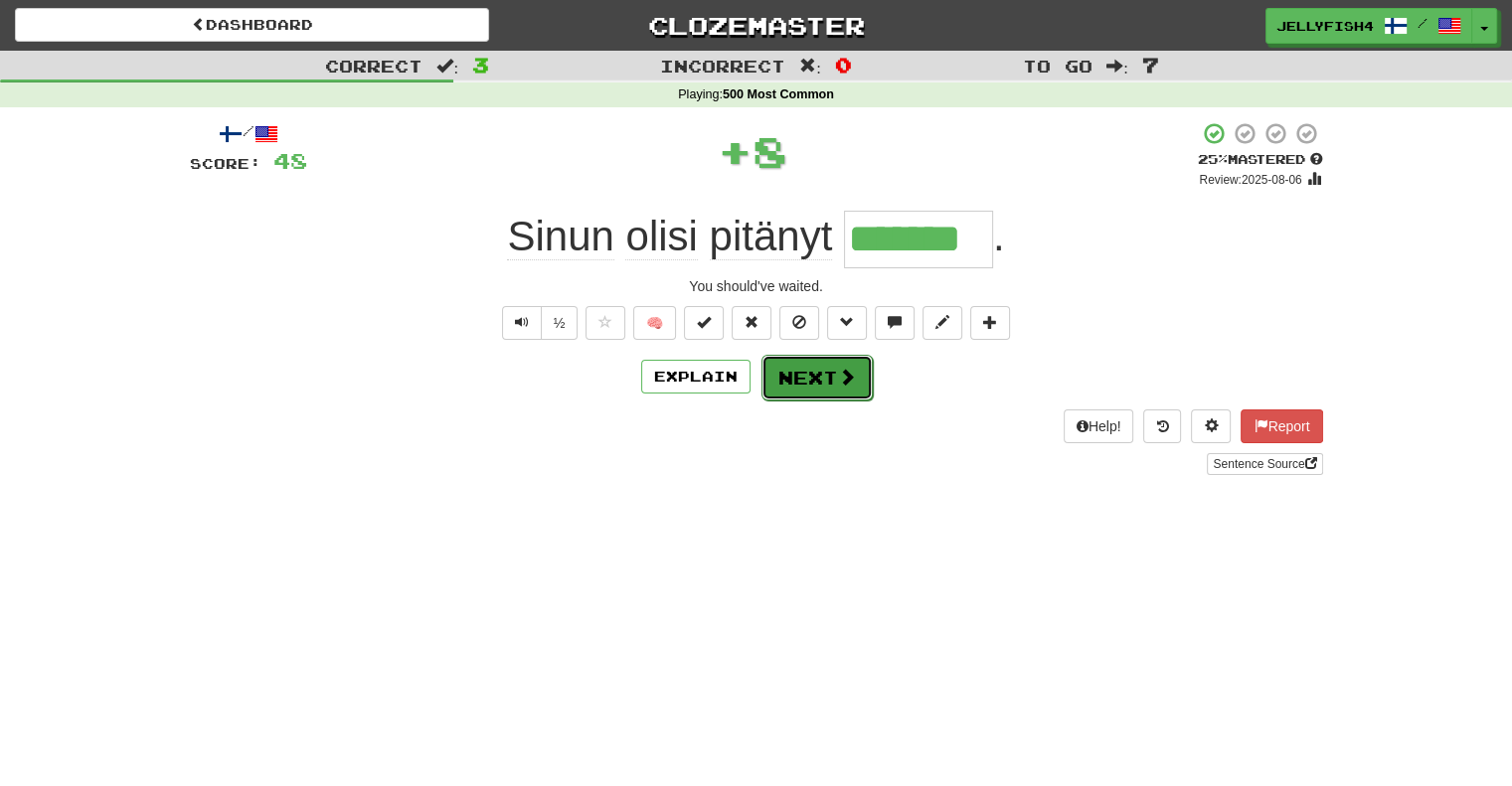 click on "Next" at bounding box center (817, 378) 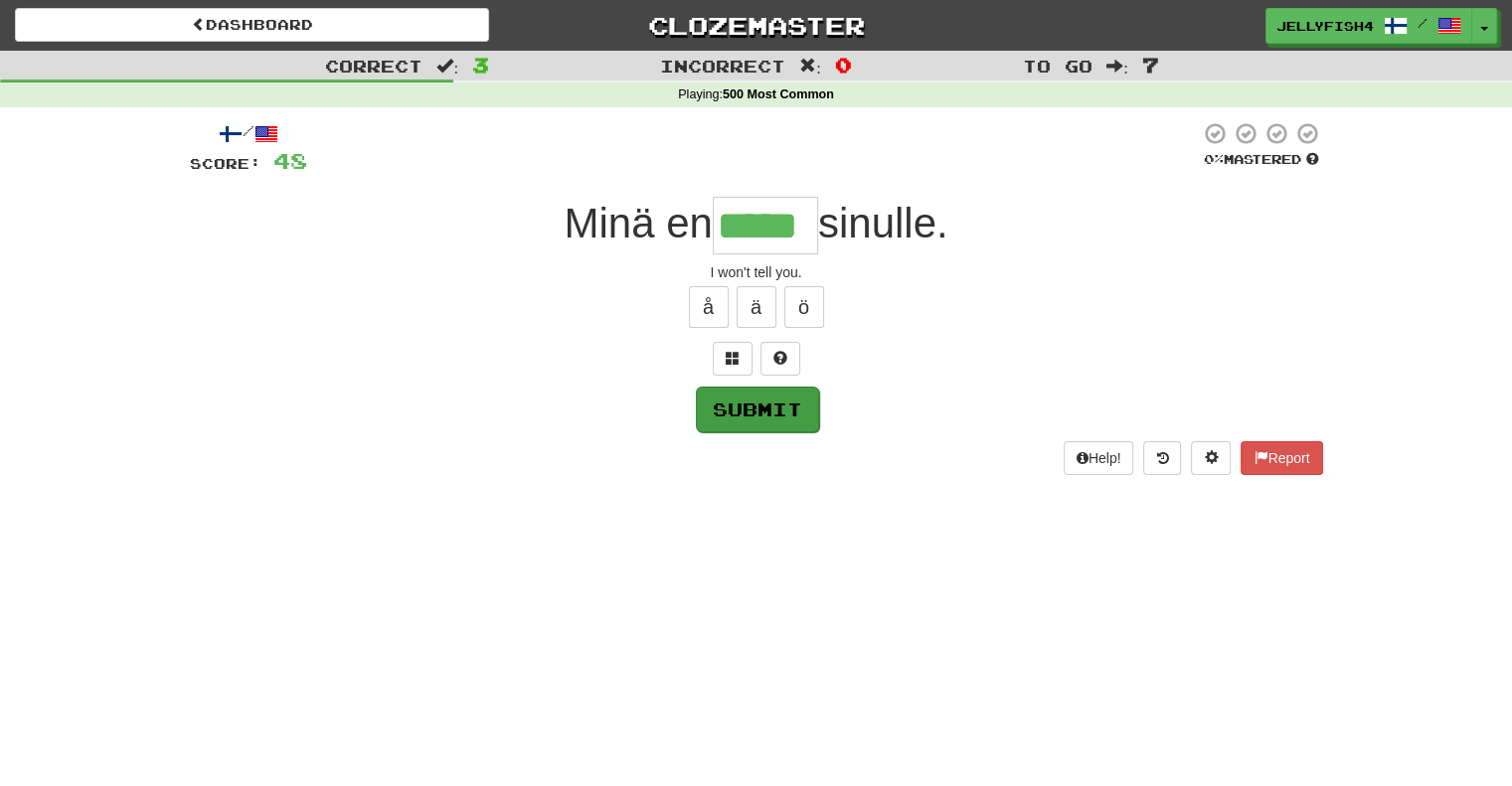 type on "*****" 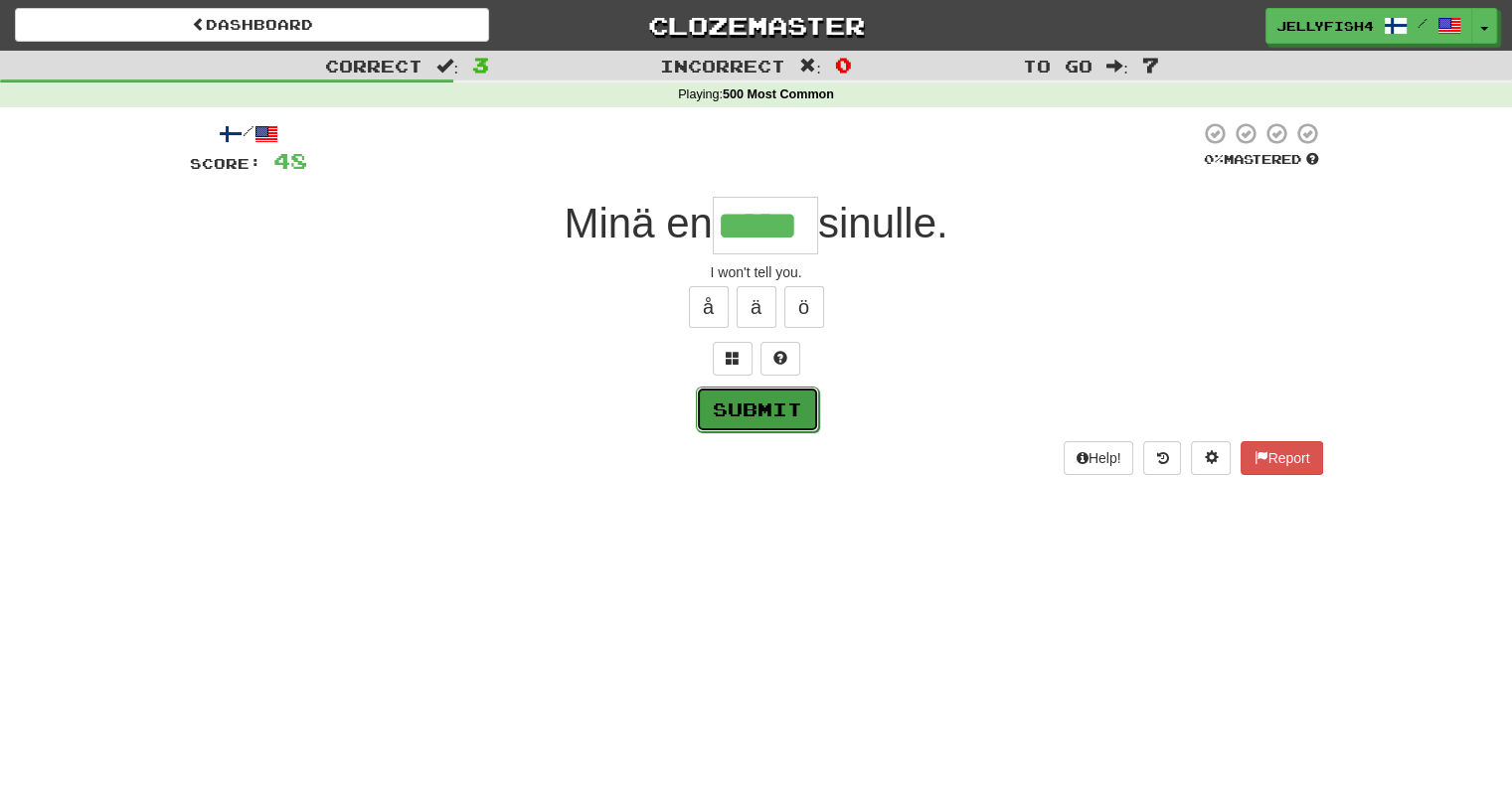 click on "Submit" at bounding box center [757, 409] 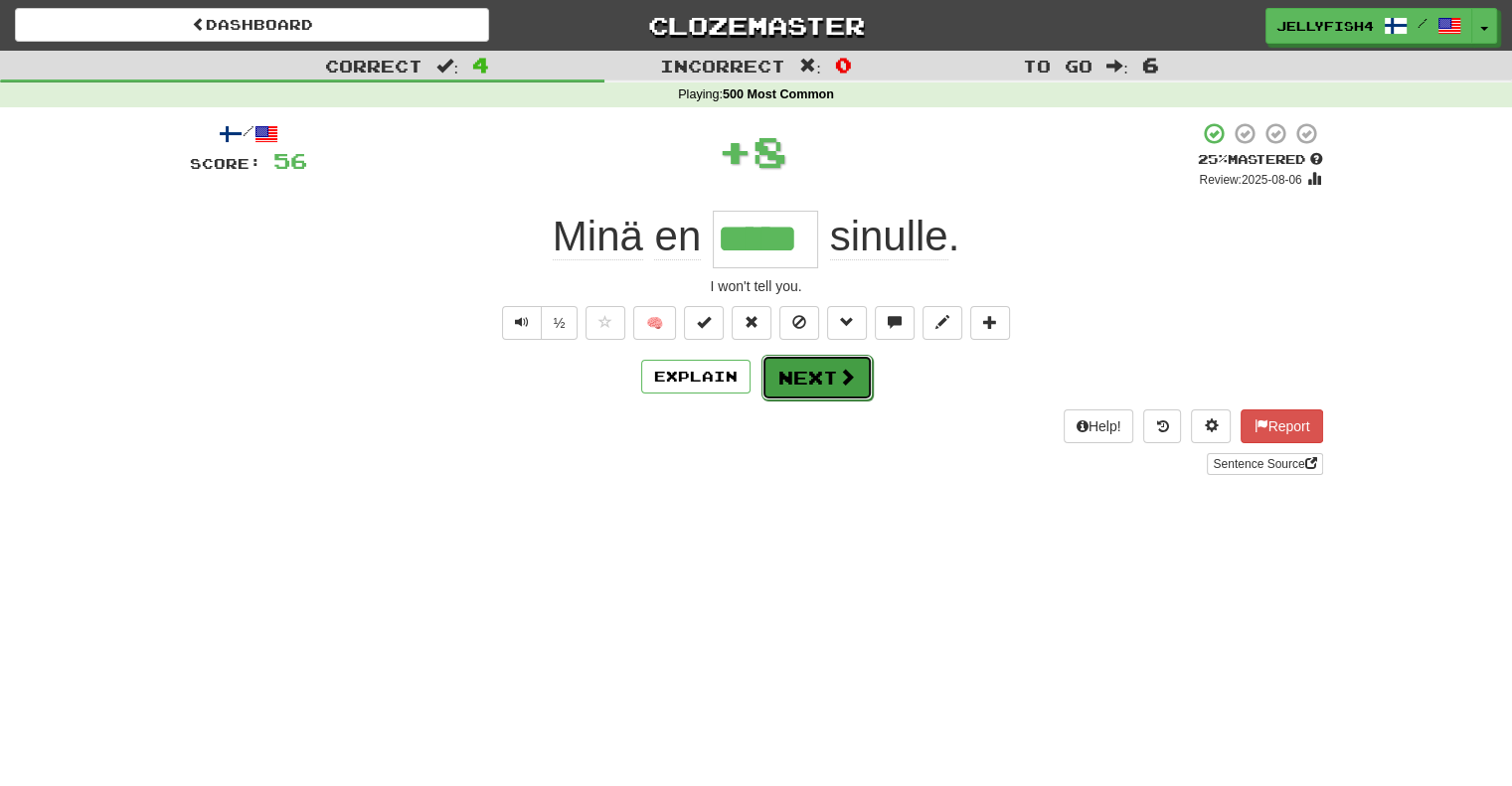 click on "Next" at bounding box center [817, 378] 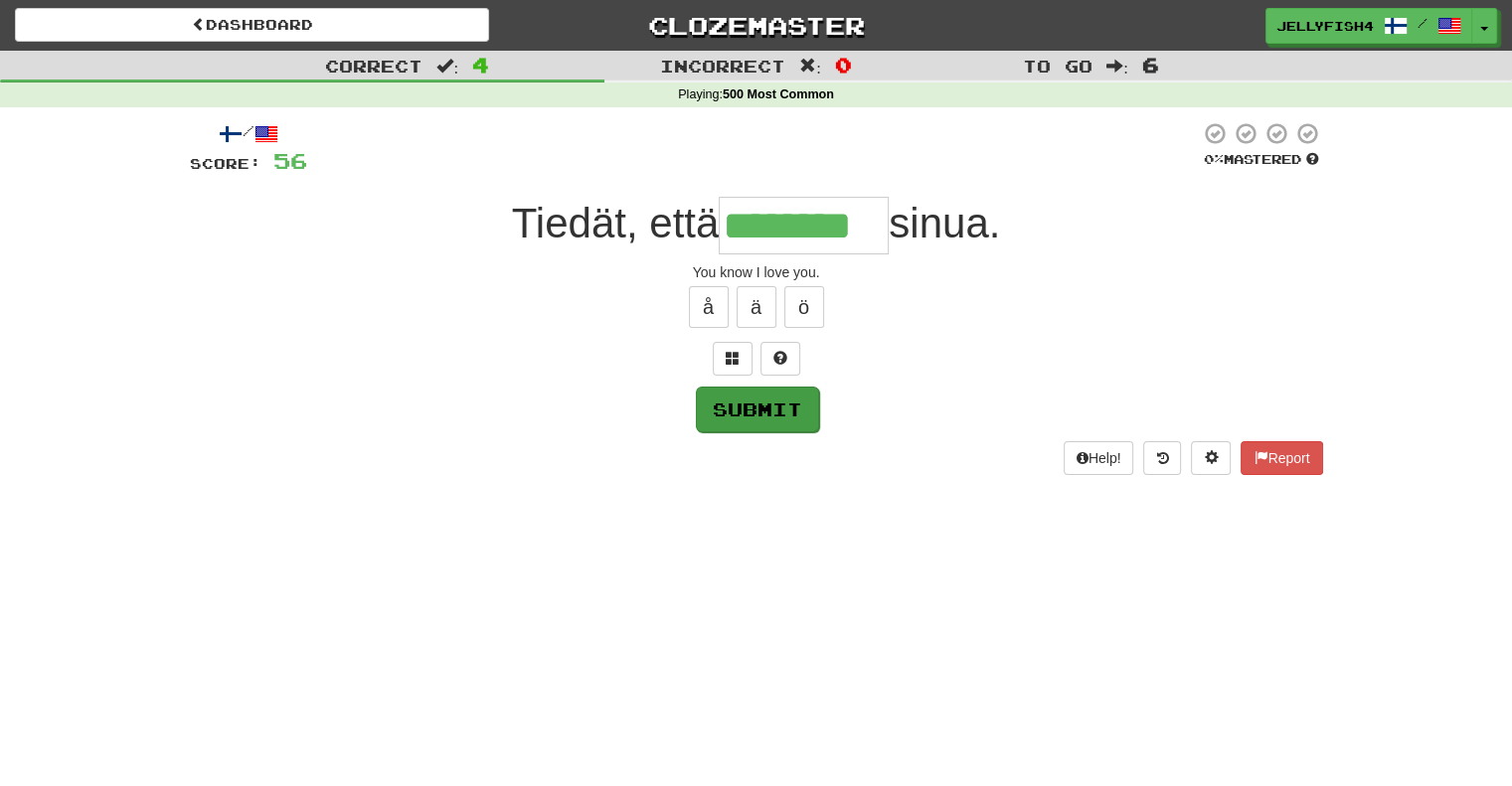 type on "********" 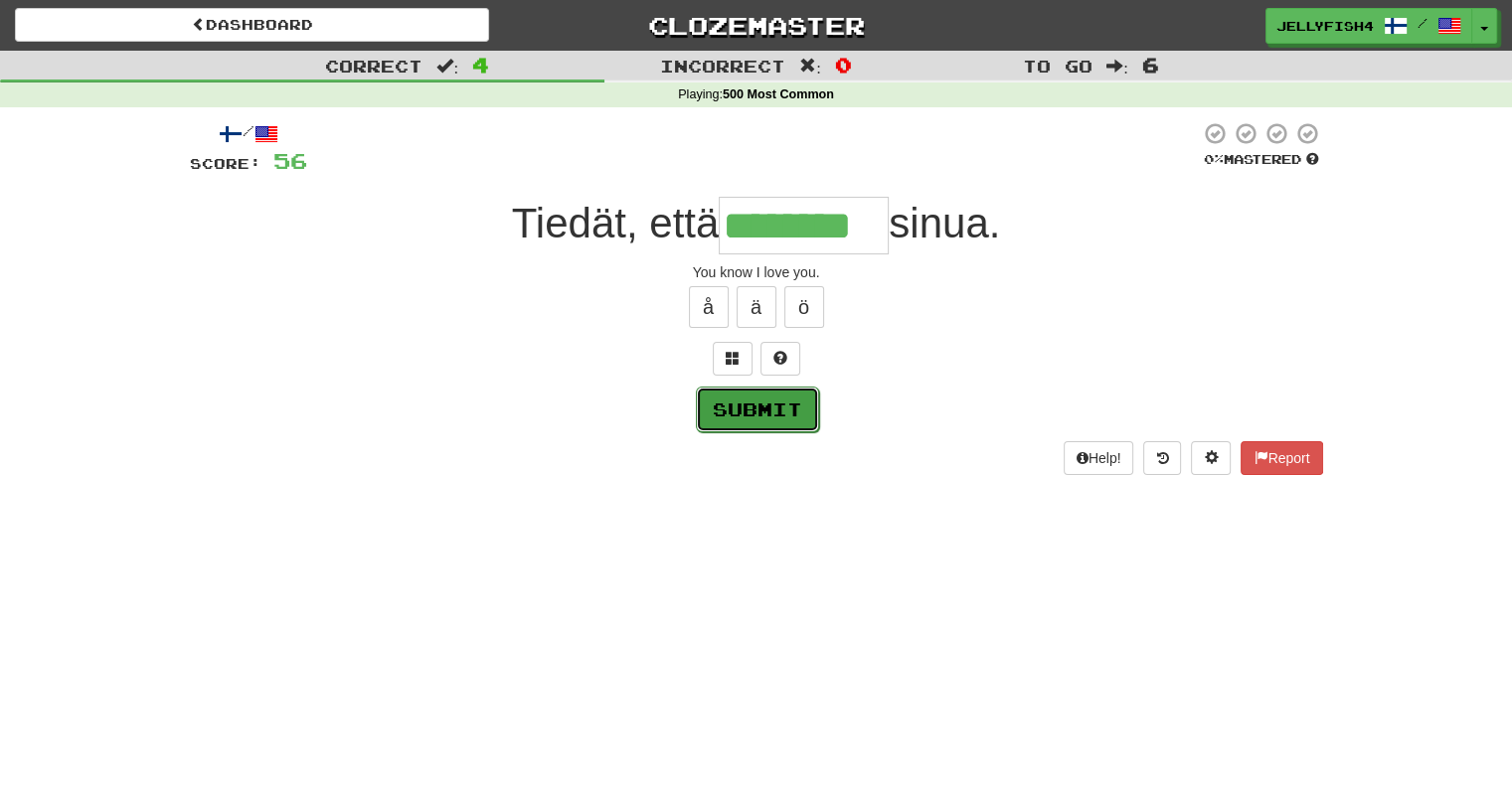 click on "Submit" at bounding box center [757, 409] 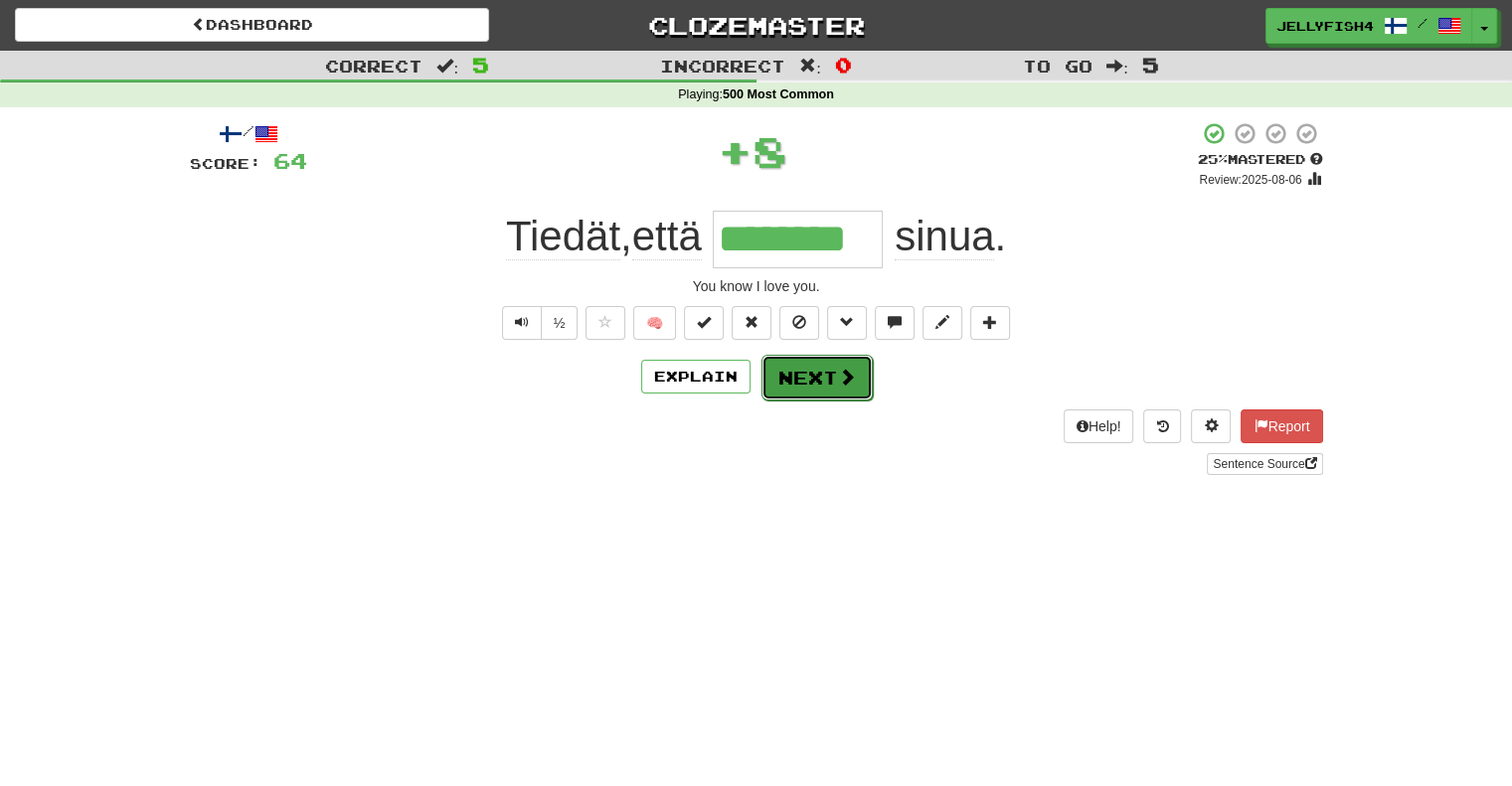 click on "Next" at bounding box center (817, 378) 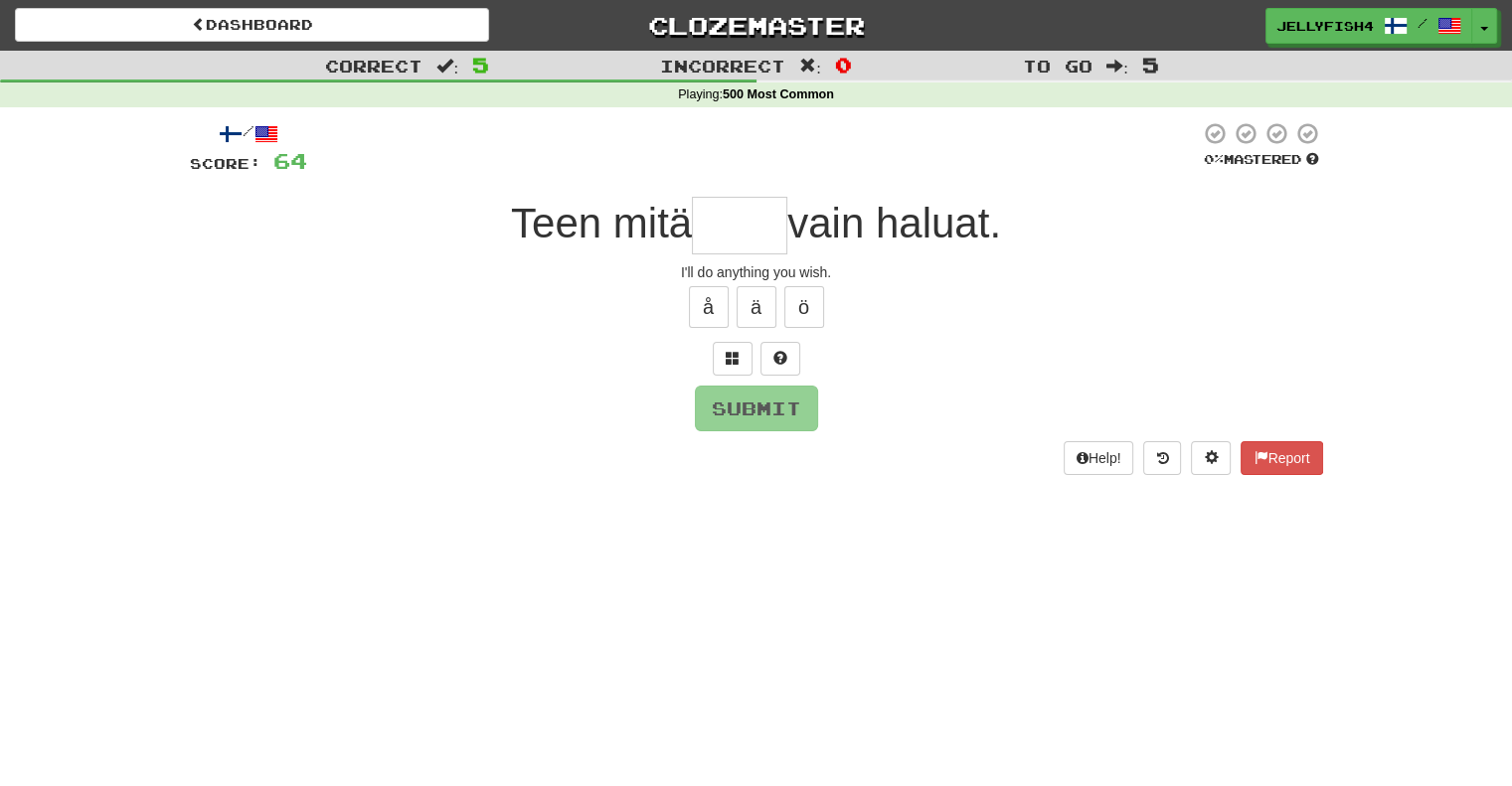 type on "*" 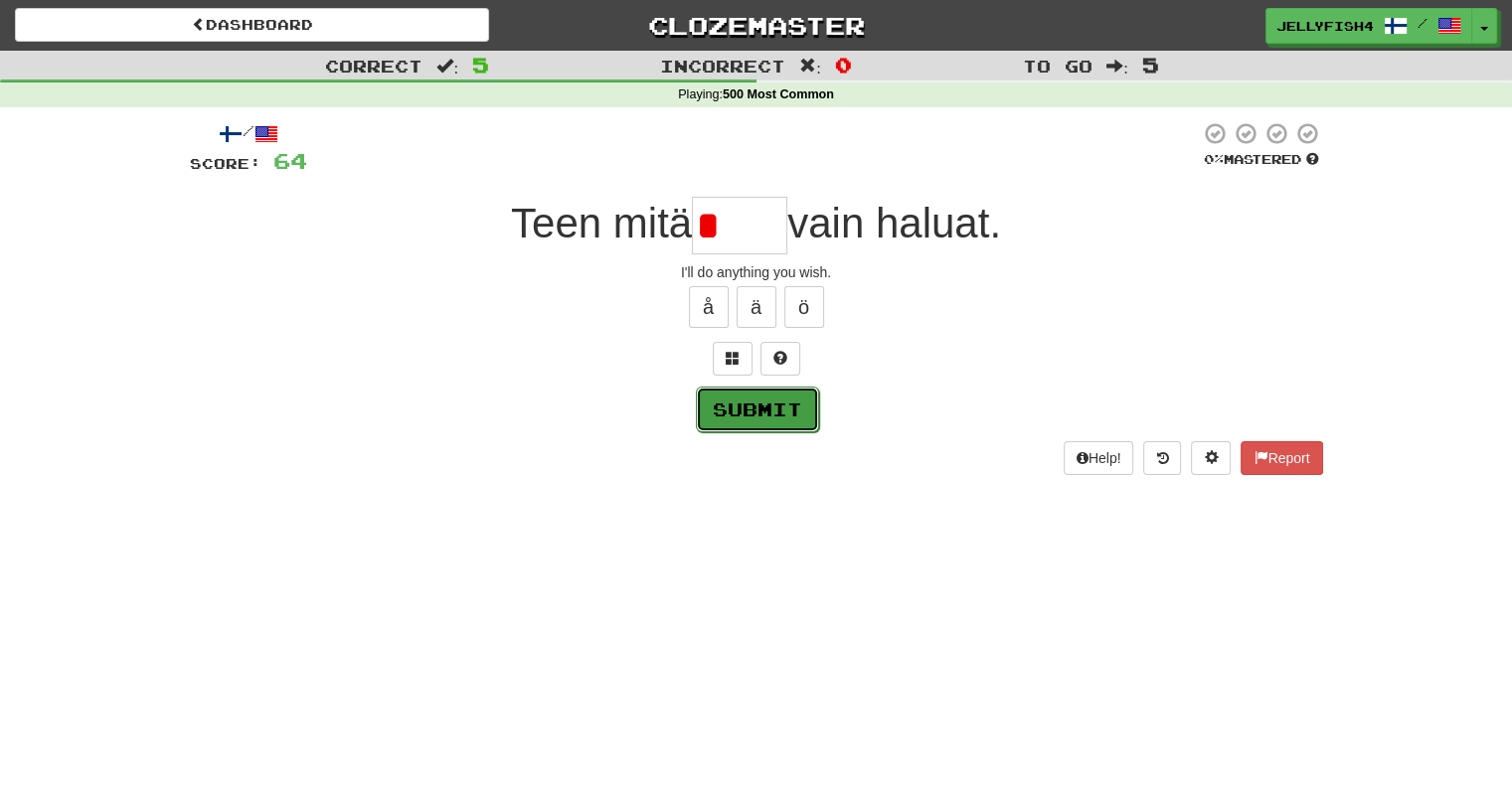 click on "Submit" at bounding box center (757, 409) 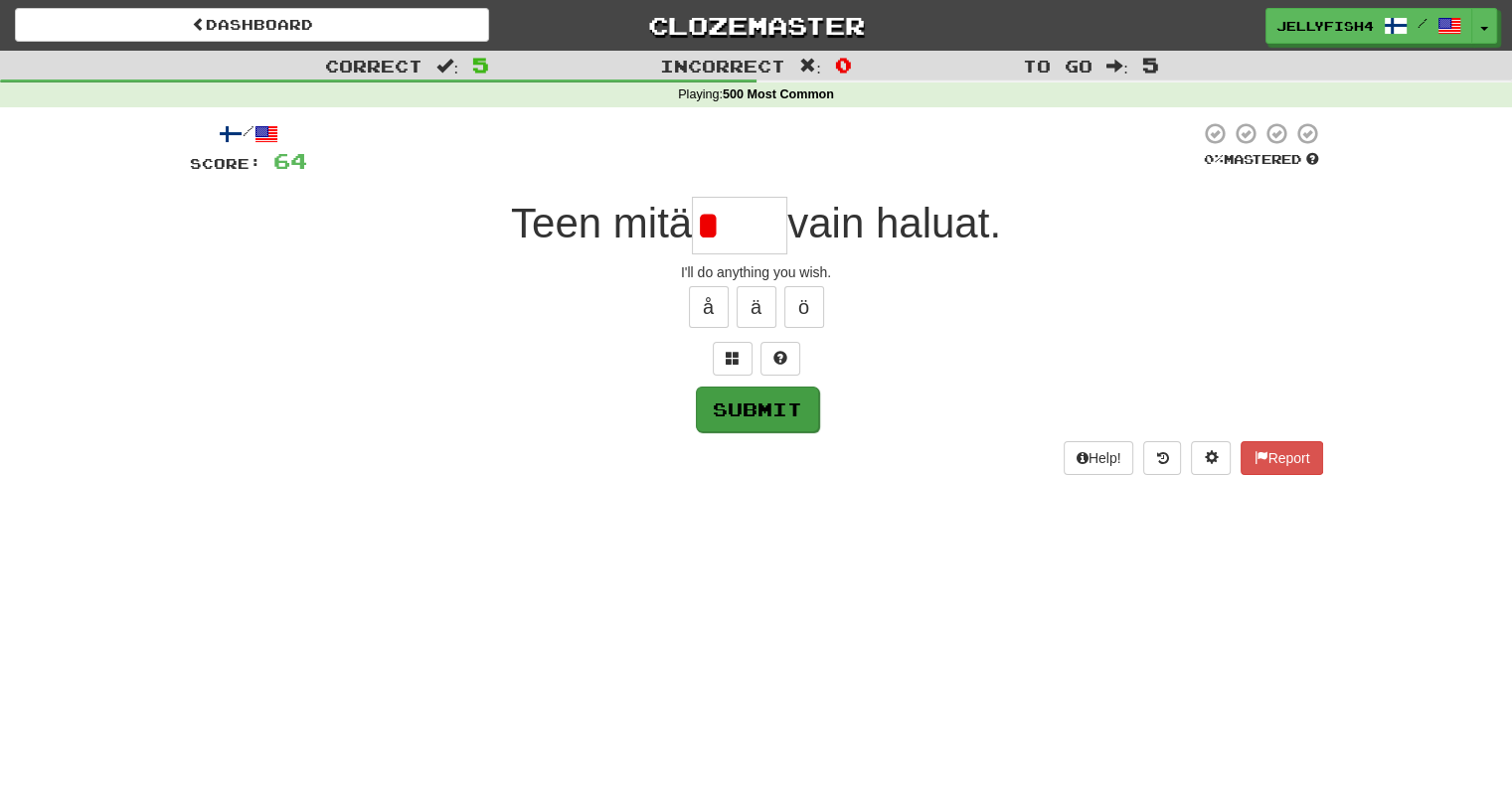 type on "*****" 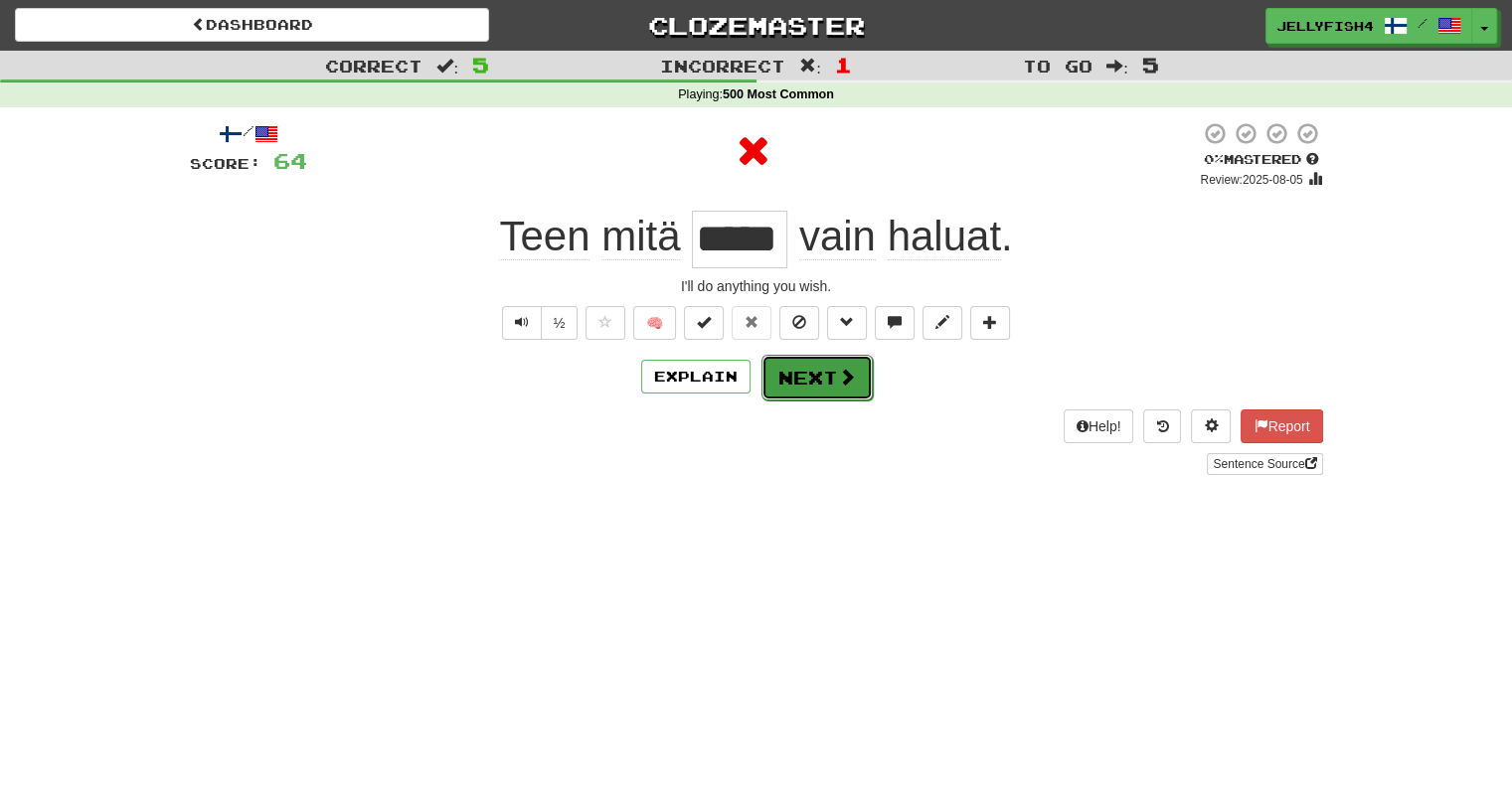 click on "Next" at bounding box center (817, 378) 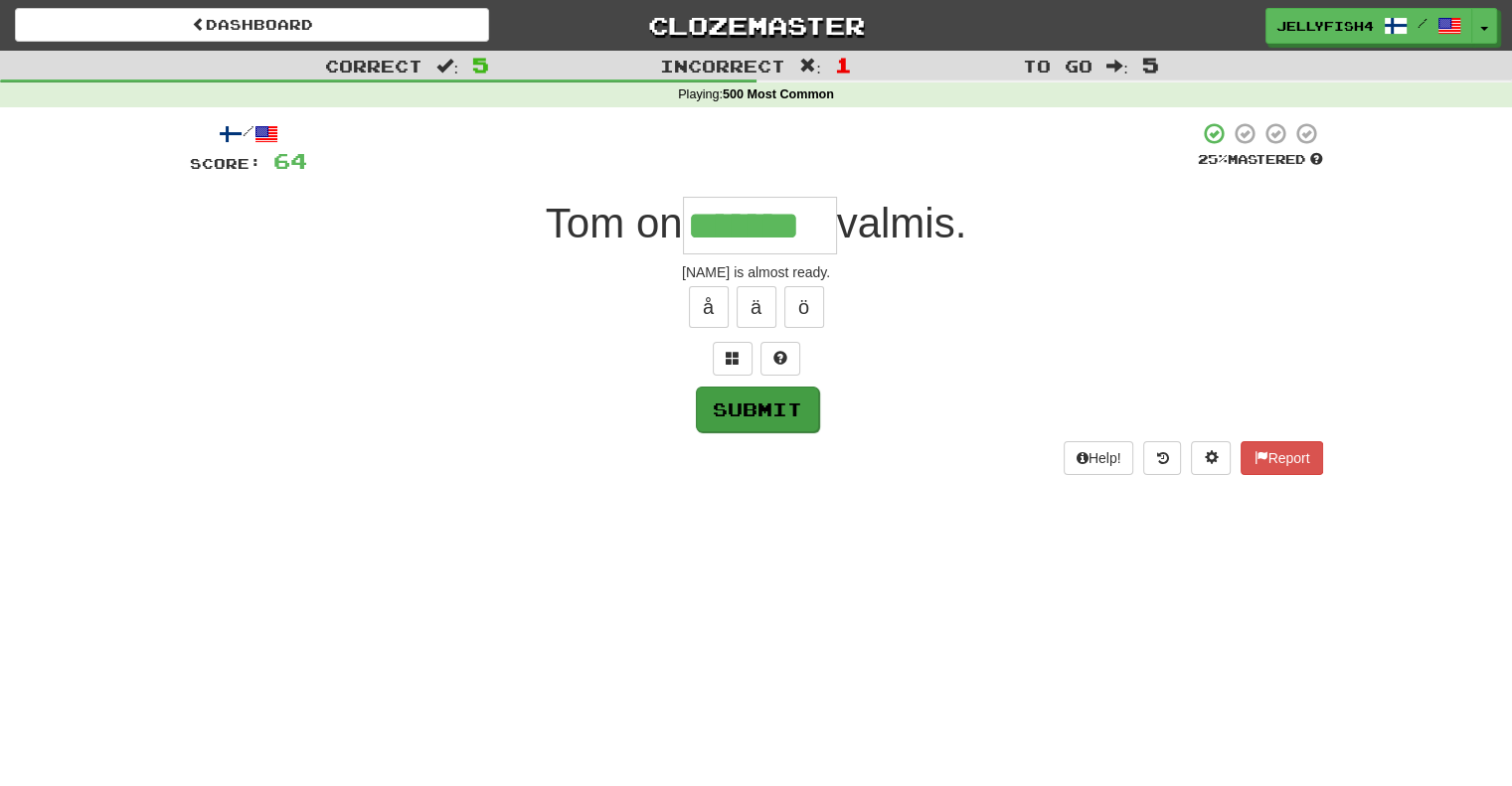 type on "*******" 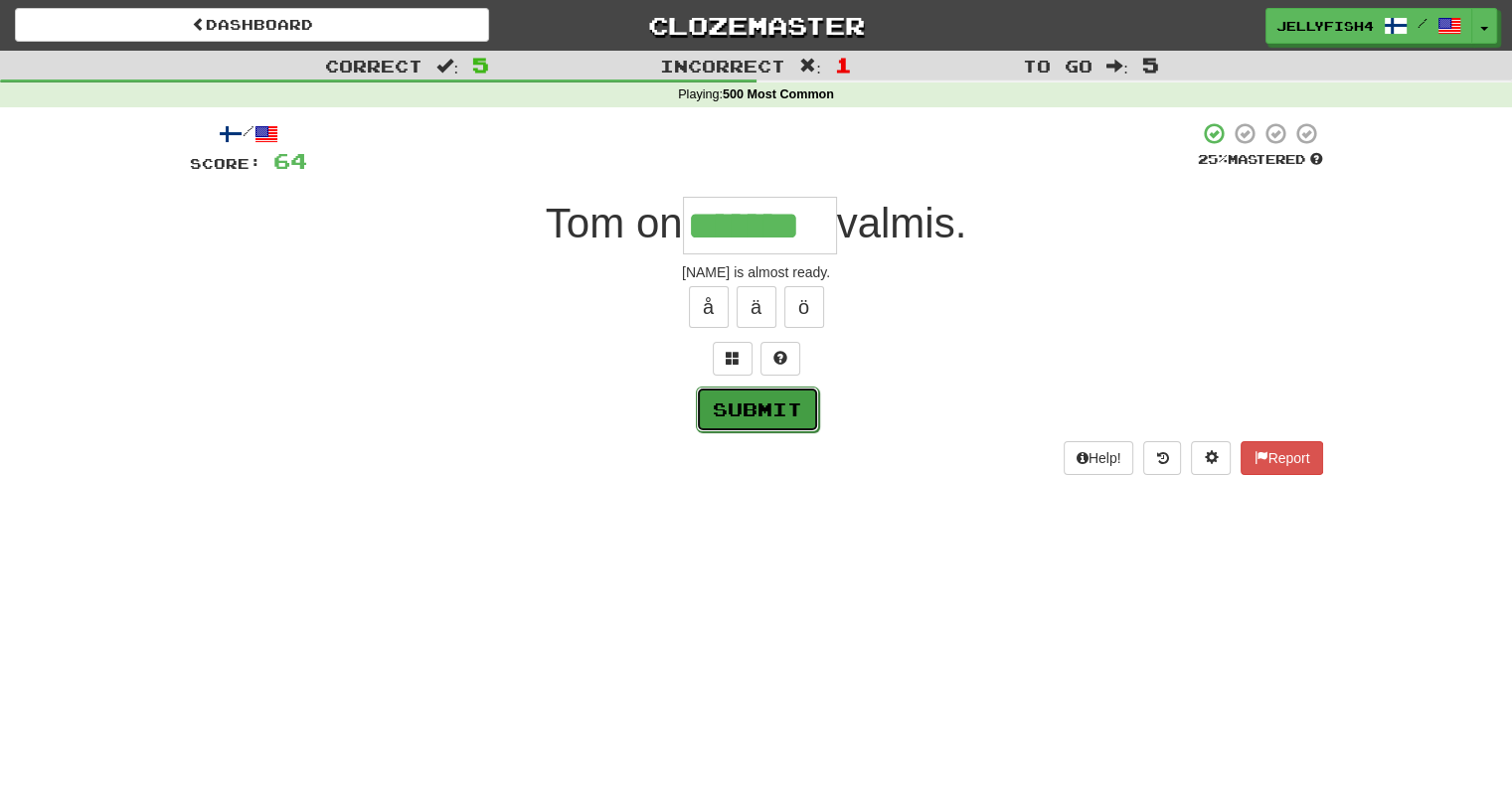 click on "Submit" at bounding box center [757, 409] 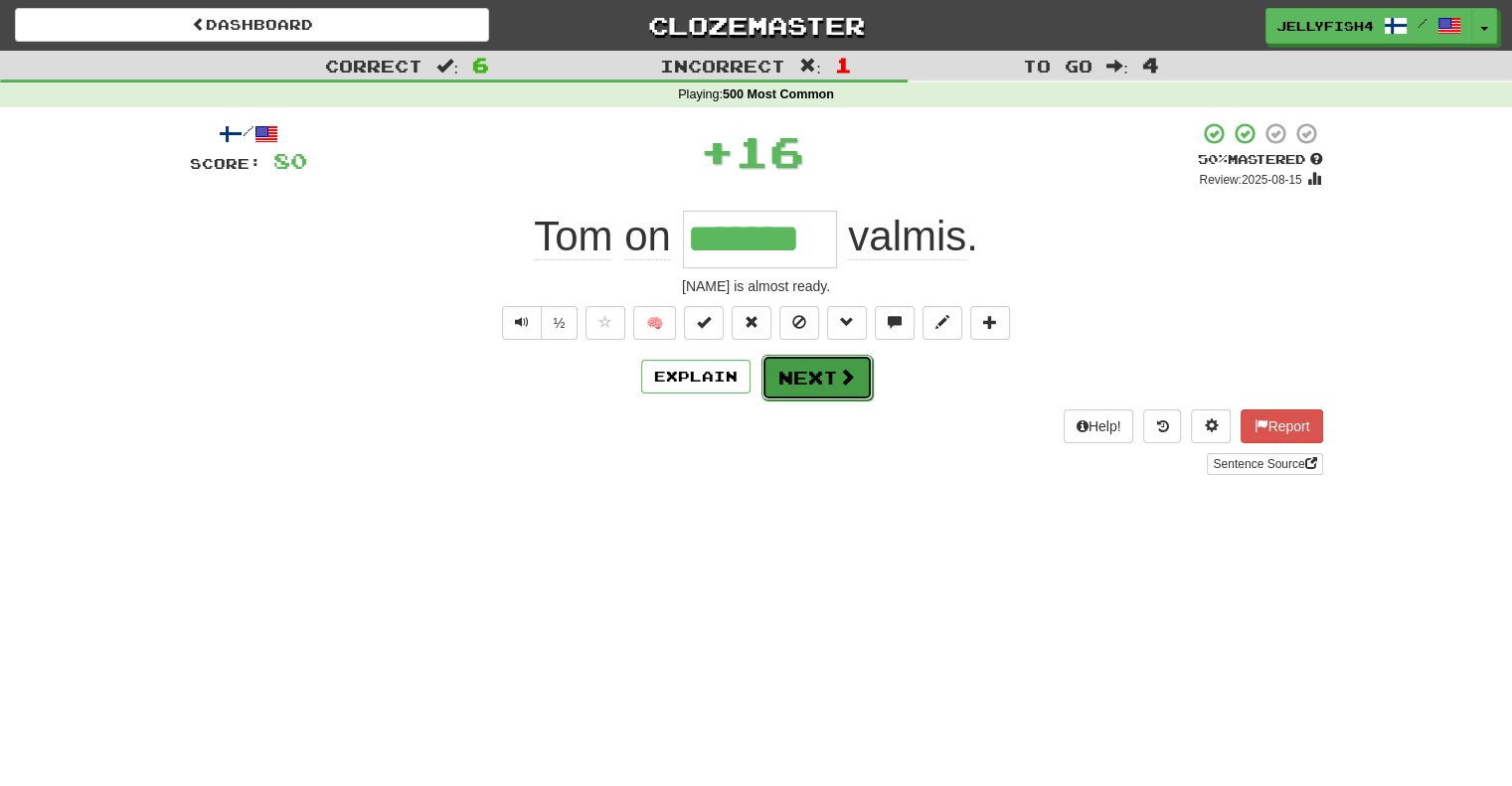 click on "Next" at bounding box center [817, 378] 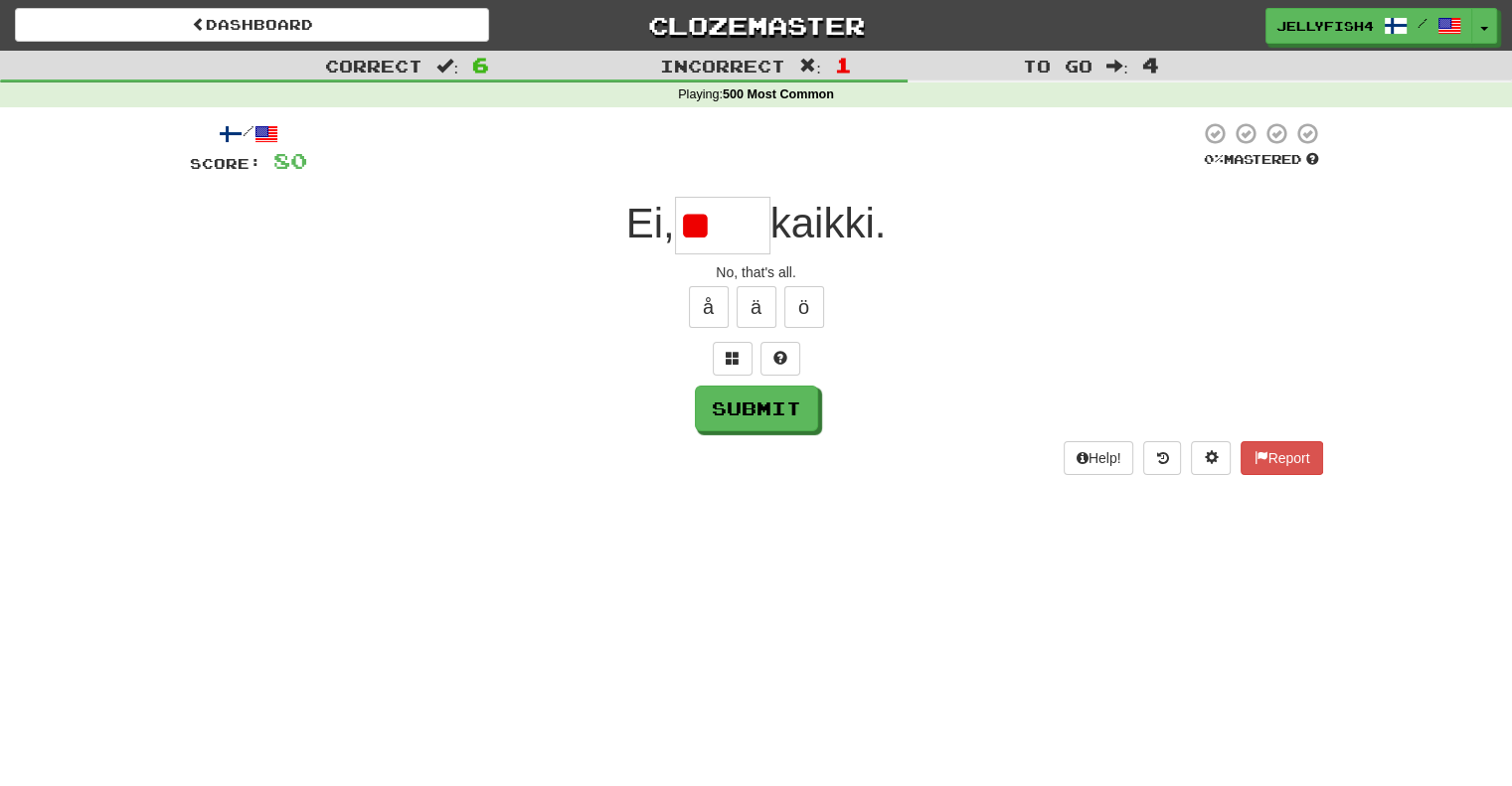 type on "*" 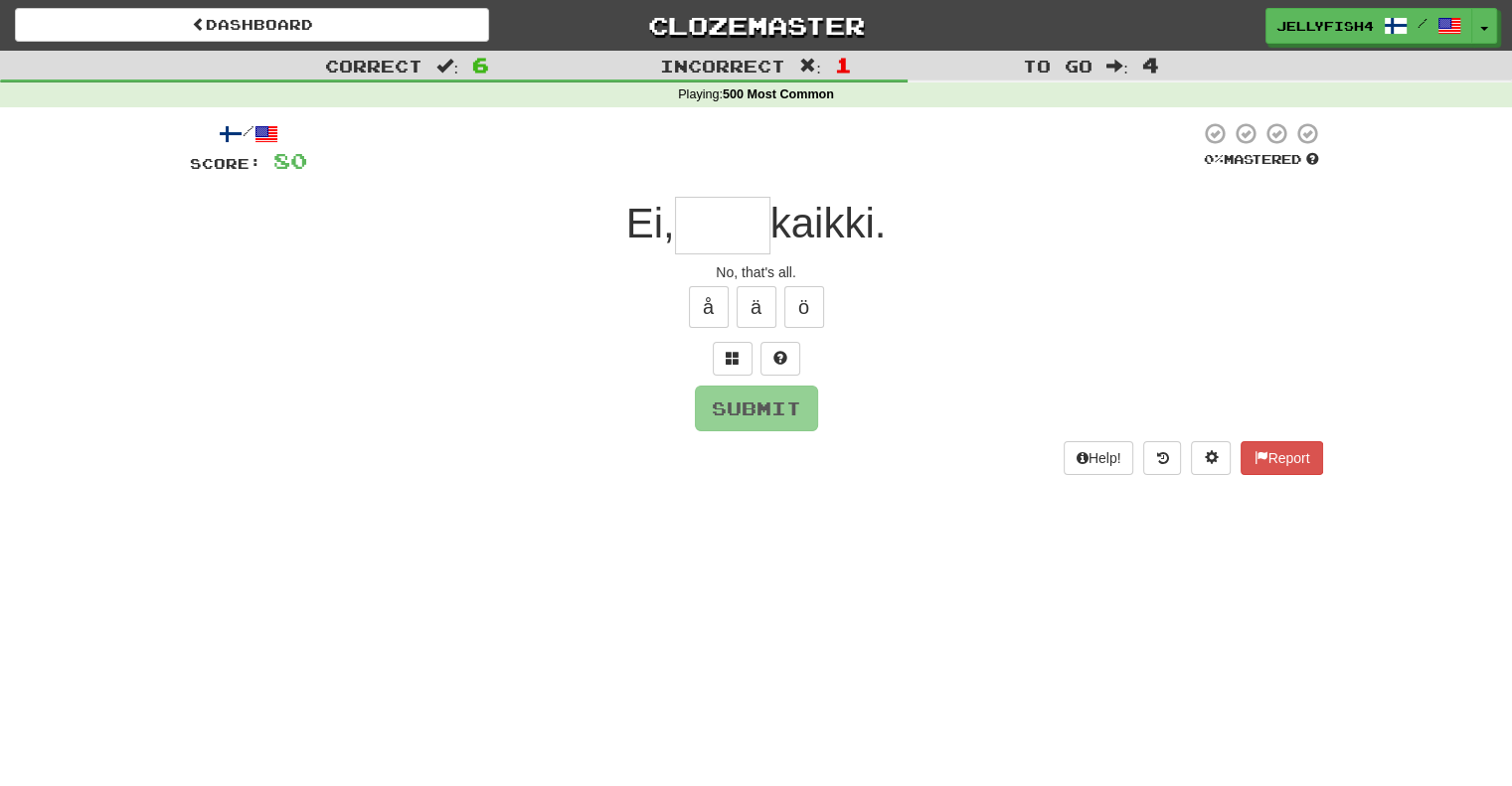 type on "*" 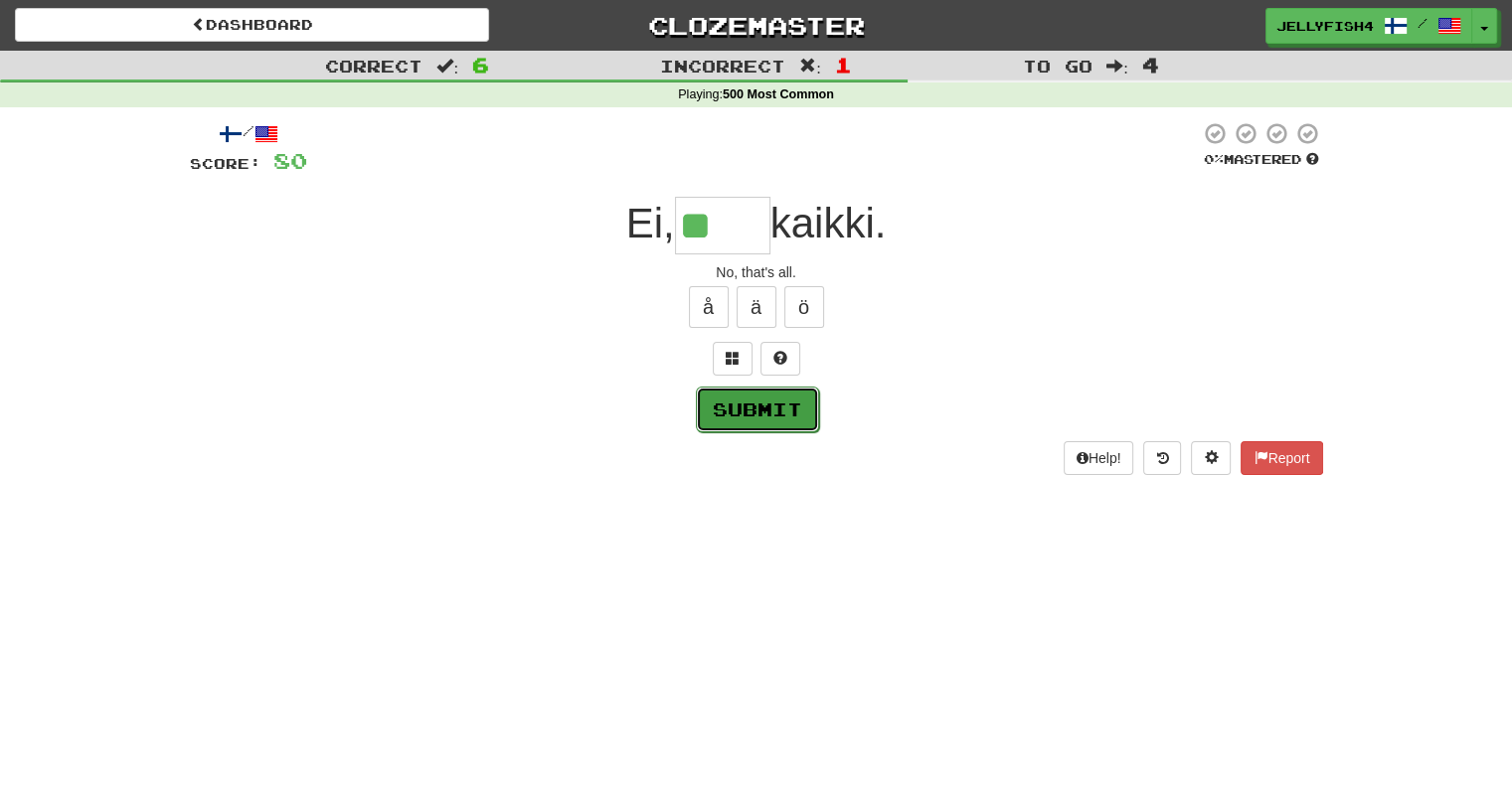 click on "Submit" at bounding box center [757, 409] 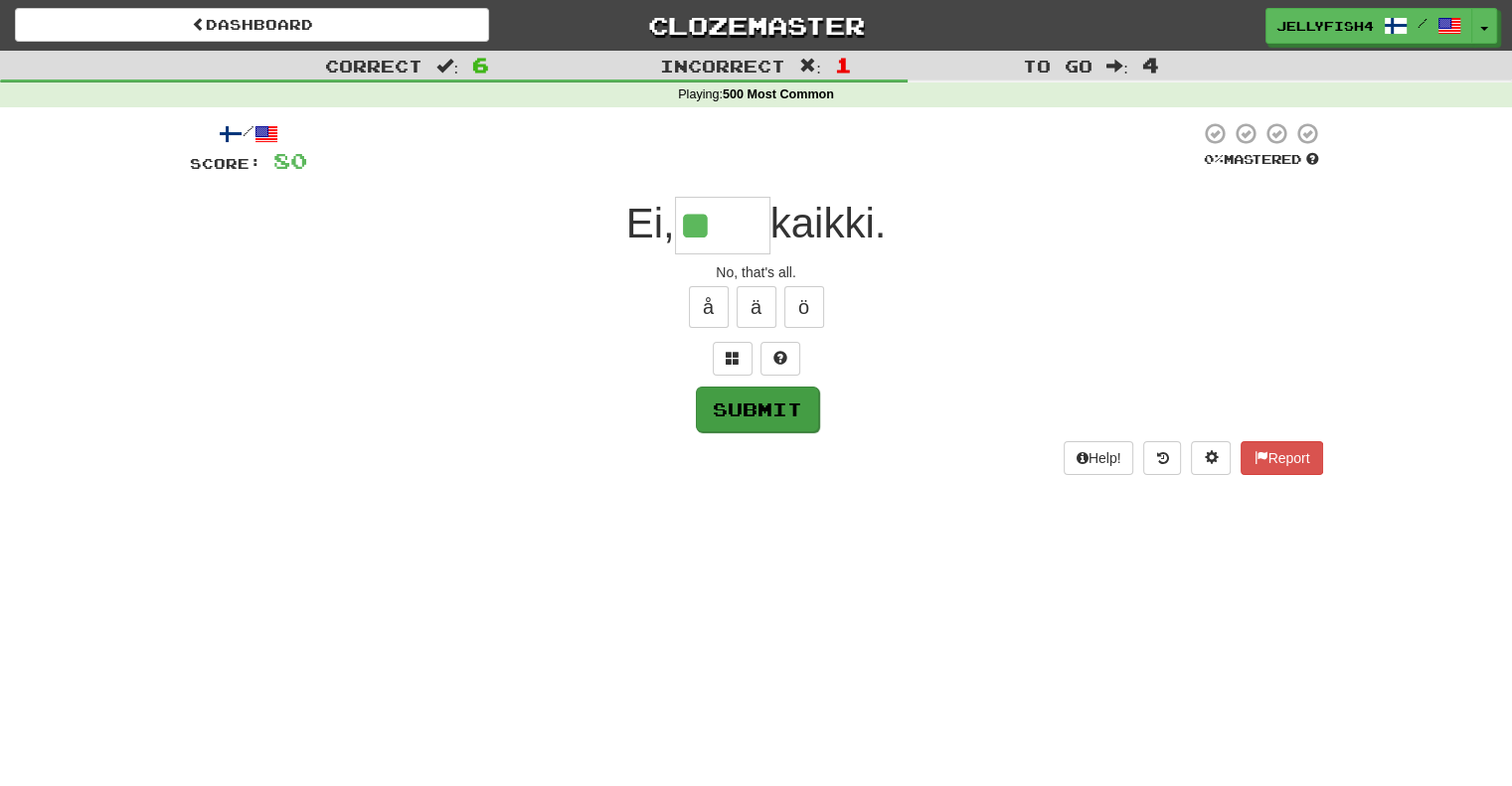 type on "*****" 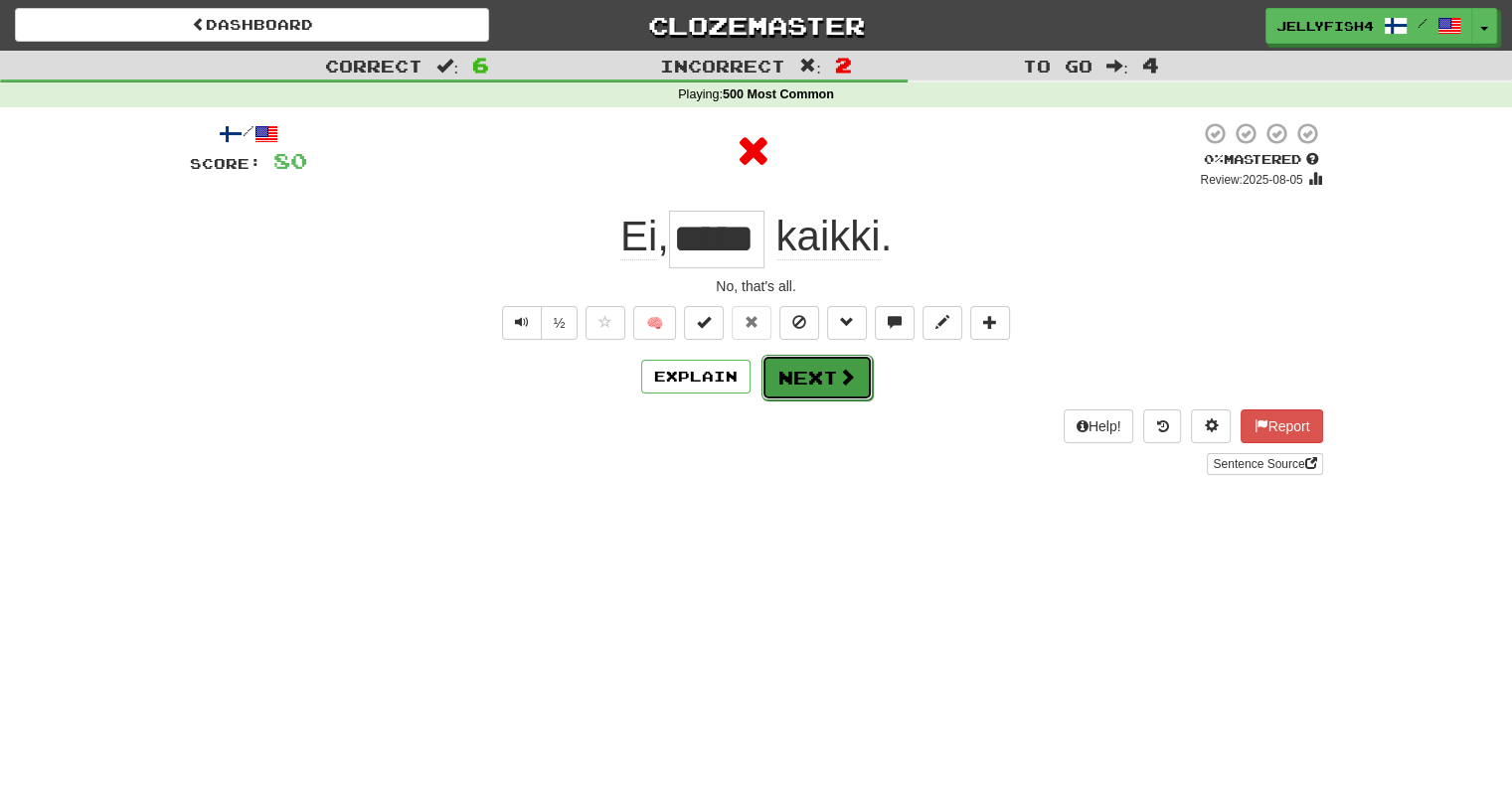 click on "Next" at bounding box center [817, 378] 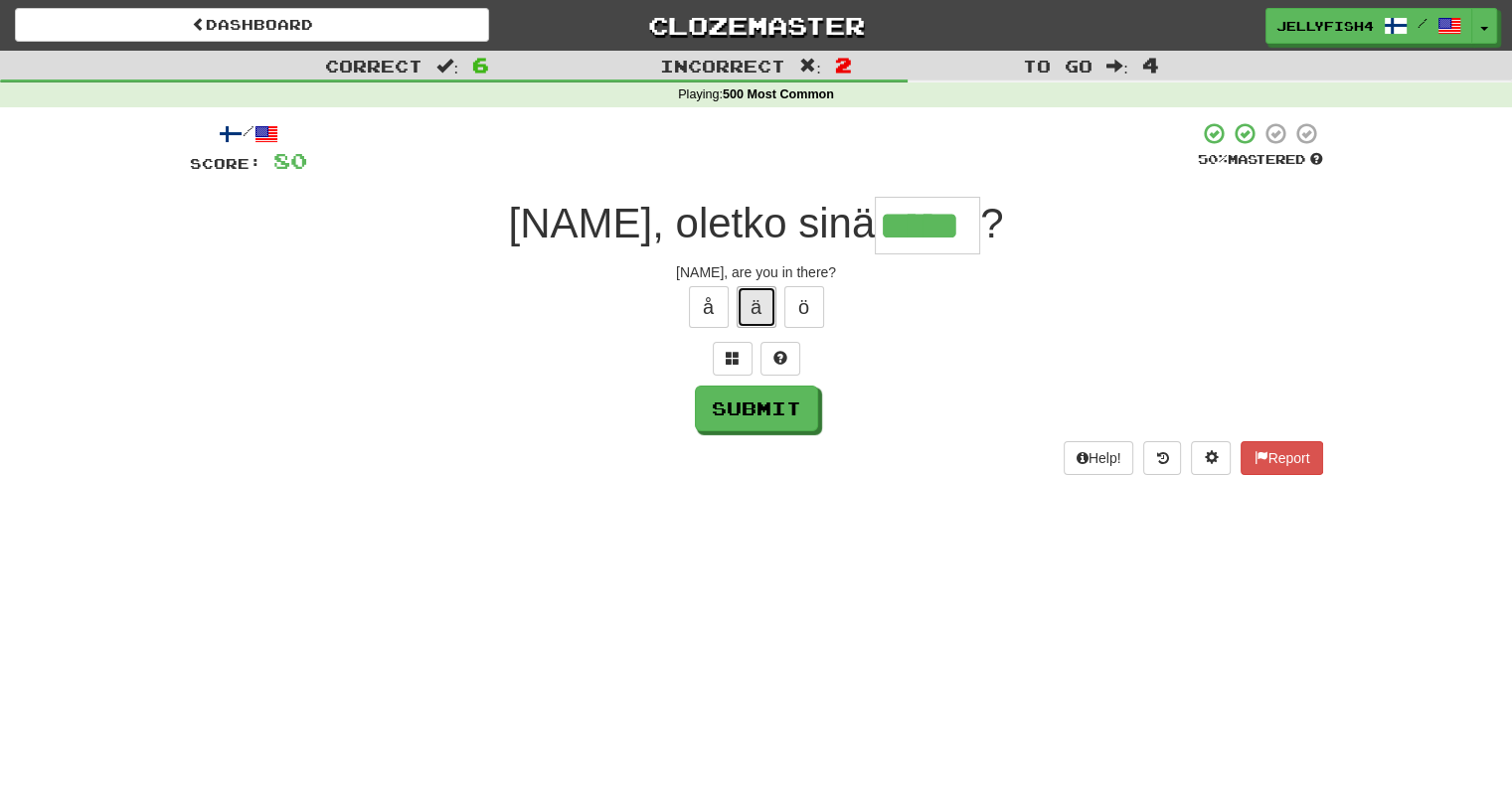 click on "ä" at bounding box center (756, 307) 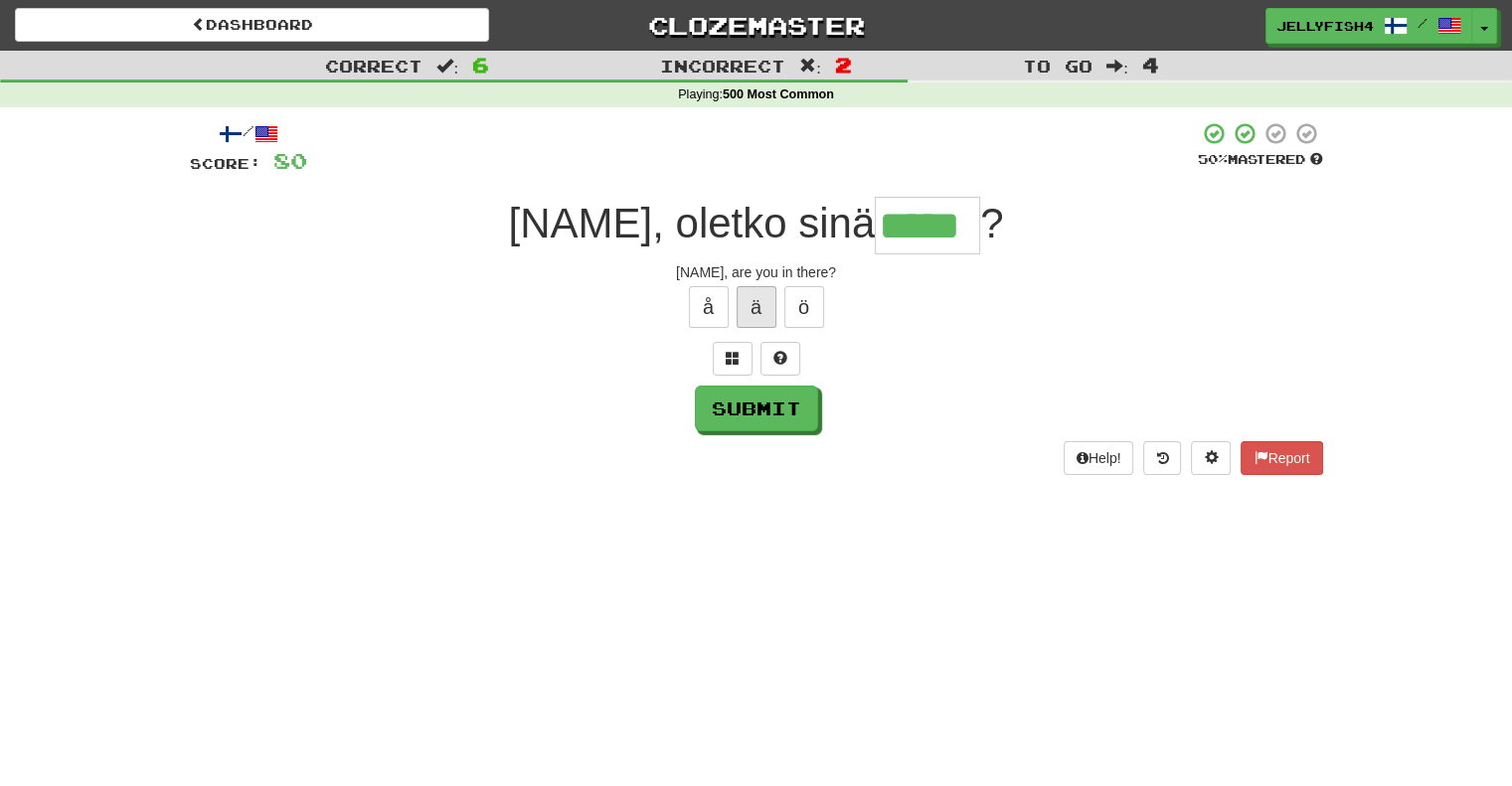 type on "******" 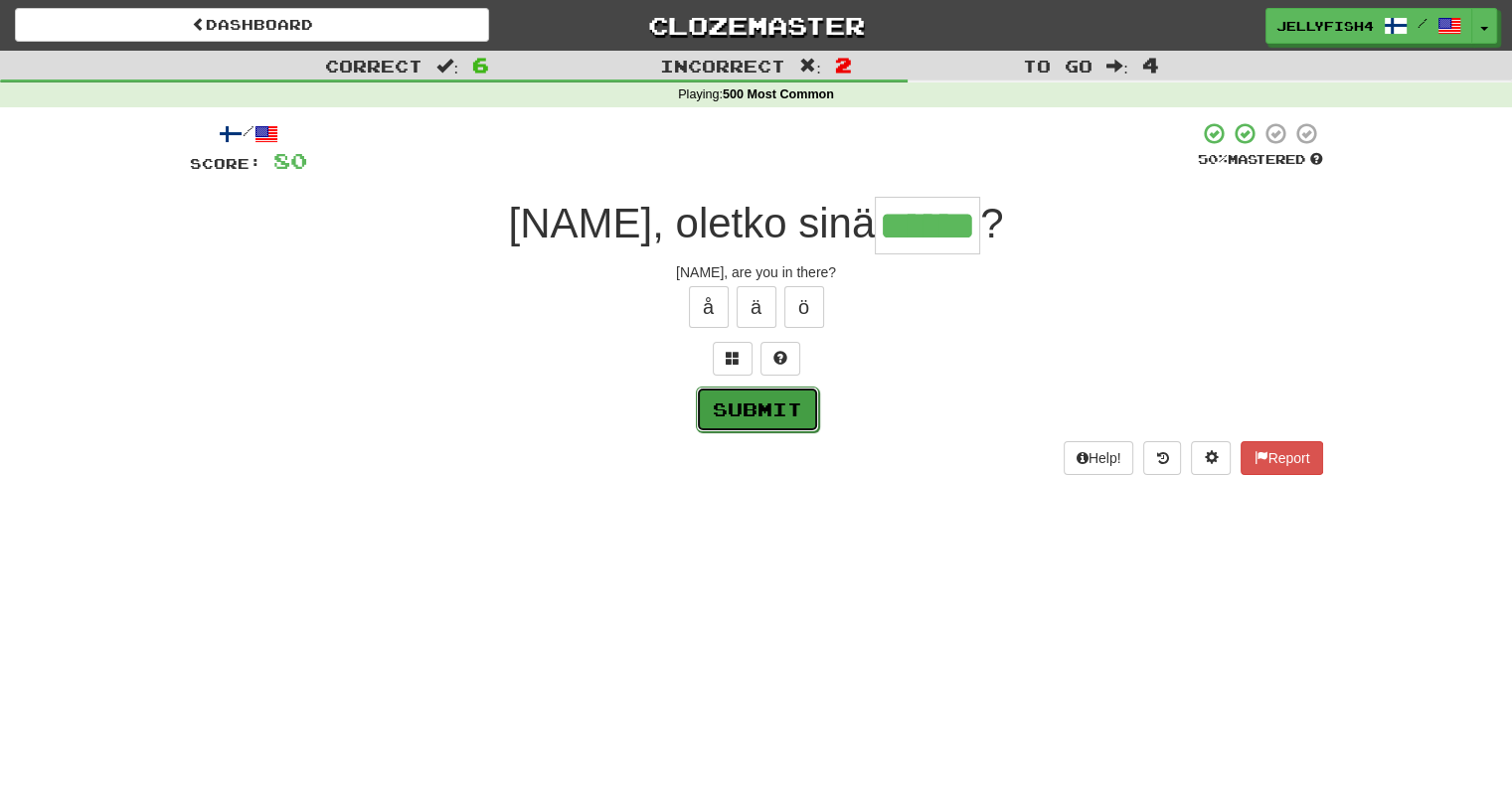 click on "Submit" at bounding box center [757, 409] 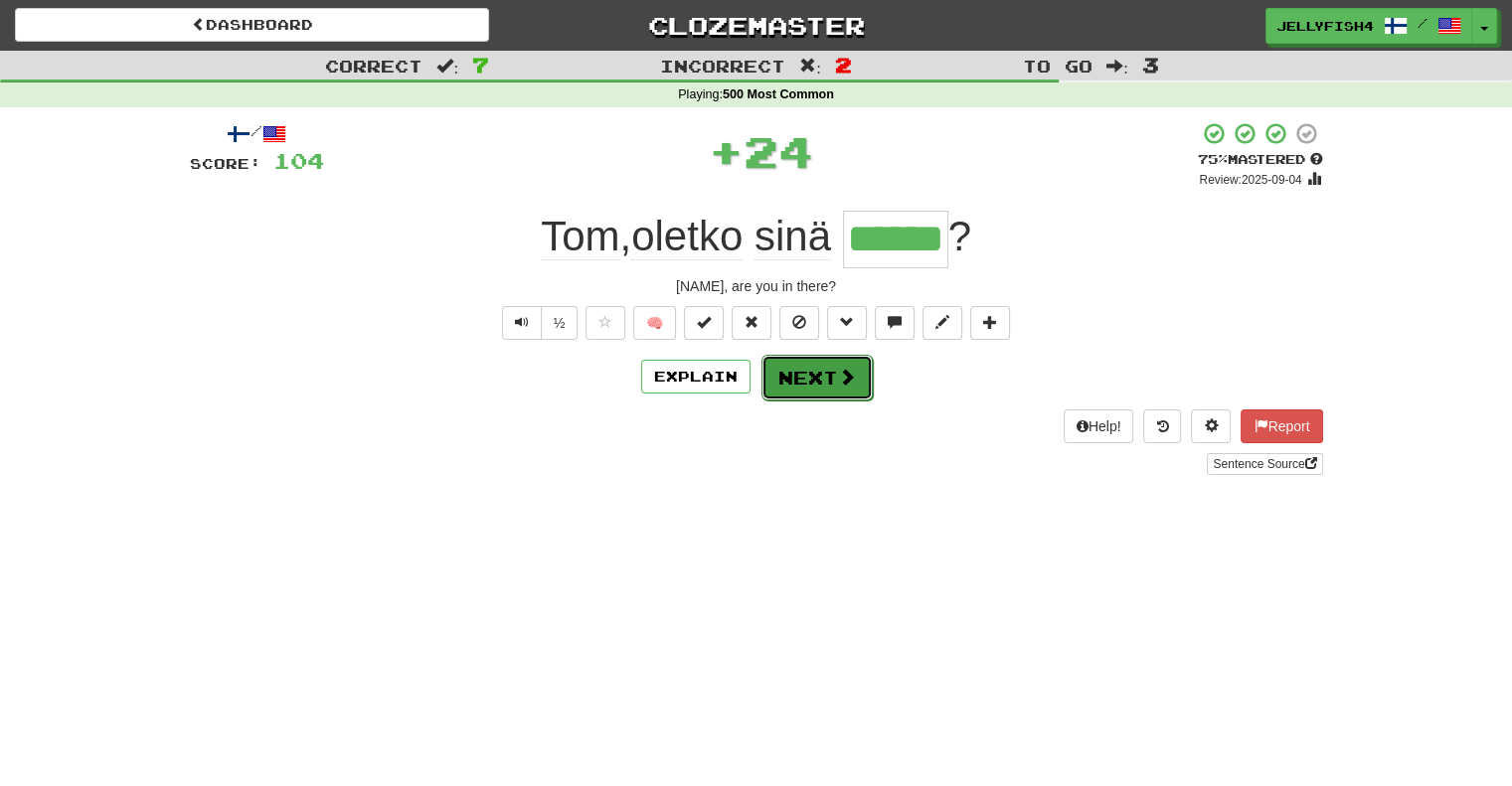 click on "Next" at bounding box center (817, 378) 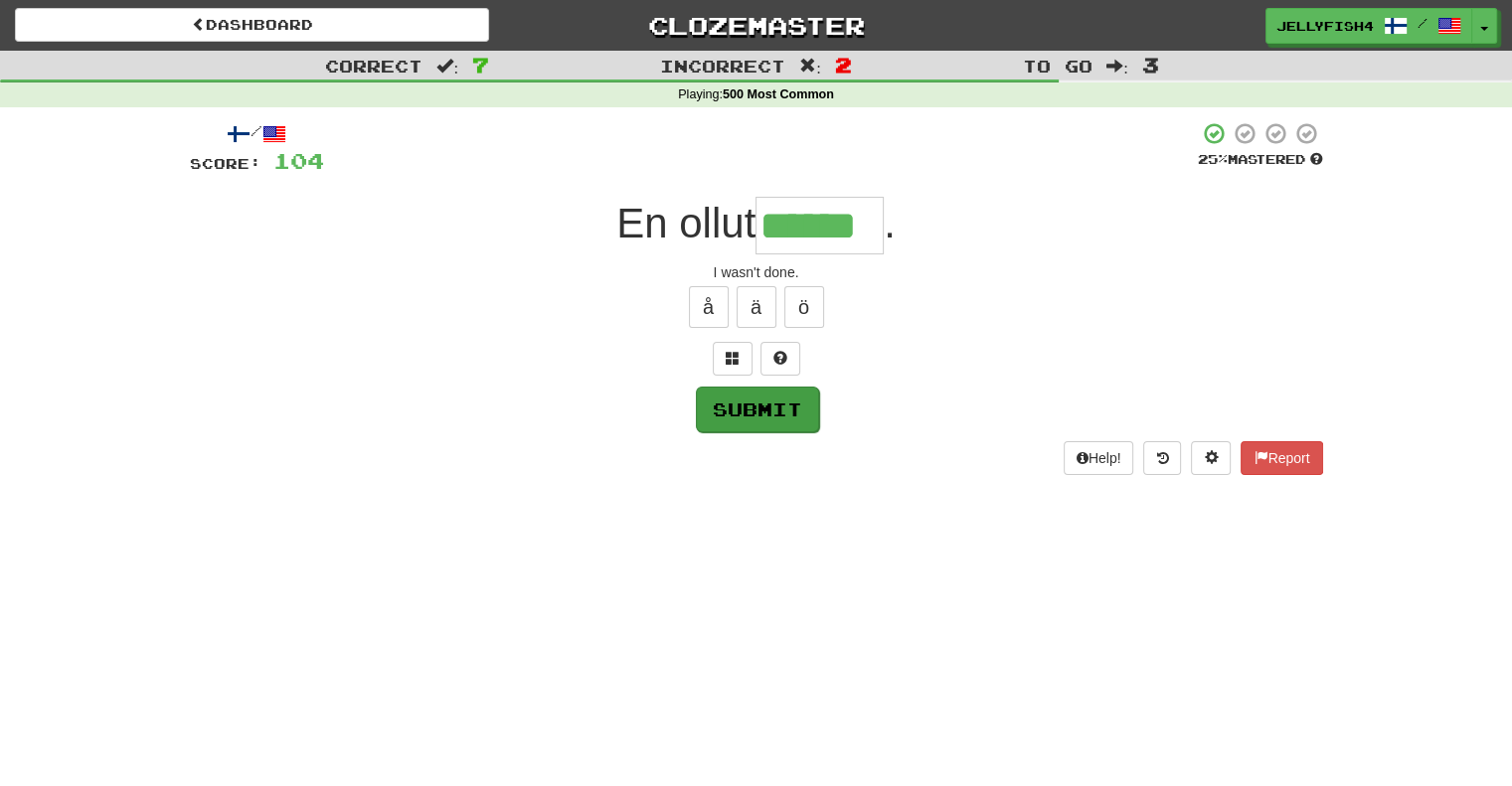 type on "******" 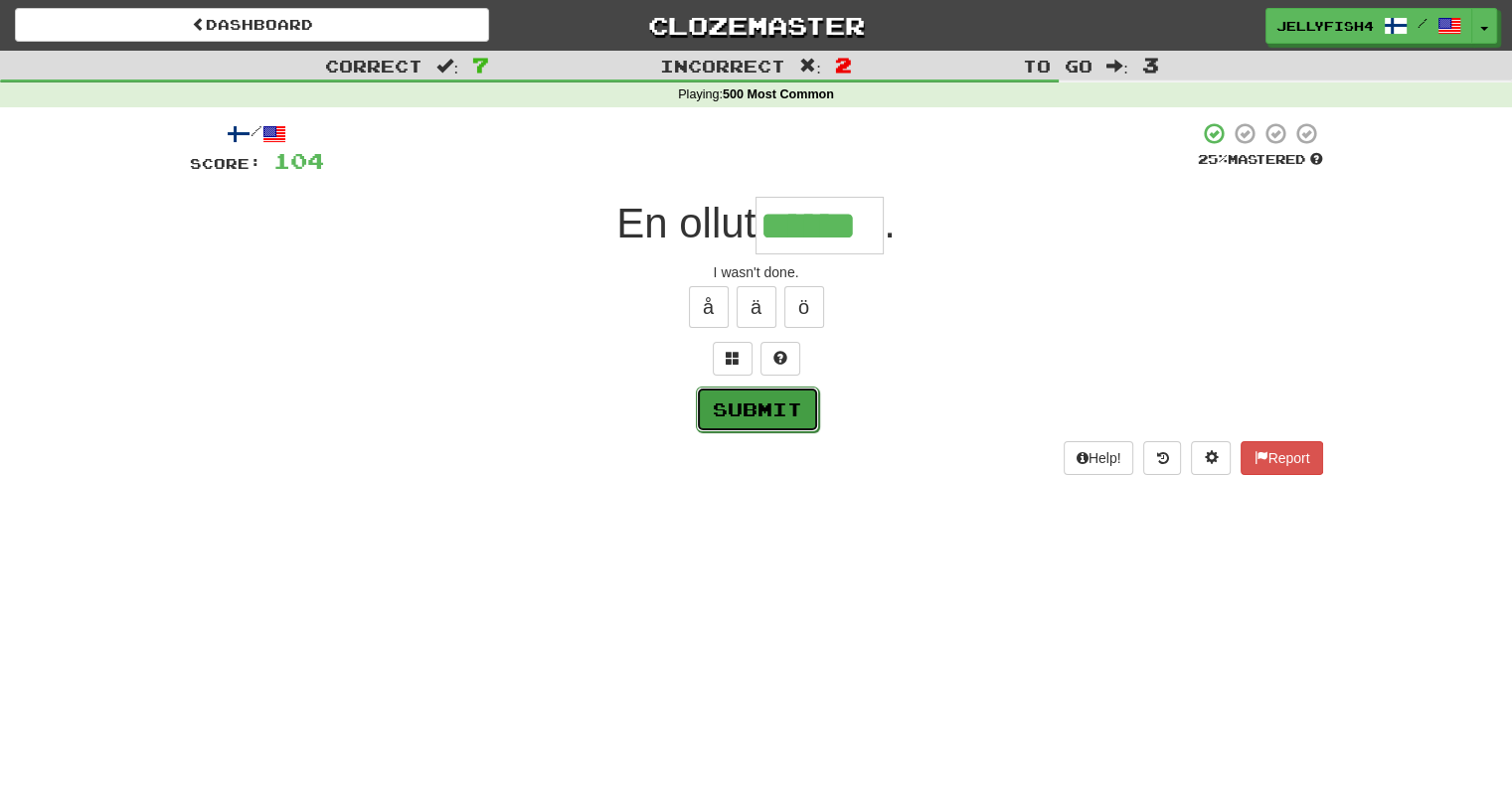 click on "Submit" at bounding box center (757, 409) 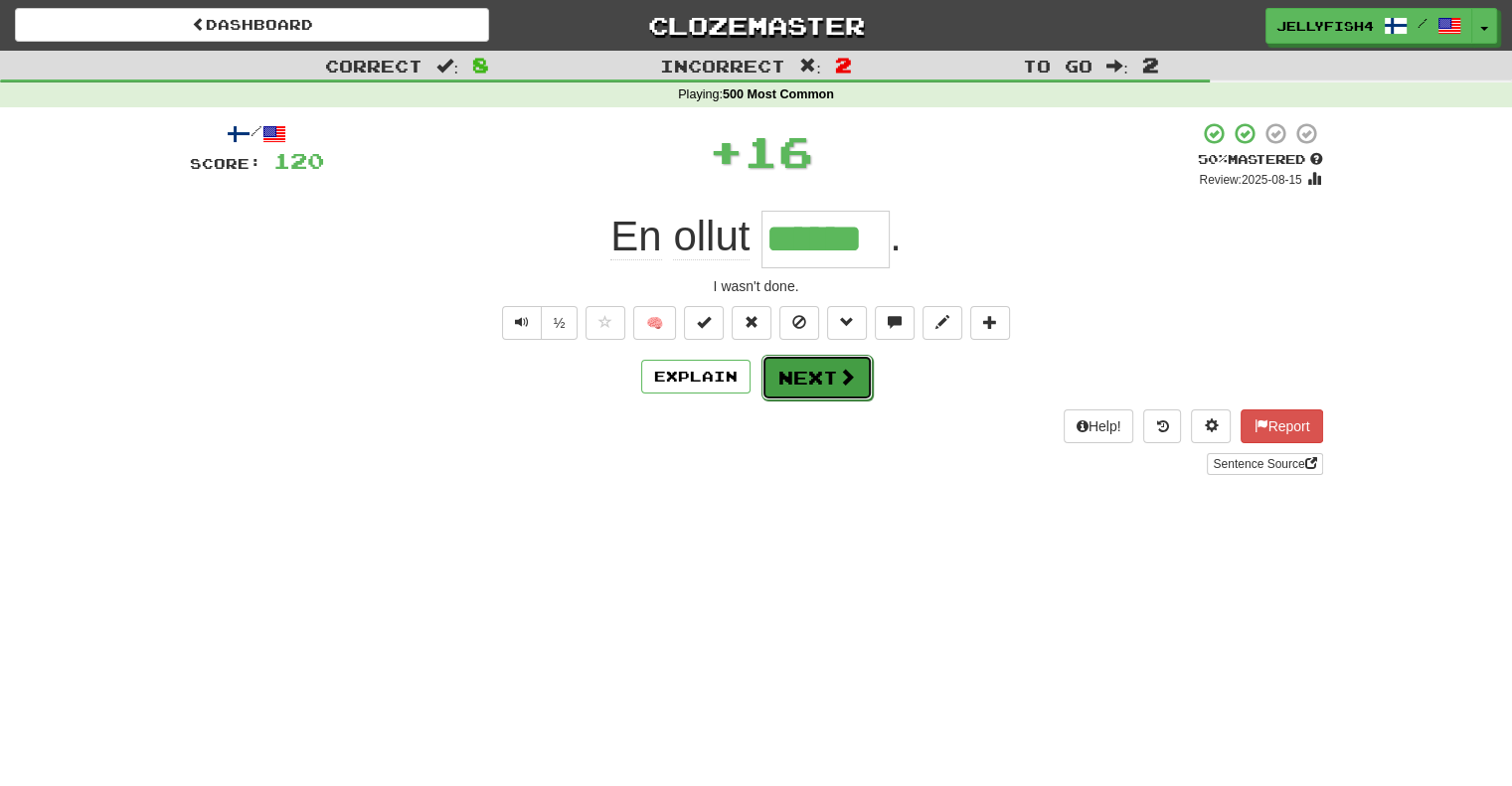 click on "Next" at bounding box center (817, 378) 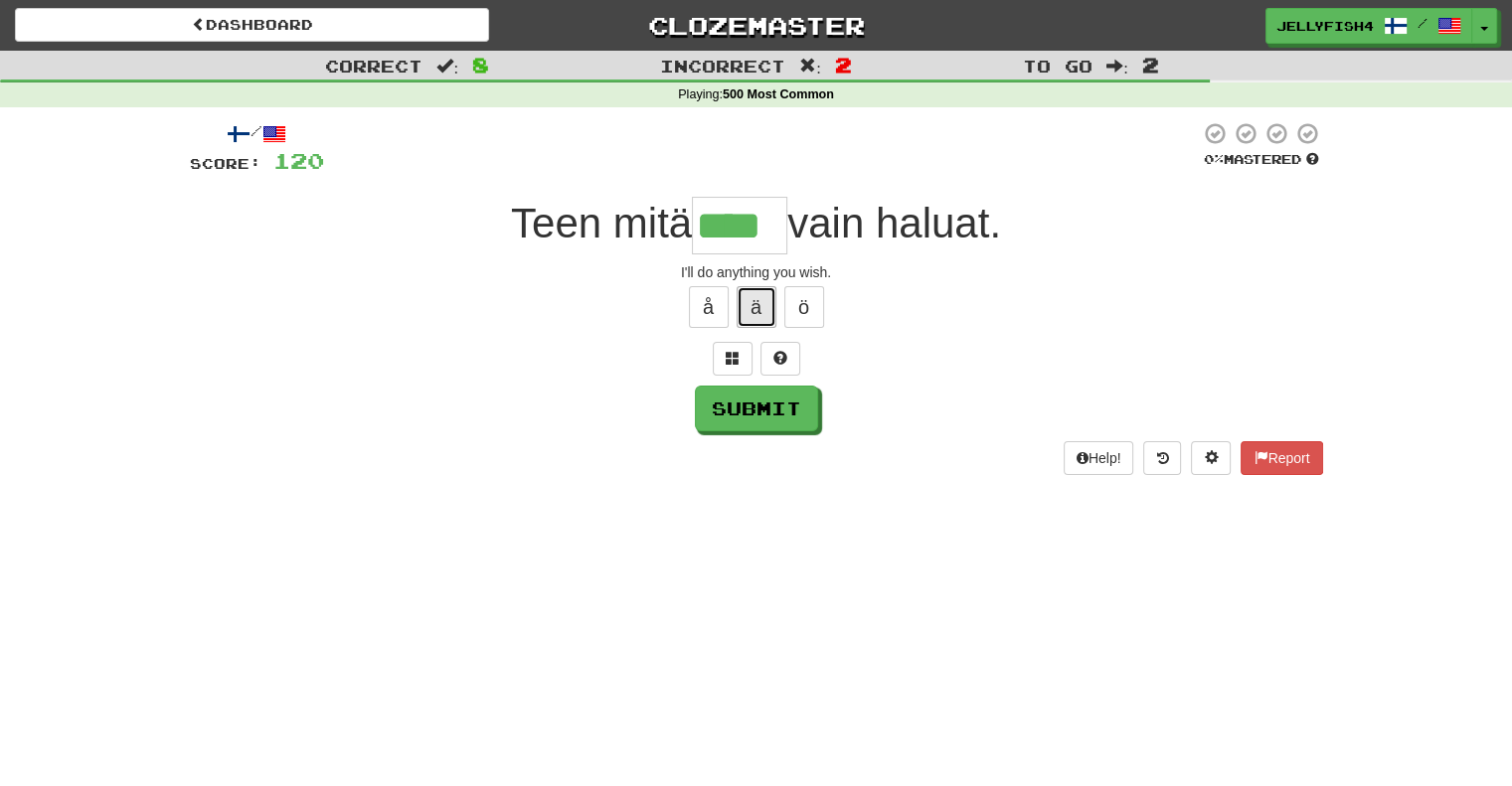 click on "ä" at bounding box center (756, 307) 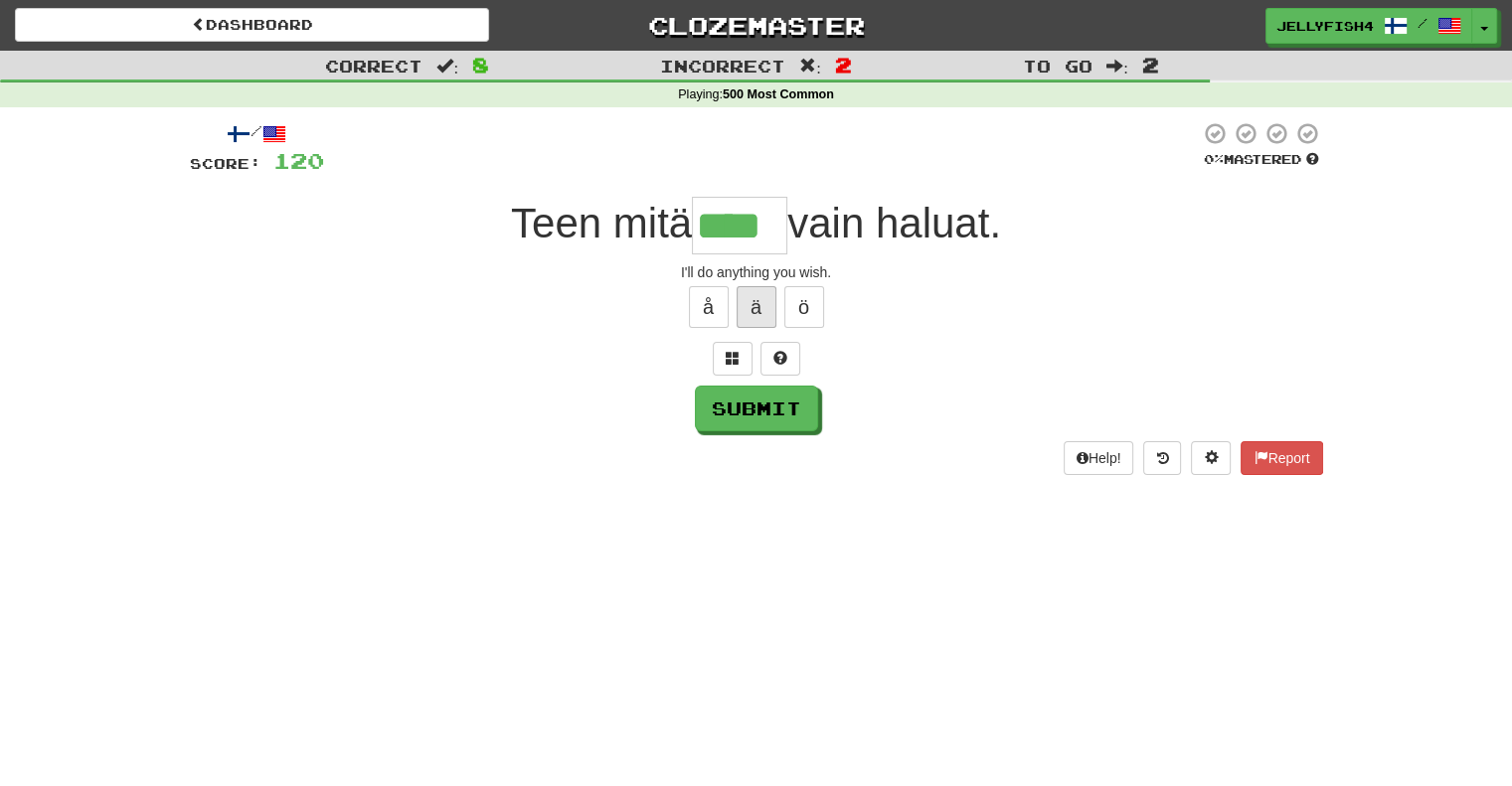 type on "*****" 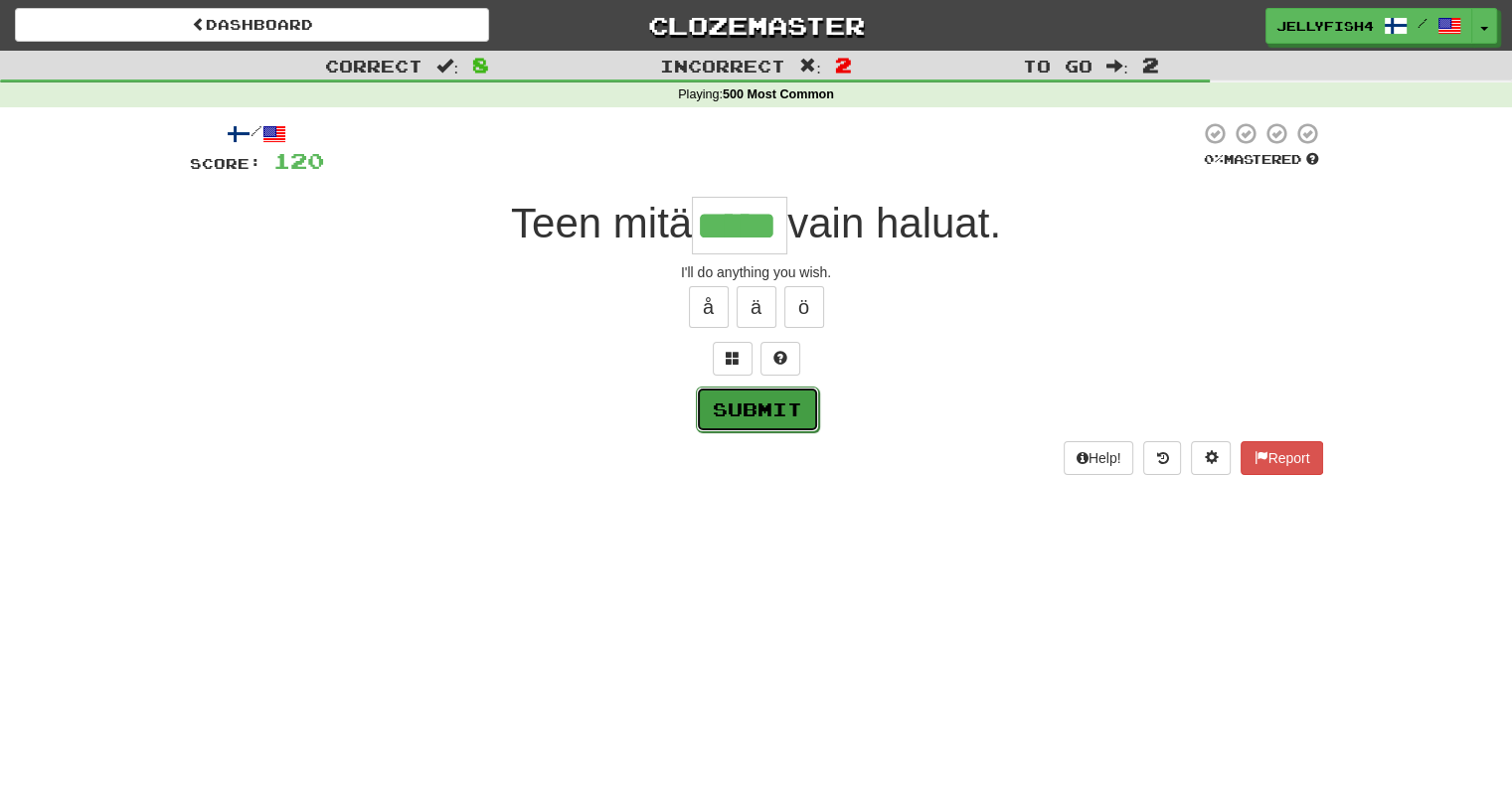 click on "Submit" at bounding box center (757, 409) 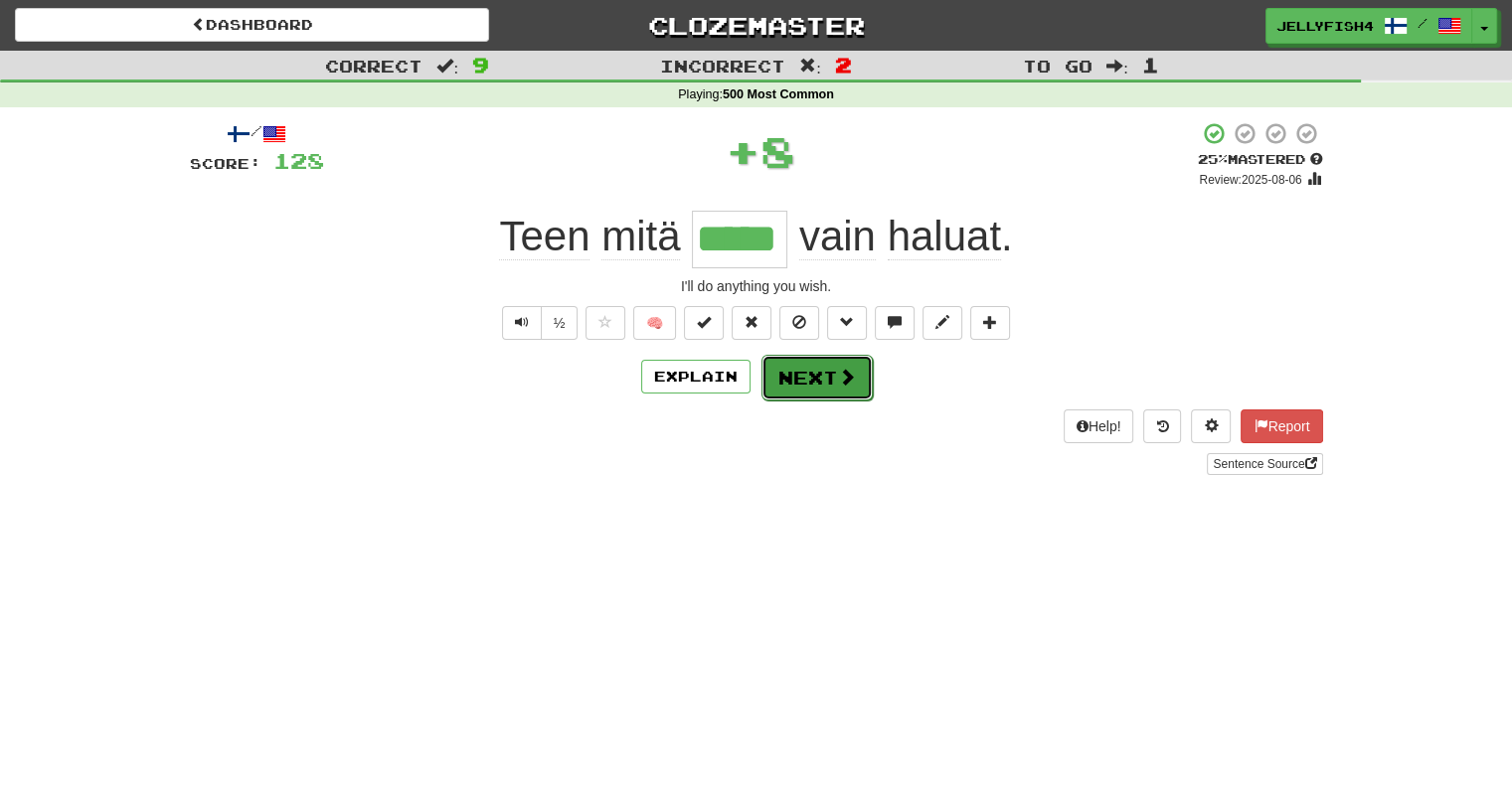 click on "Next" at bounding box center (817, 378) 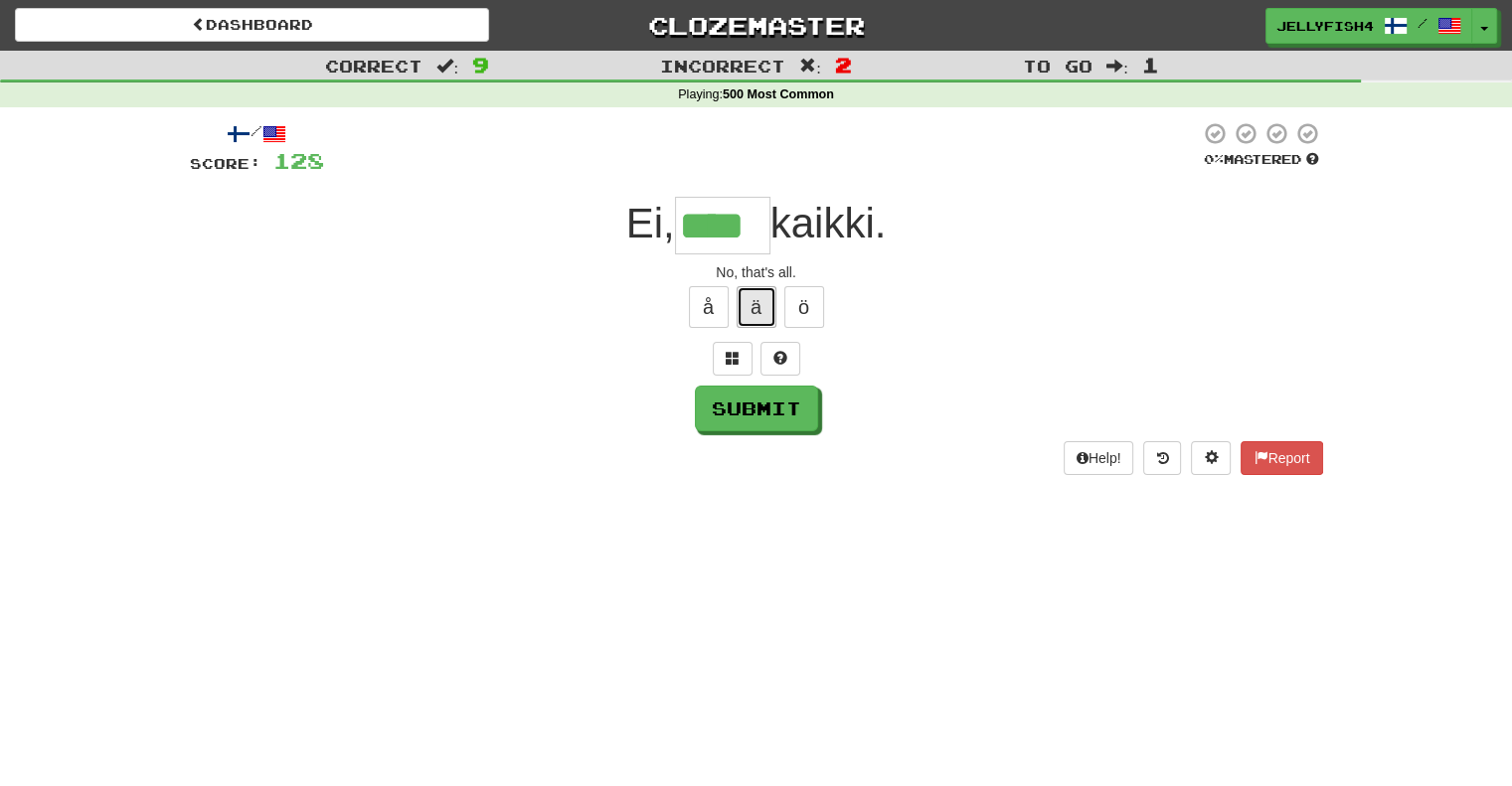click on "ä" at bounding box center (756, 307) 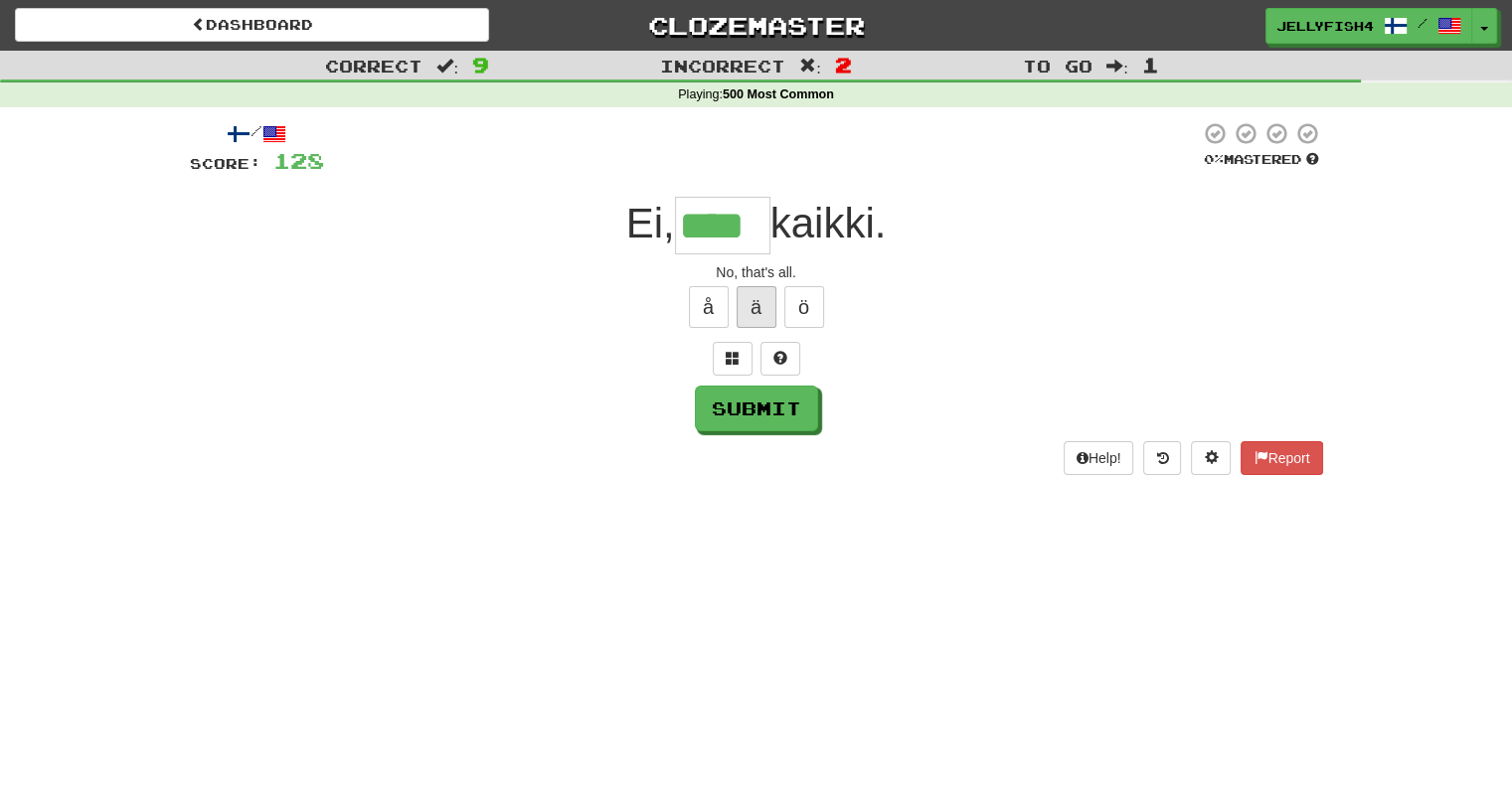 type on "*****" 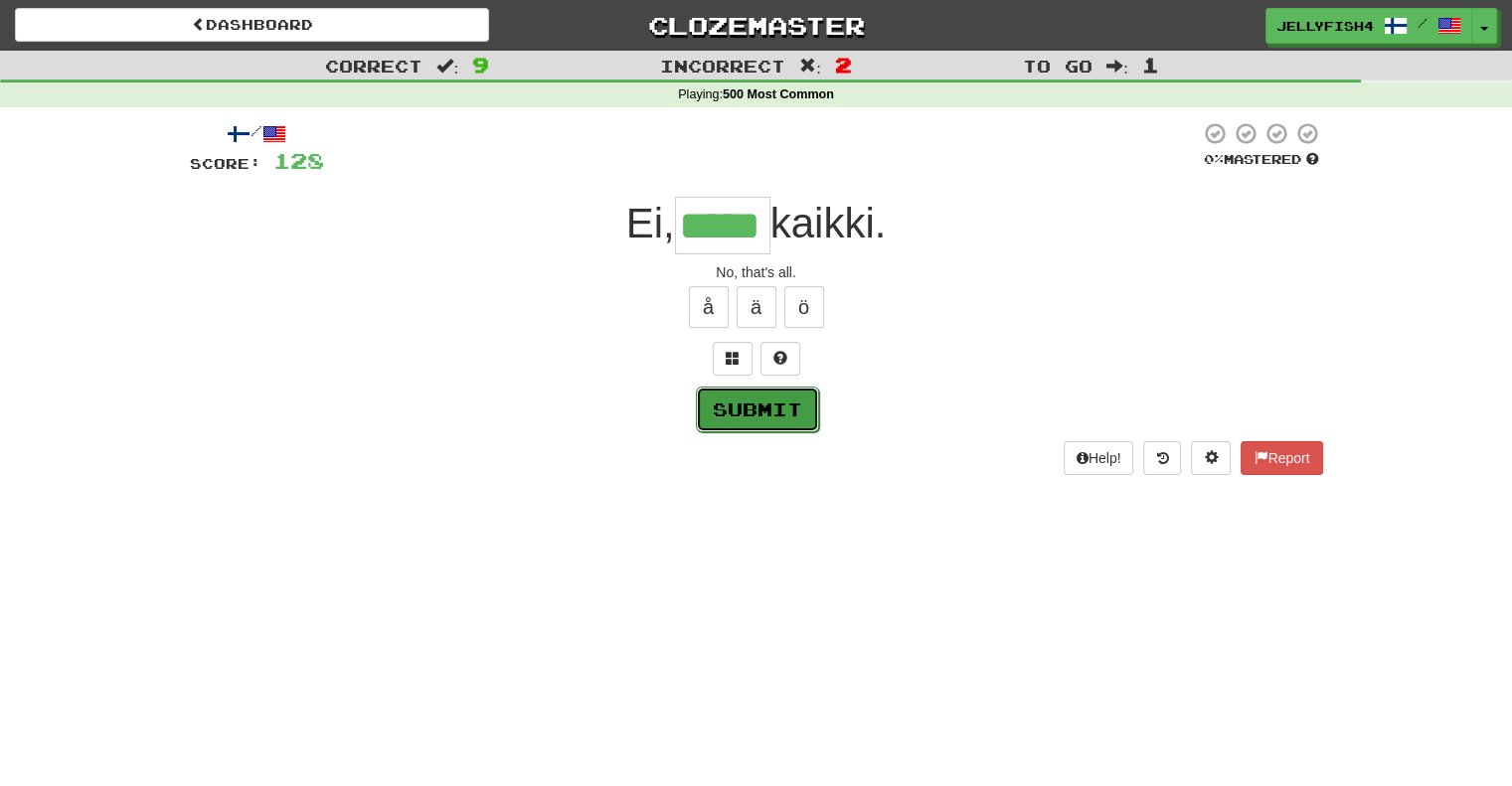 click on "Submit" at bounding box center (757, 409) 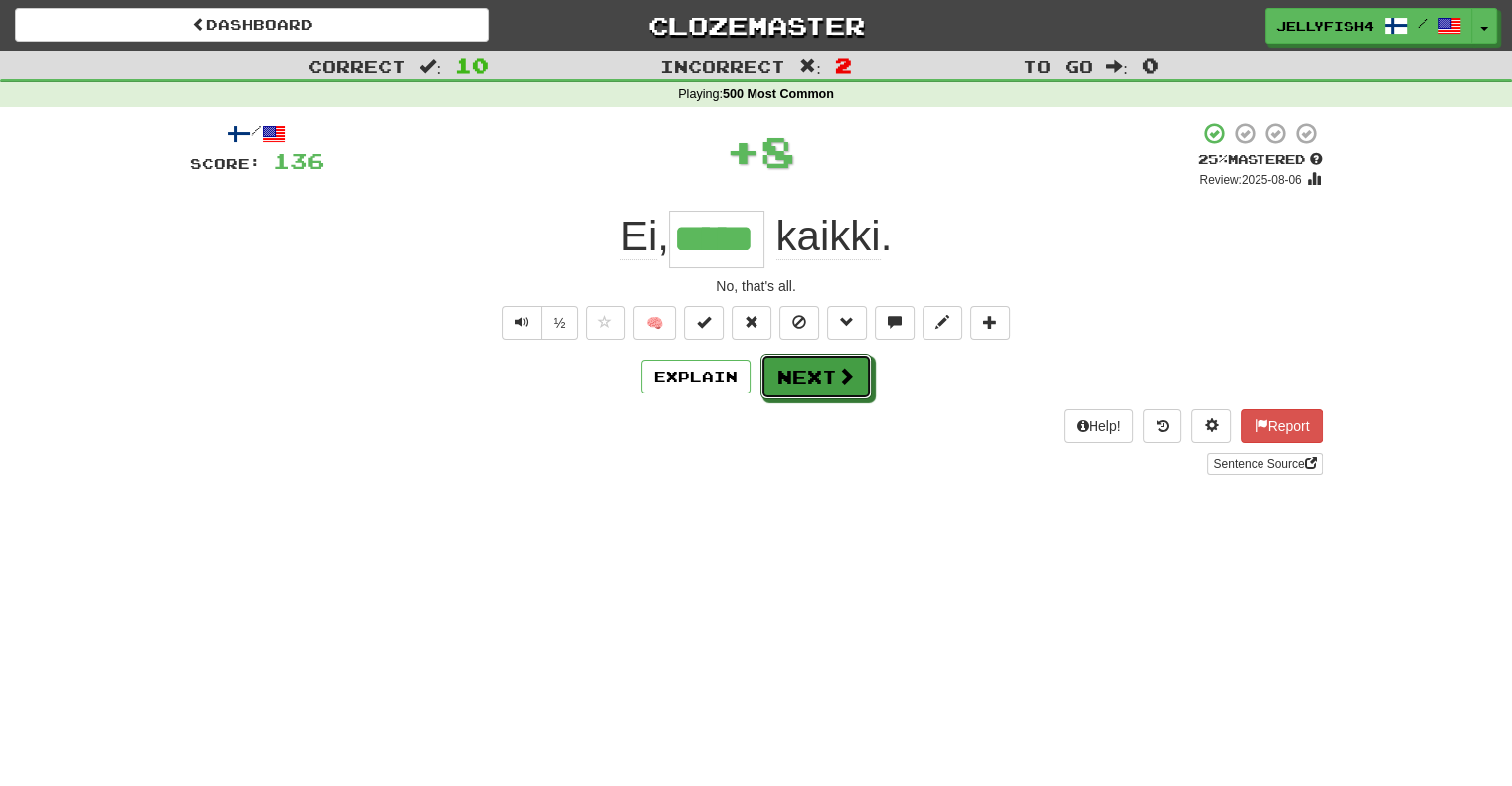 click on "Next" at bounding box center (816, 377) 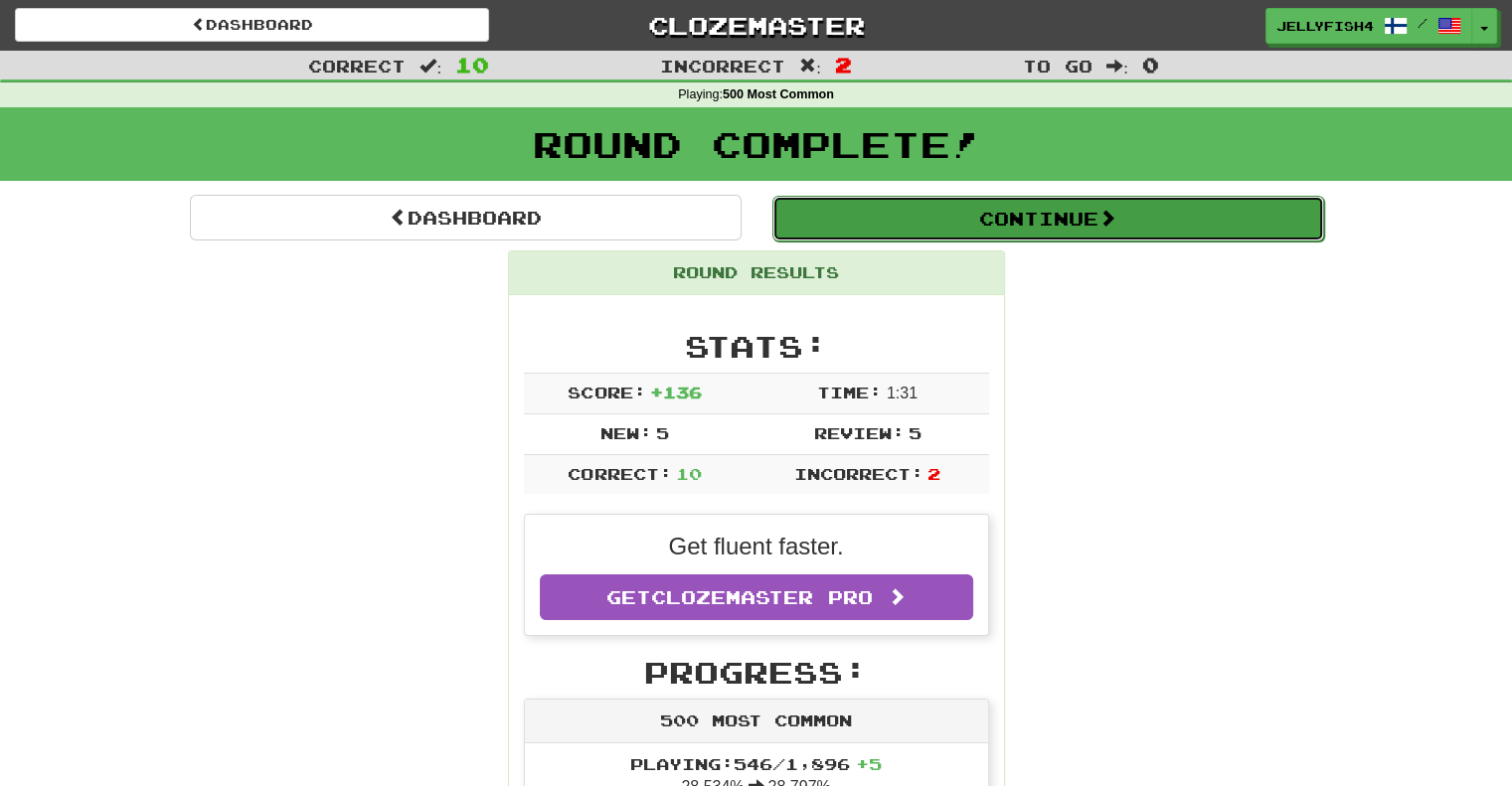 click on "Continue" at bounding box center (1048, 219) 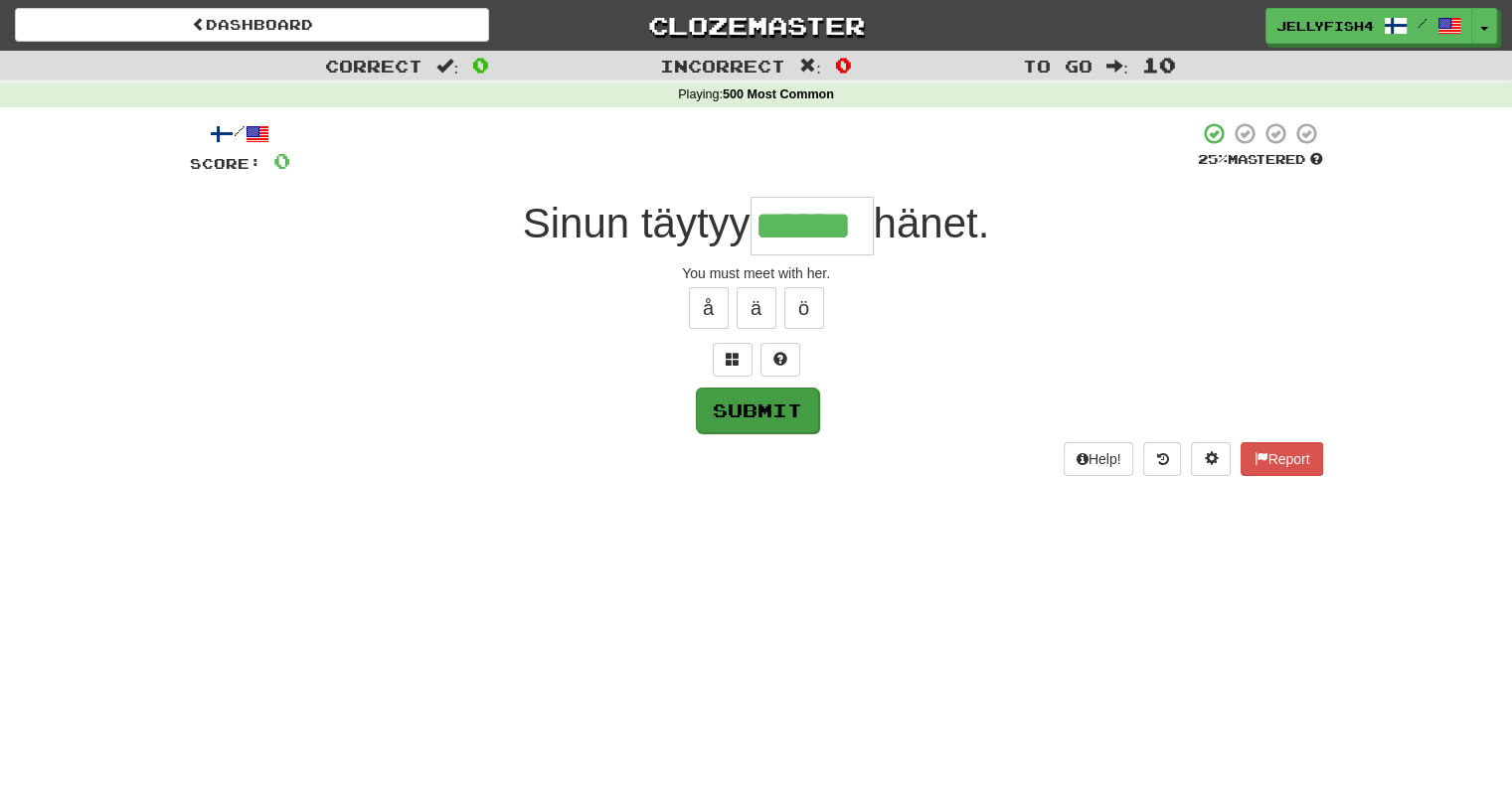 type on "******" 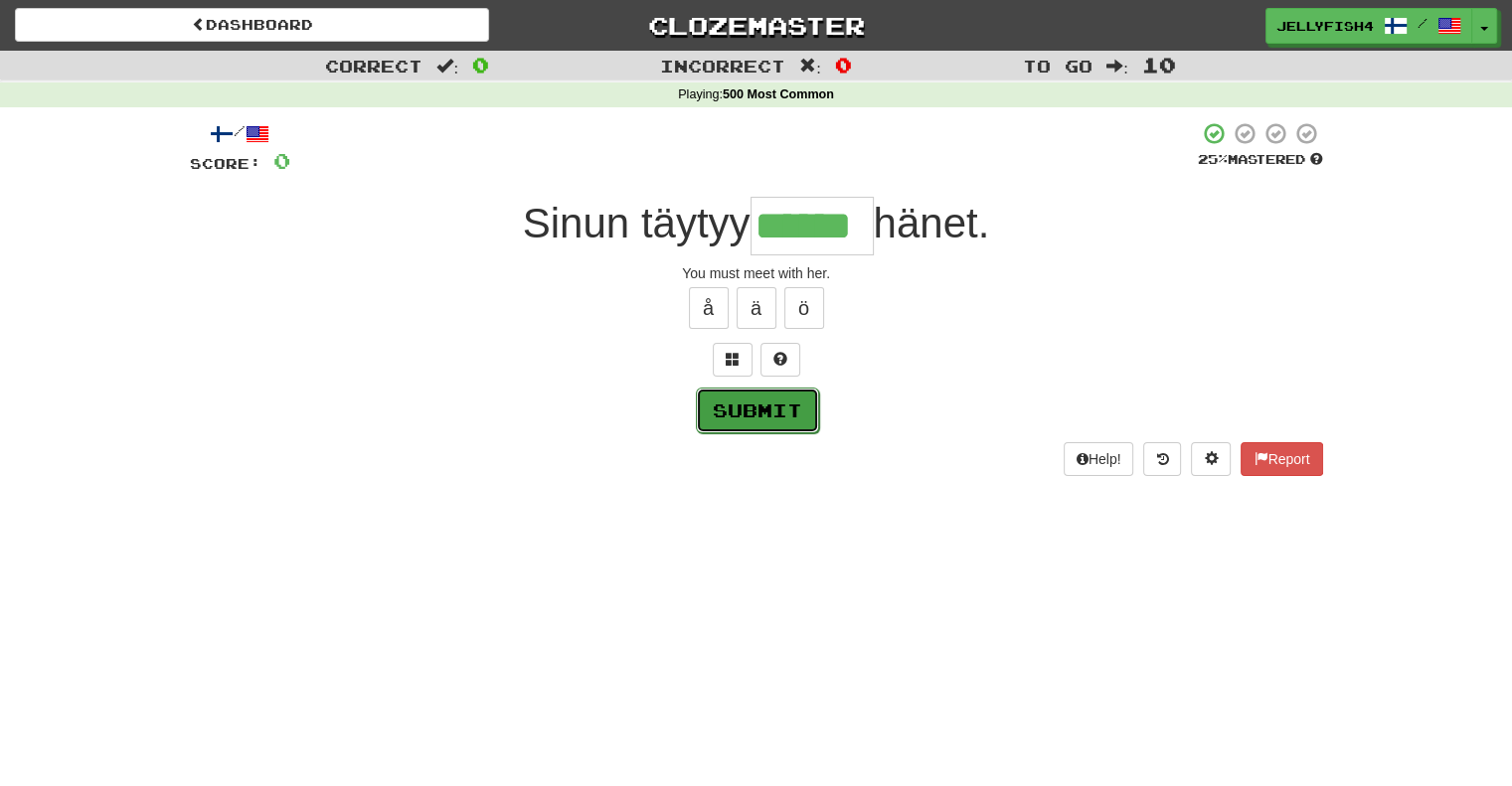 click on "Submit" at bounding box center (757, 410) 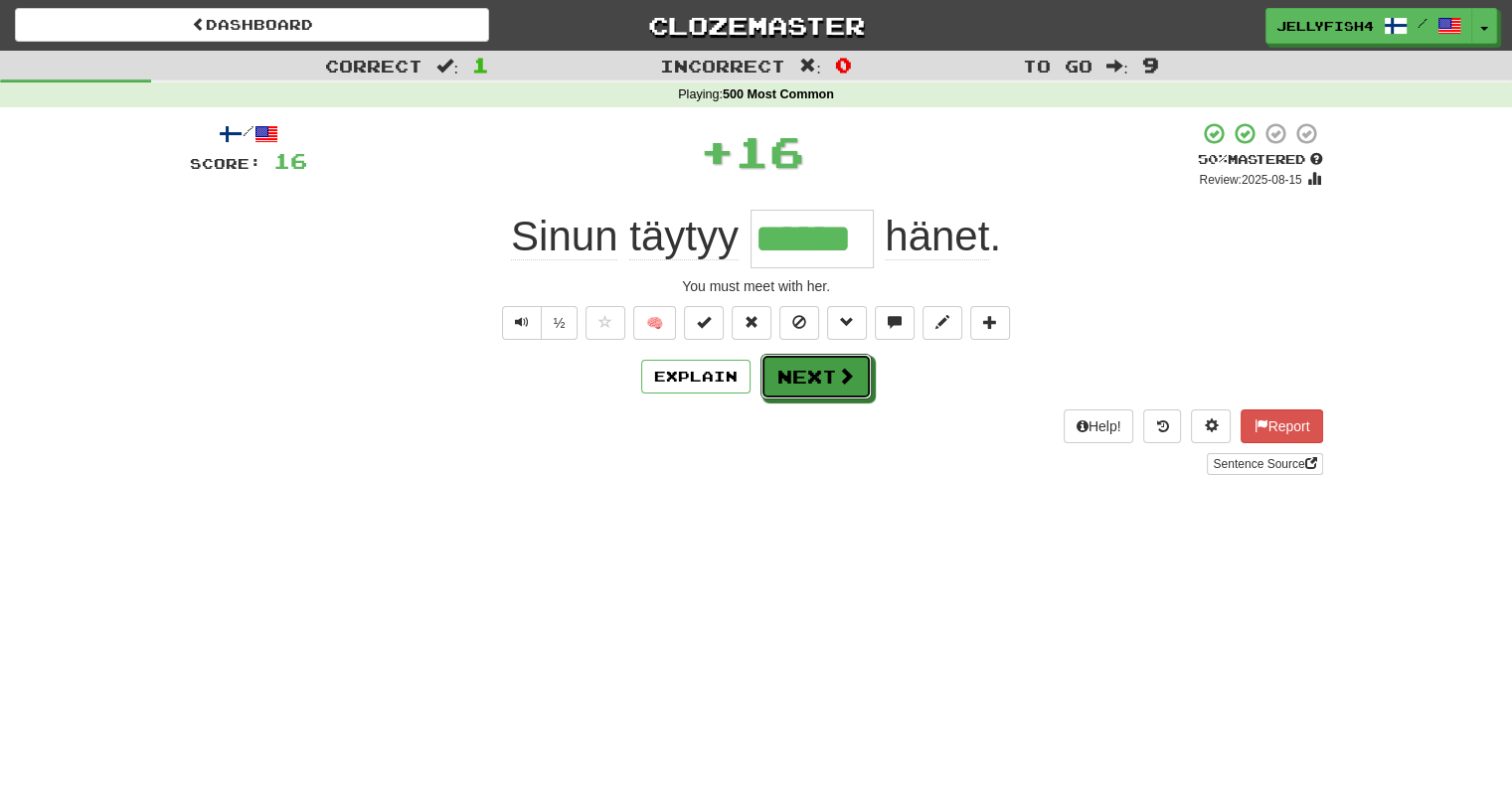 click on "Next" at bounding box center (816, 377) 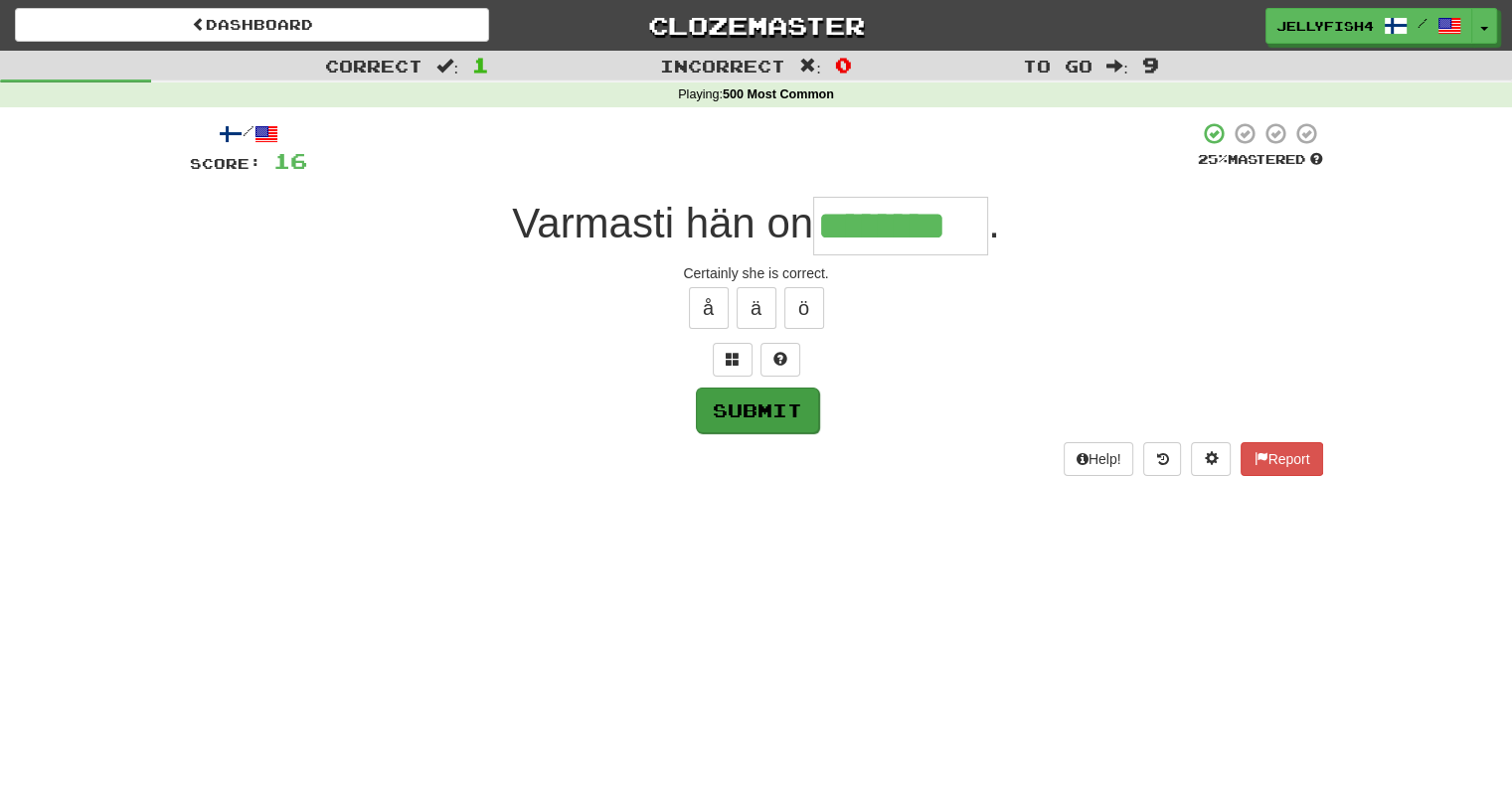 type on "********" 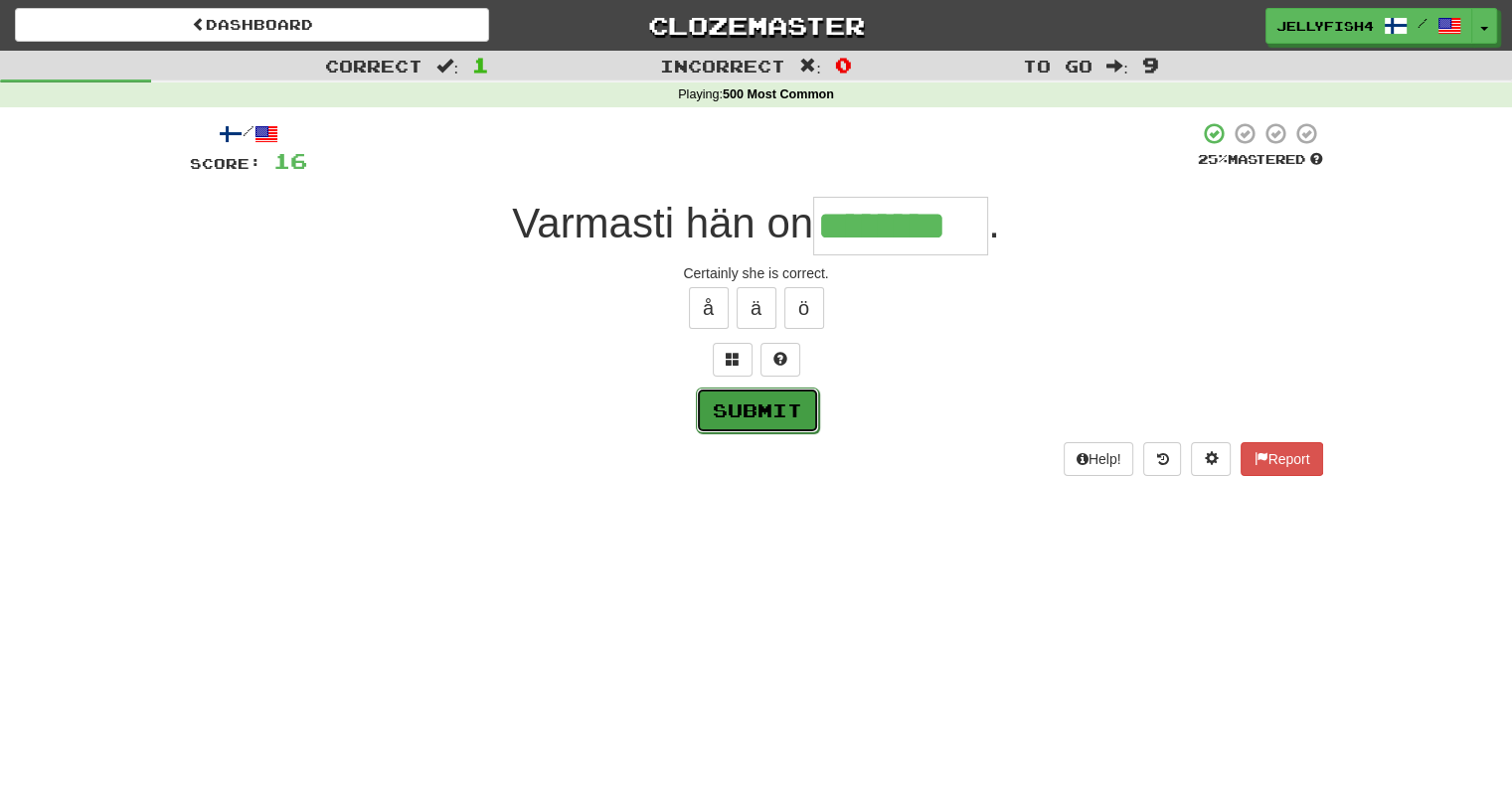 click on "Submit" at bounding box center [757, 410] 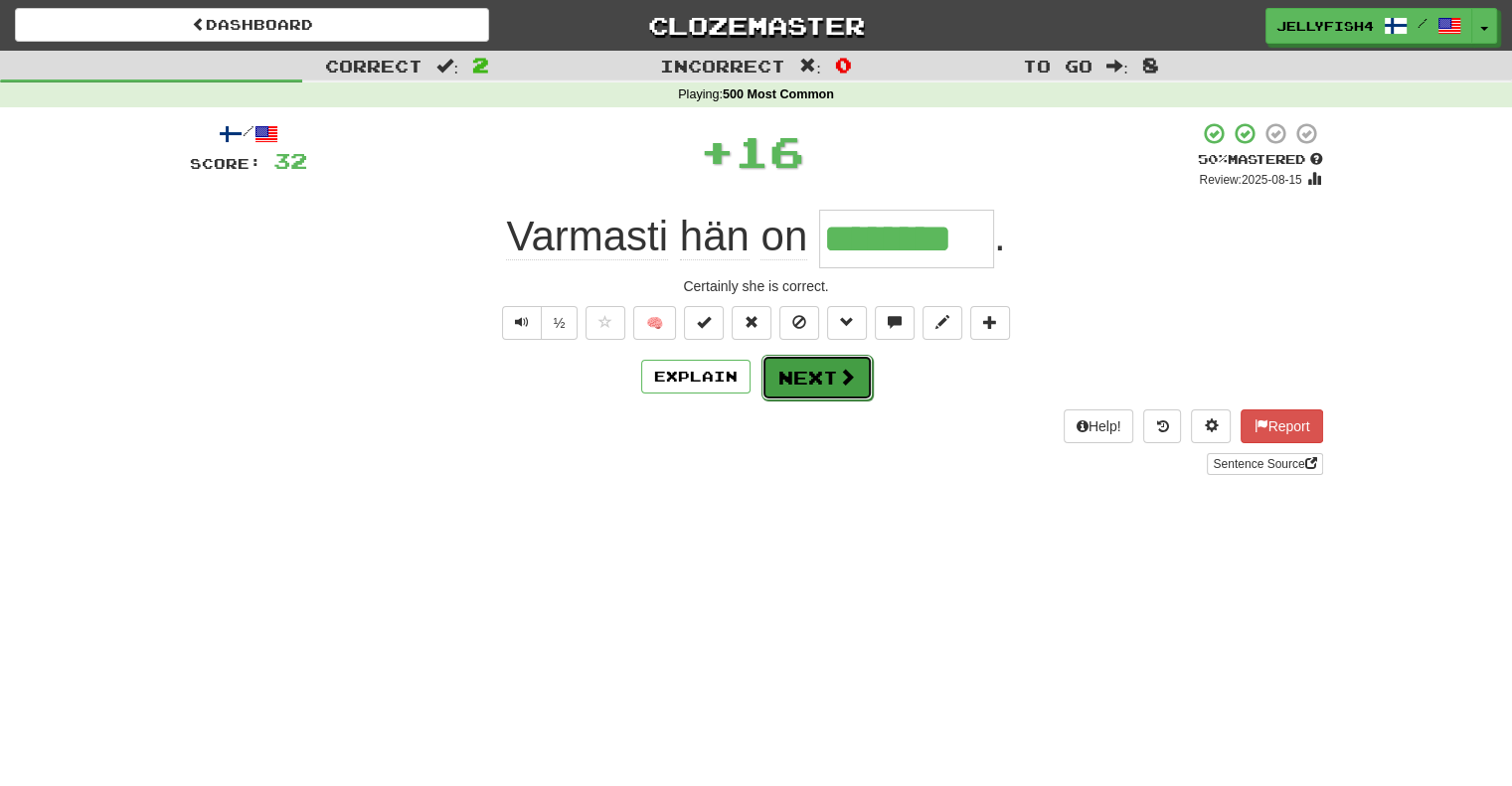 click on "Next" at bounding box center [817, 378] 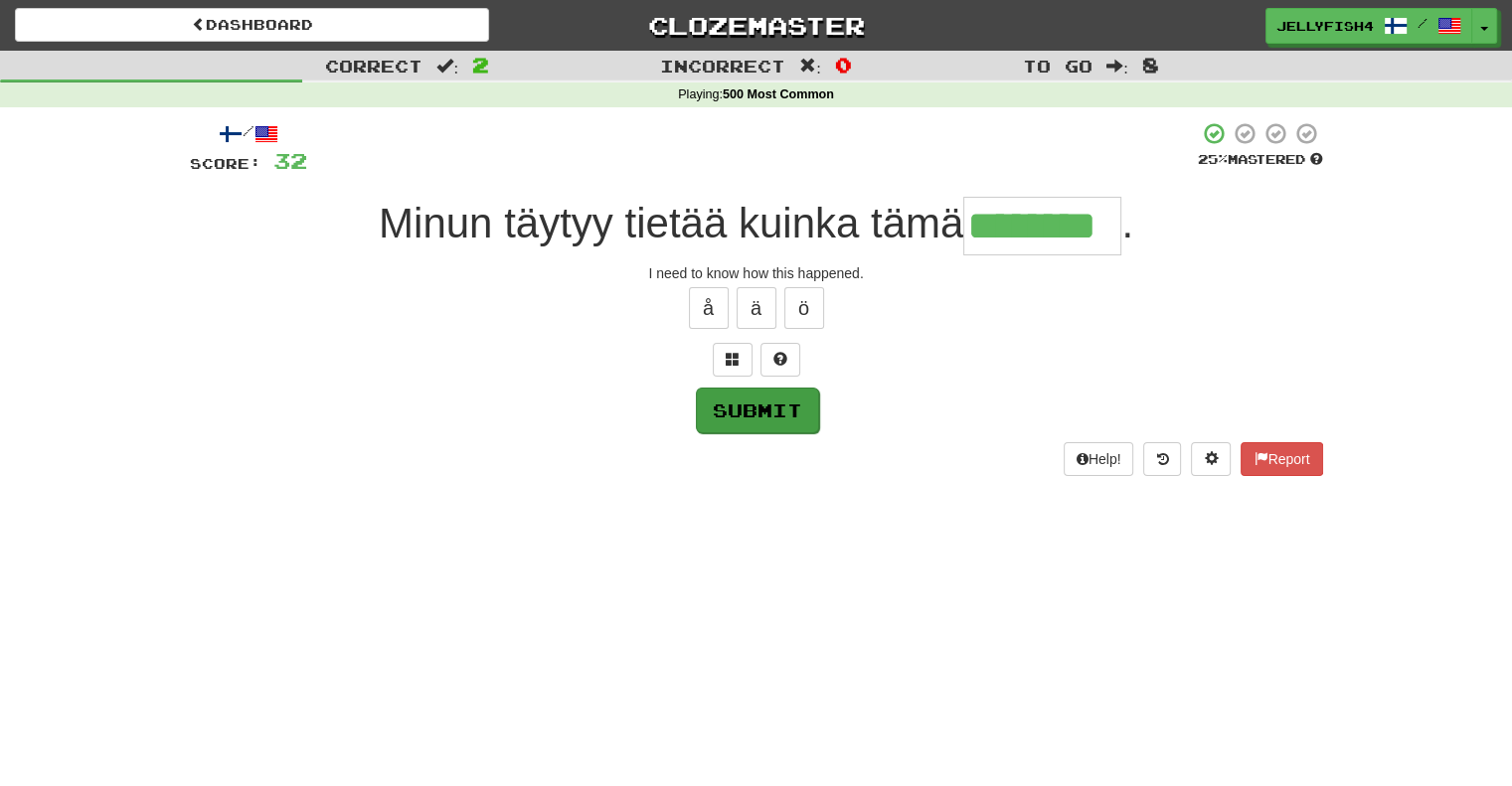 type on "********" 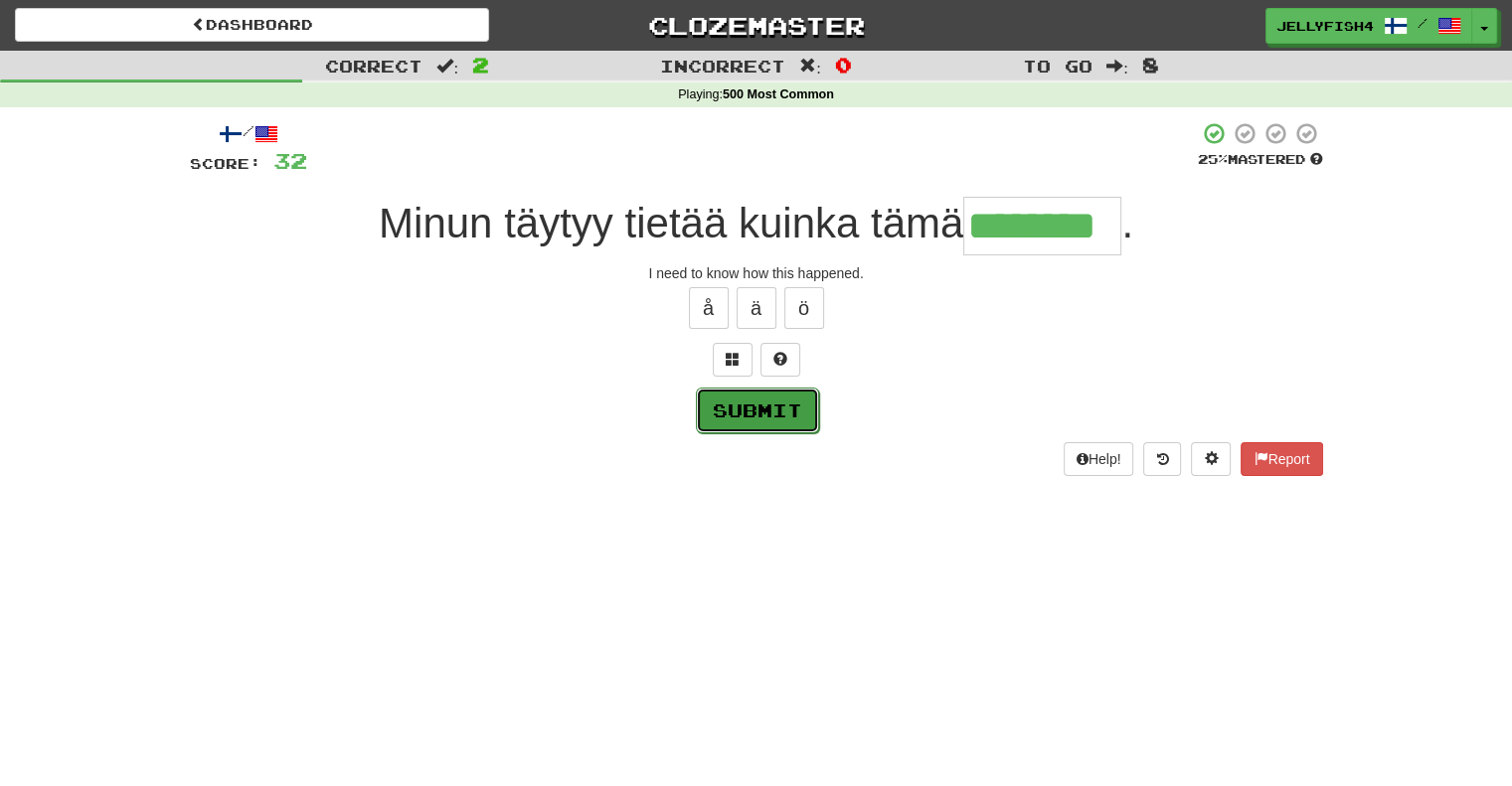 click on "Submit" at bounding box center [757, 410] 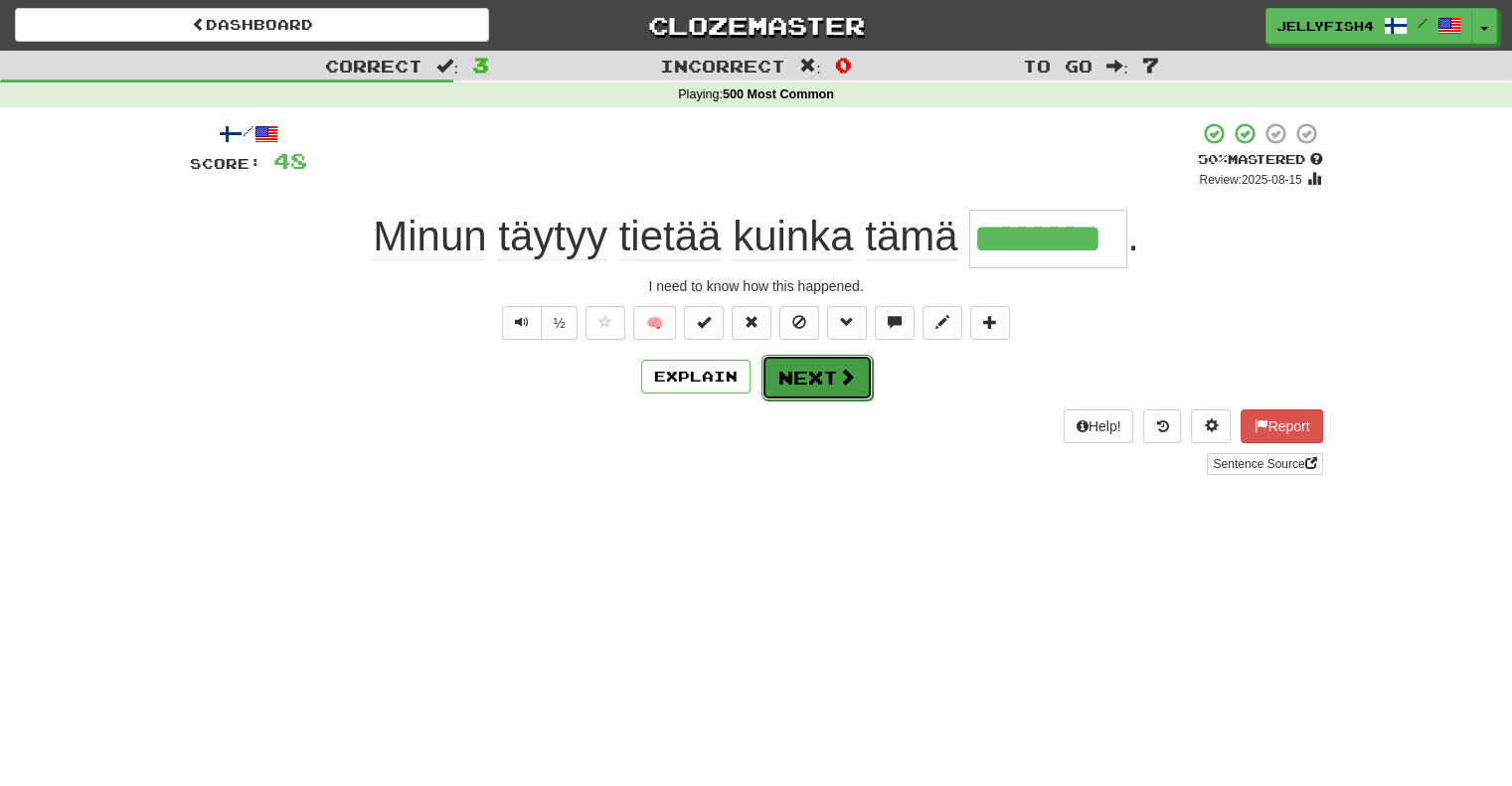 click on "Next" at bounding box center (817, 378) 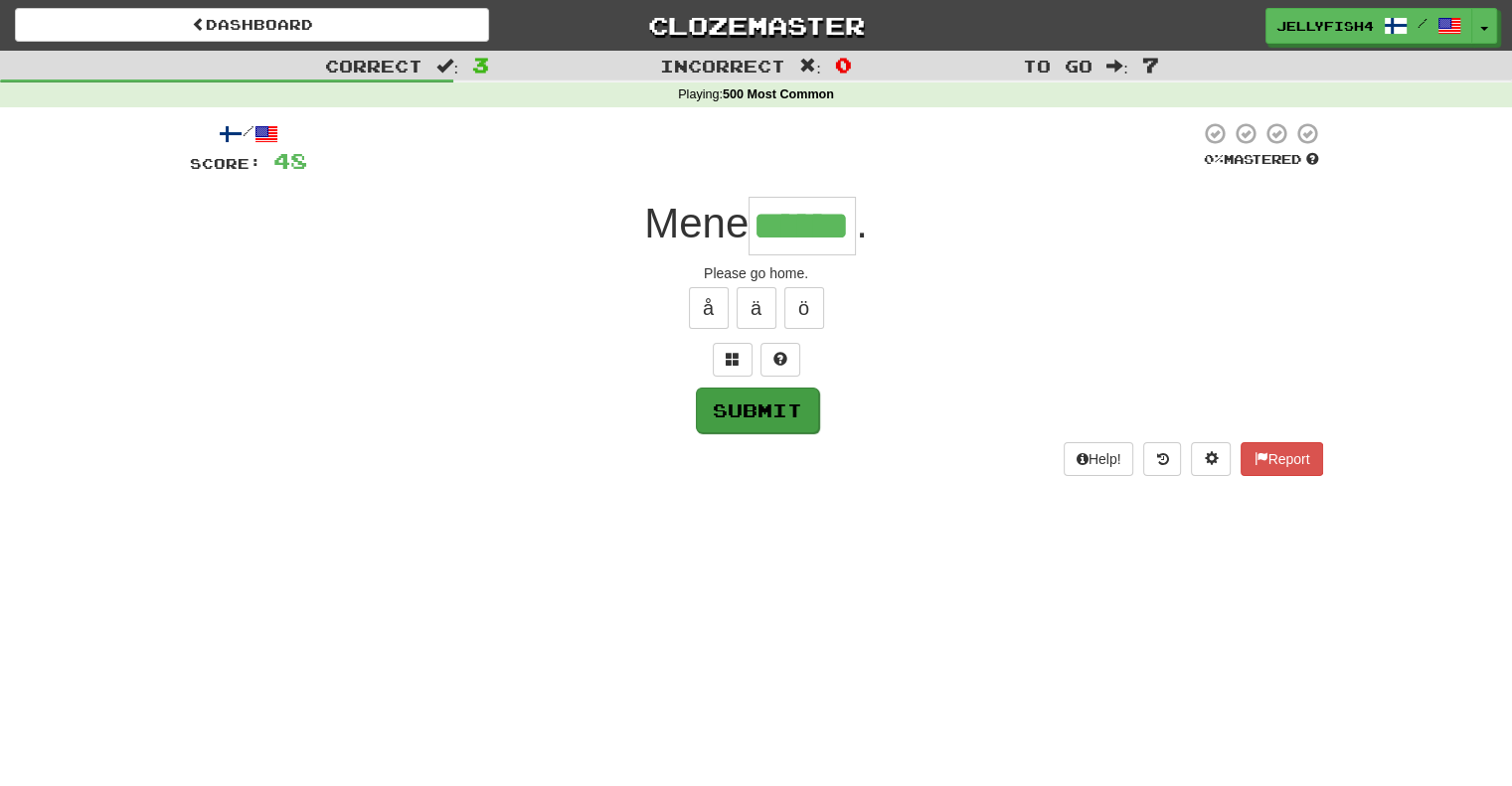 type on "******" 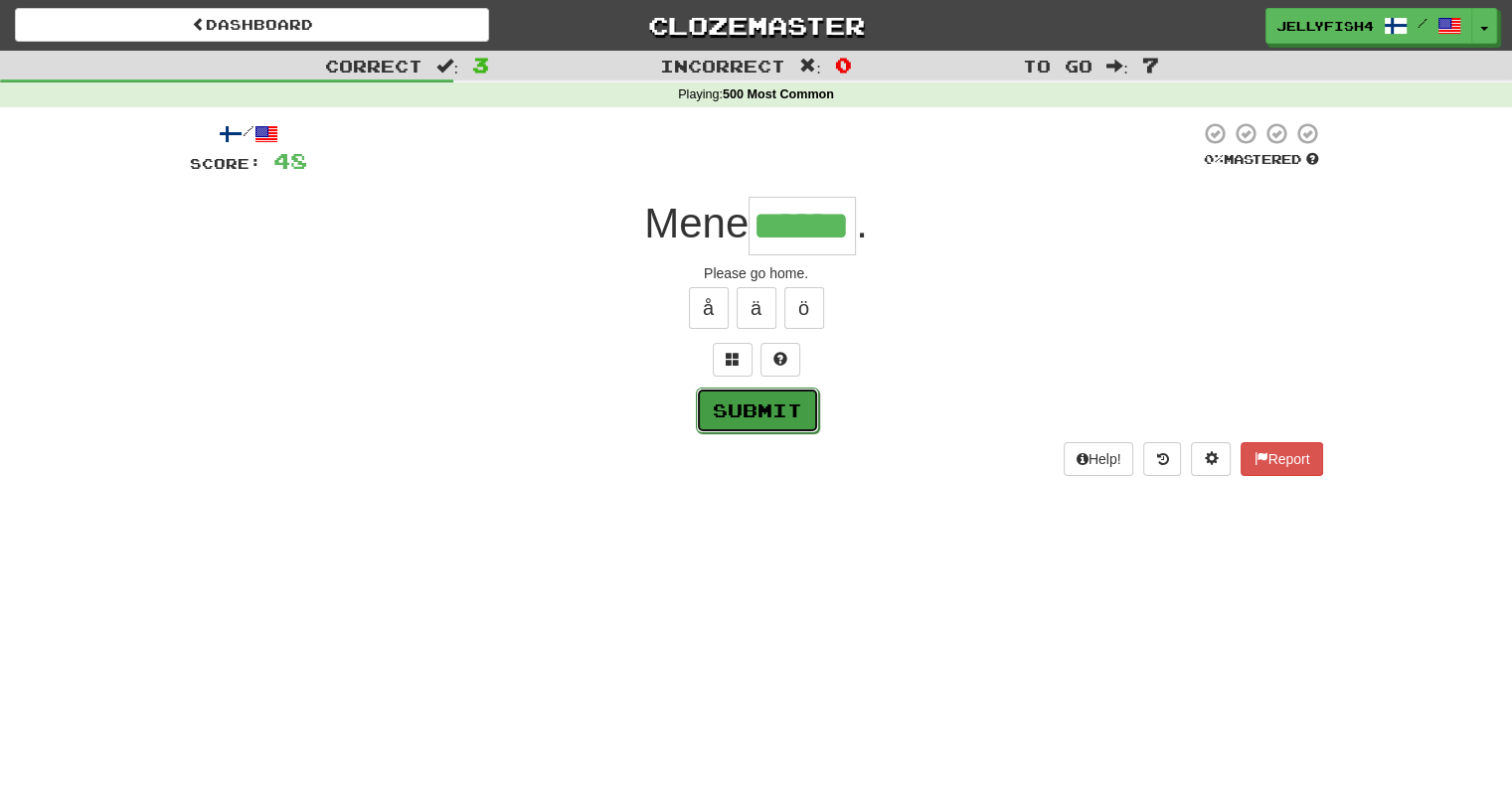 click on "Submit" at bounding box center (757, 410) 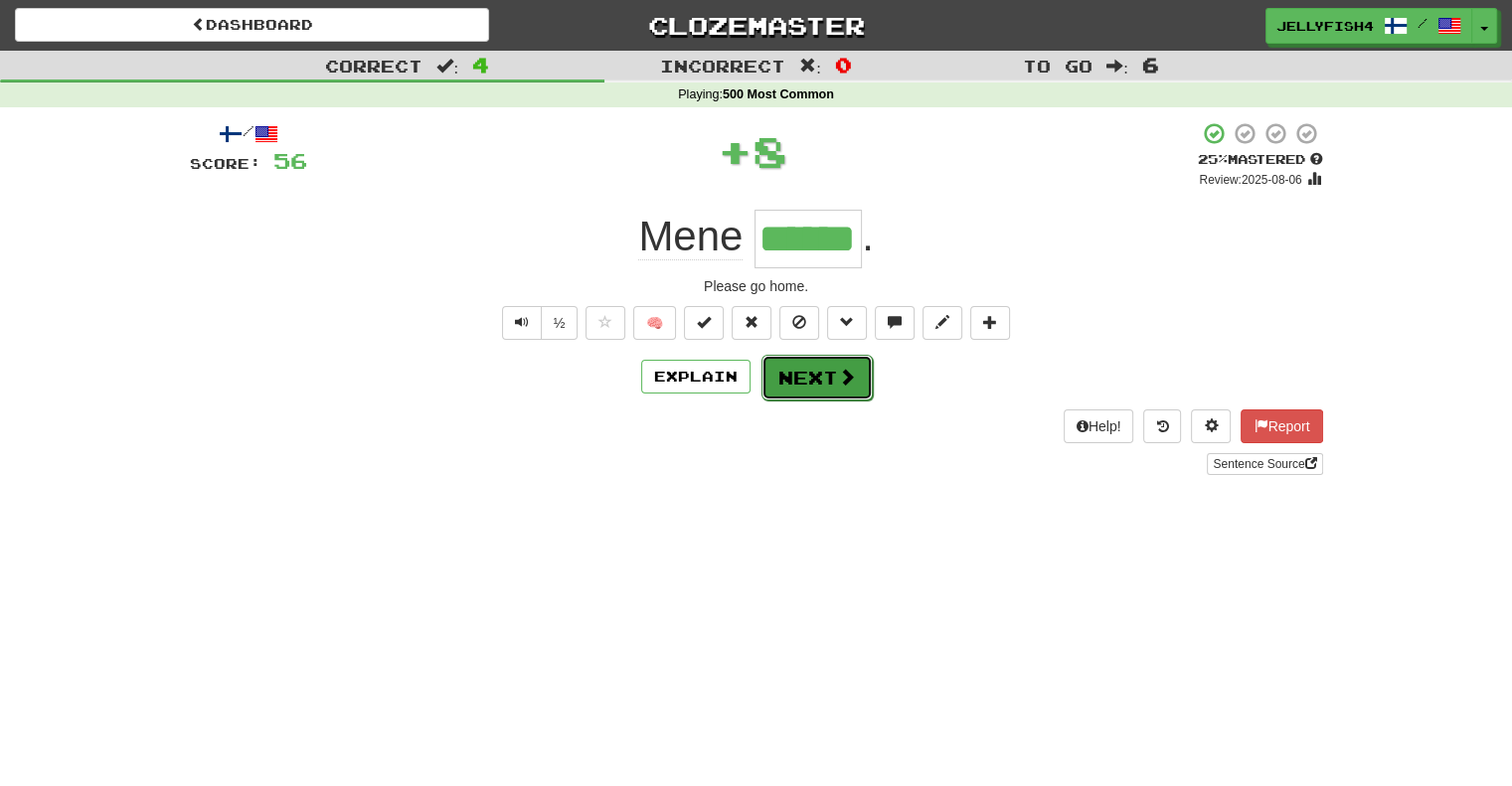 click on "Next" at bounding box center (817, 378) 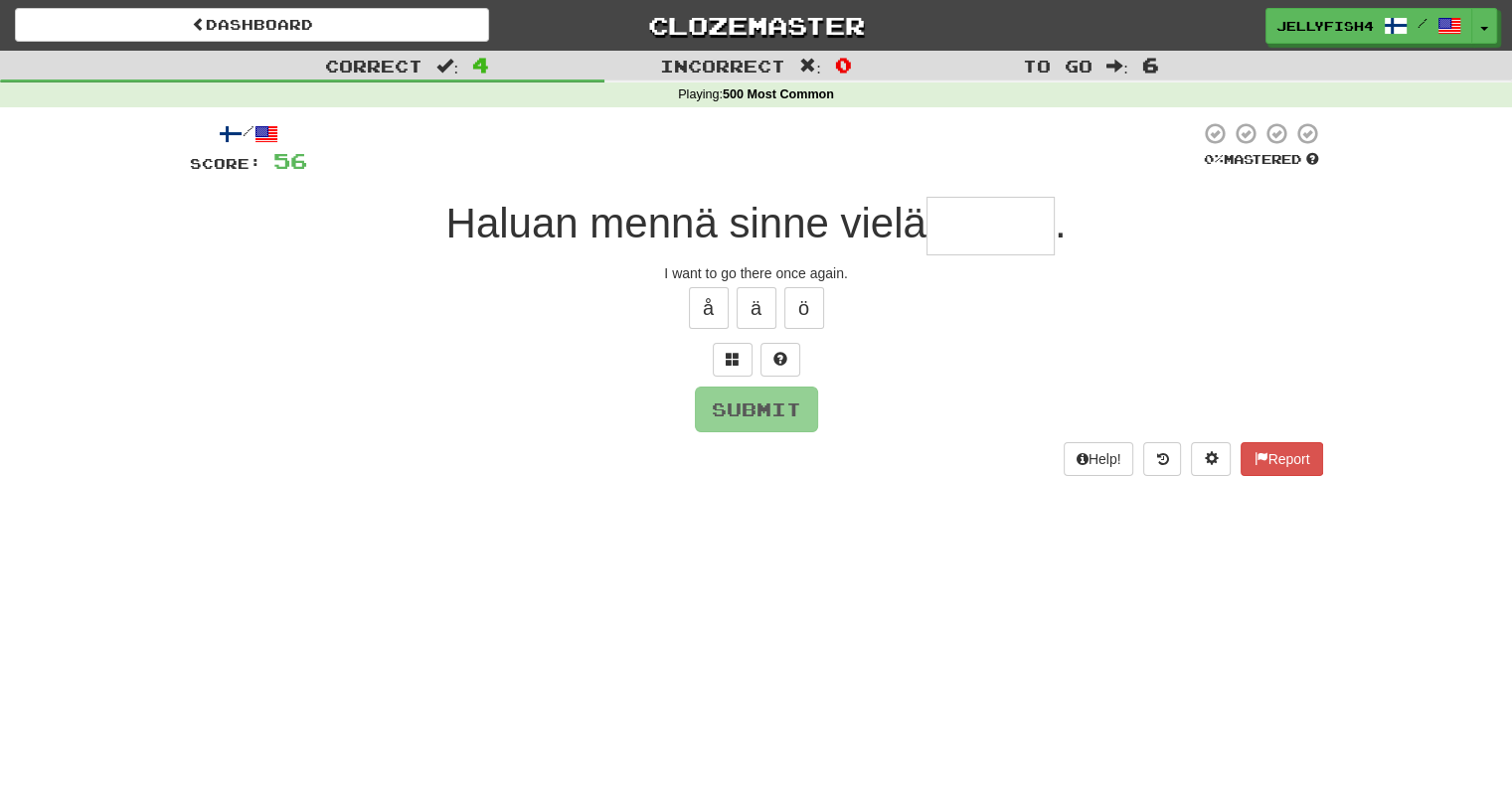 type on "*" 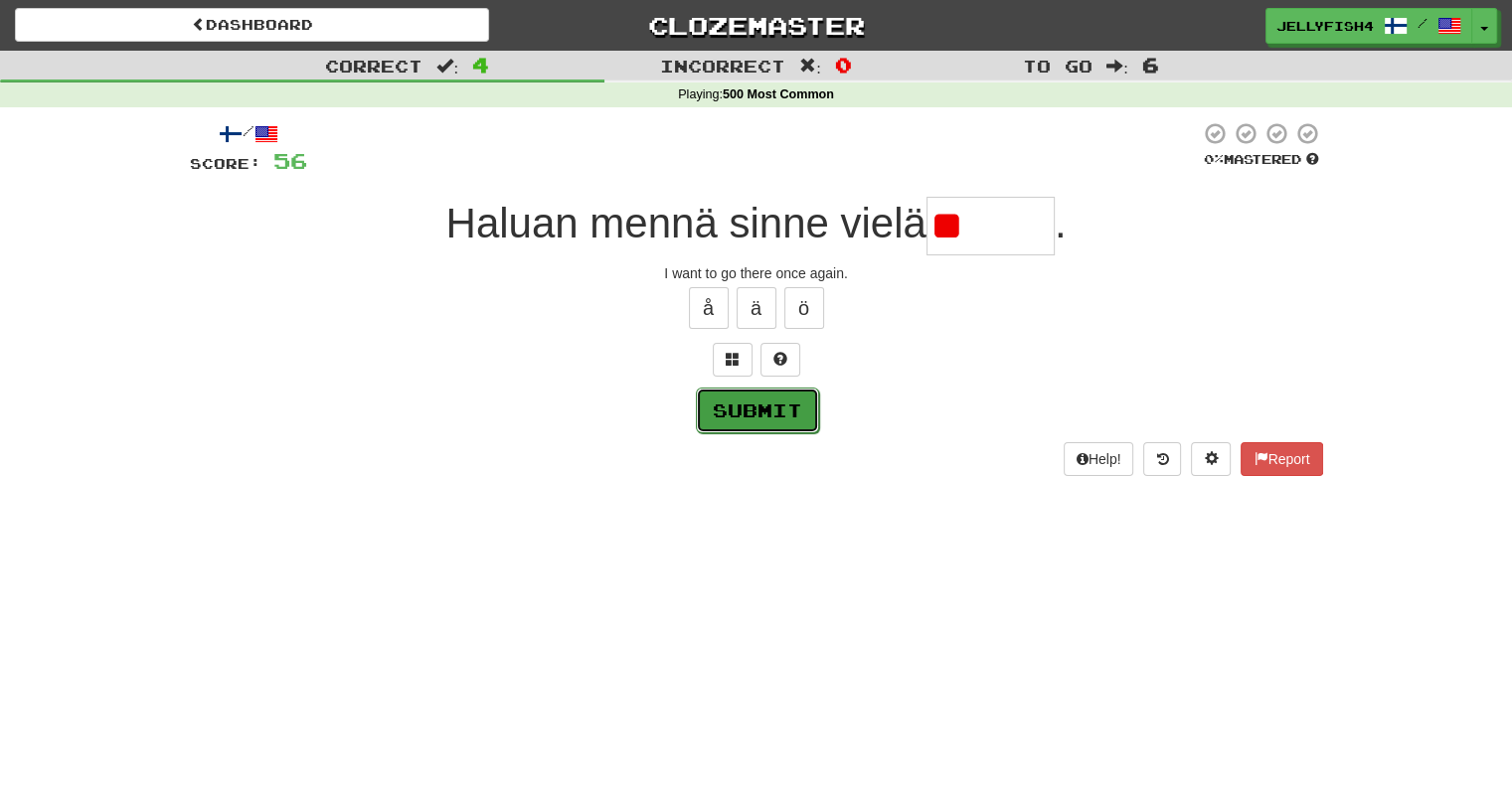 click on "Submit" at bounding box center [757, 410] 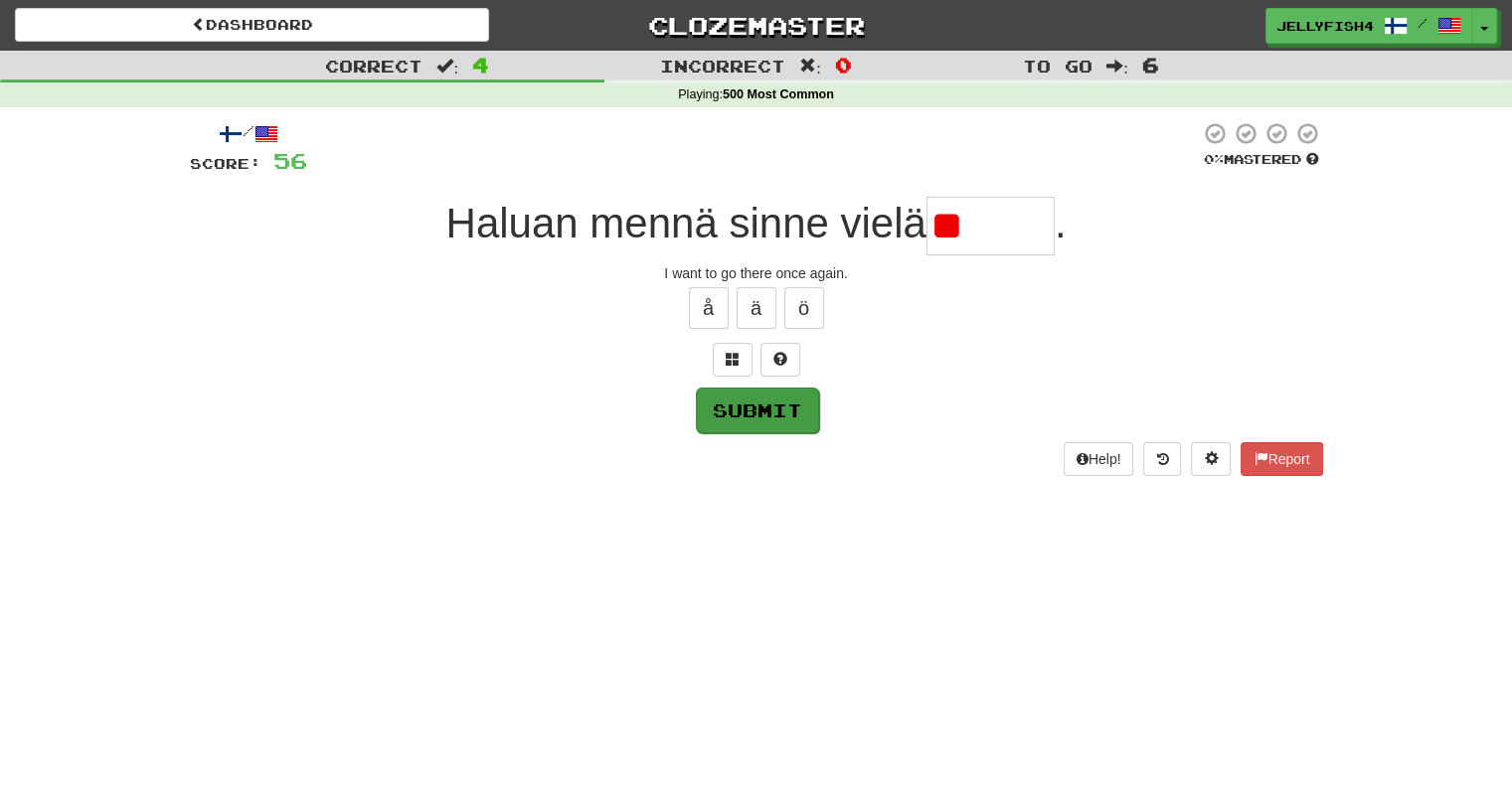 type on "******" 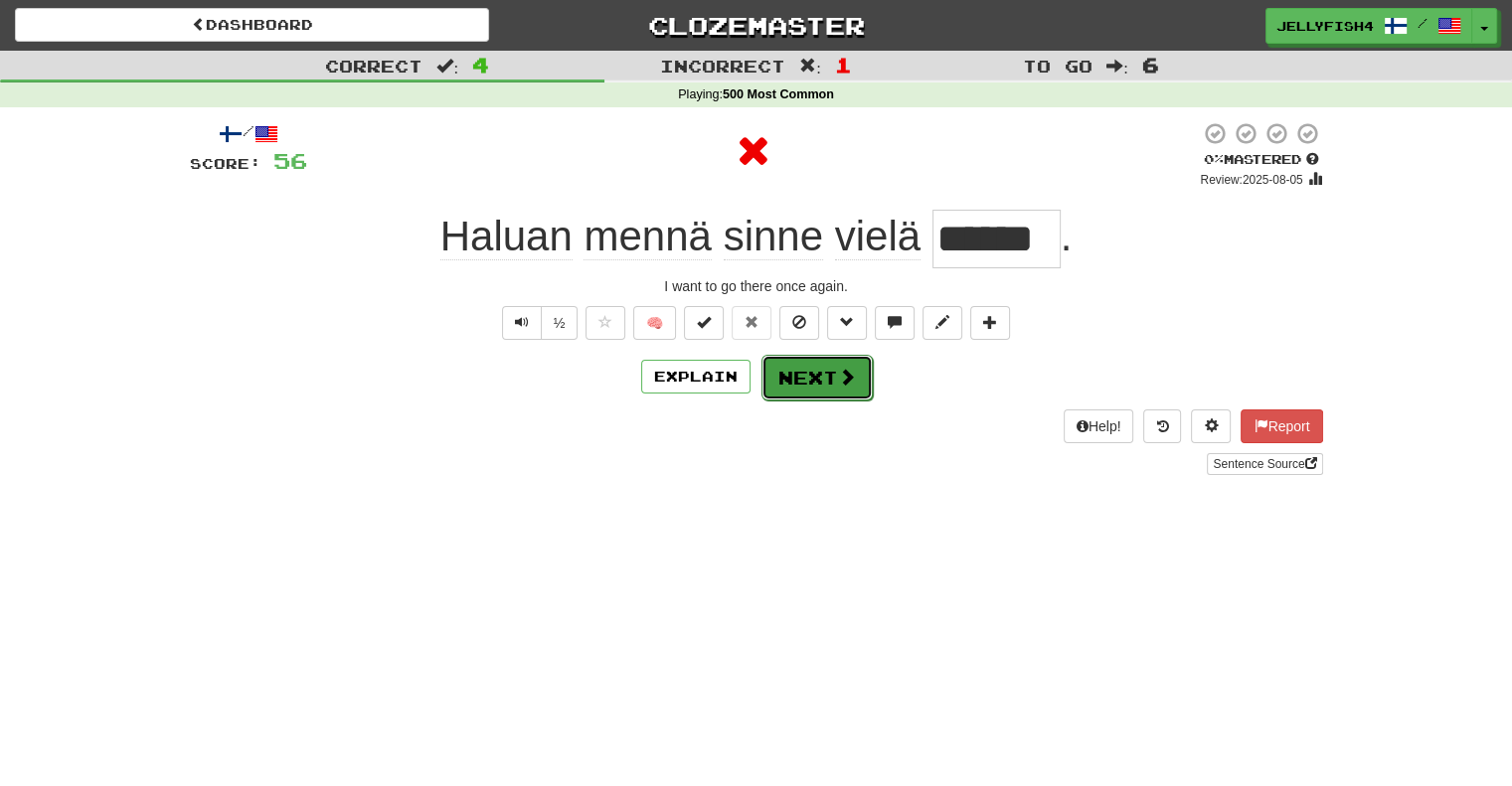 click at bounding box center (847, 377) 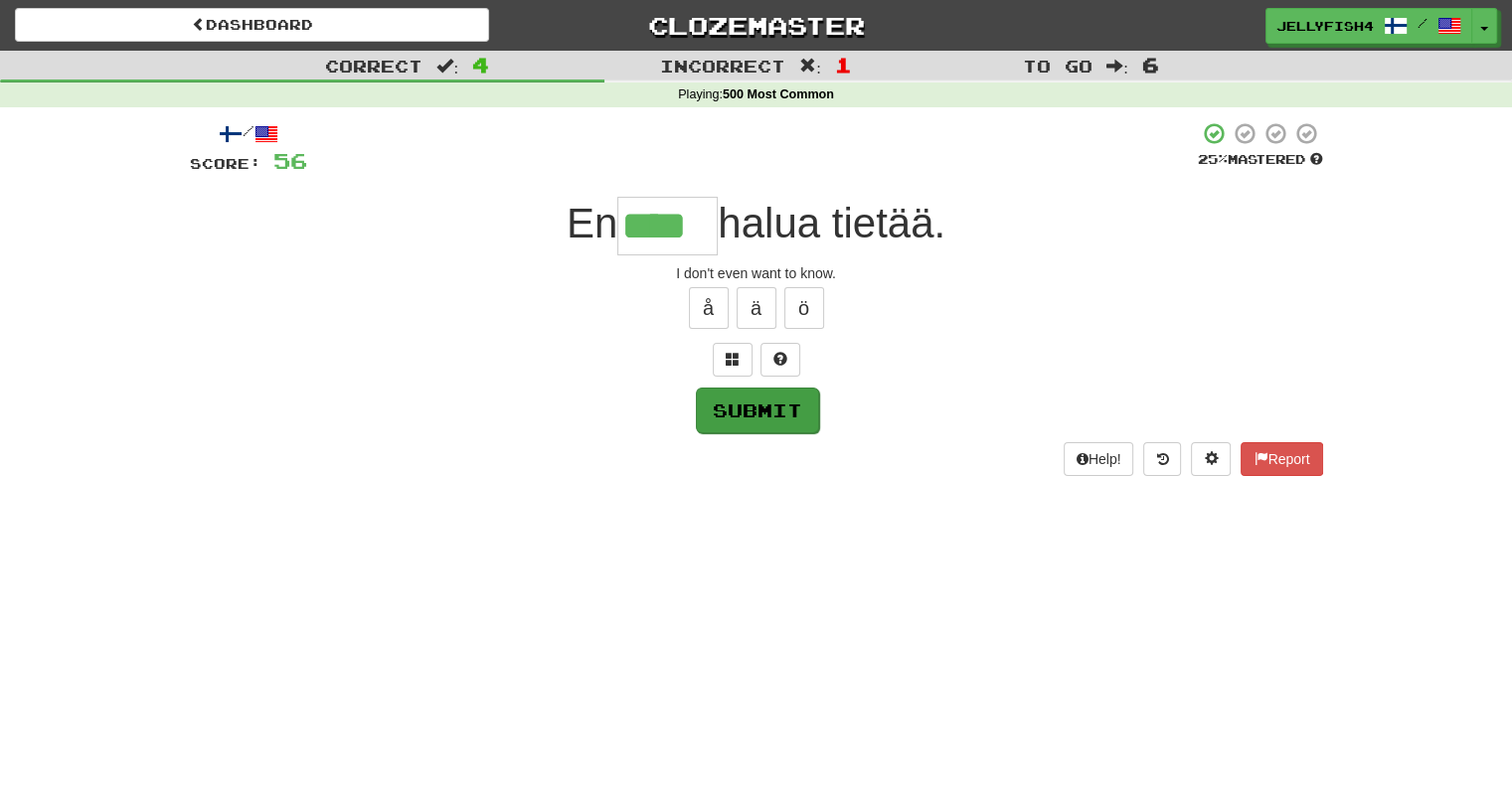 type on "****" 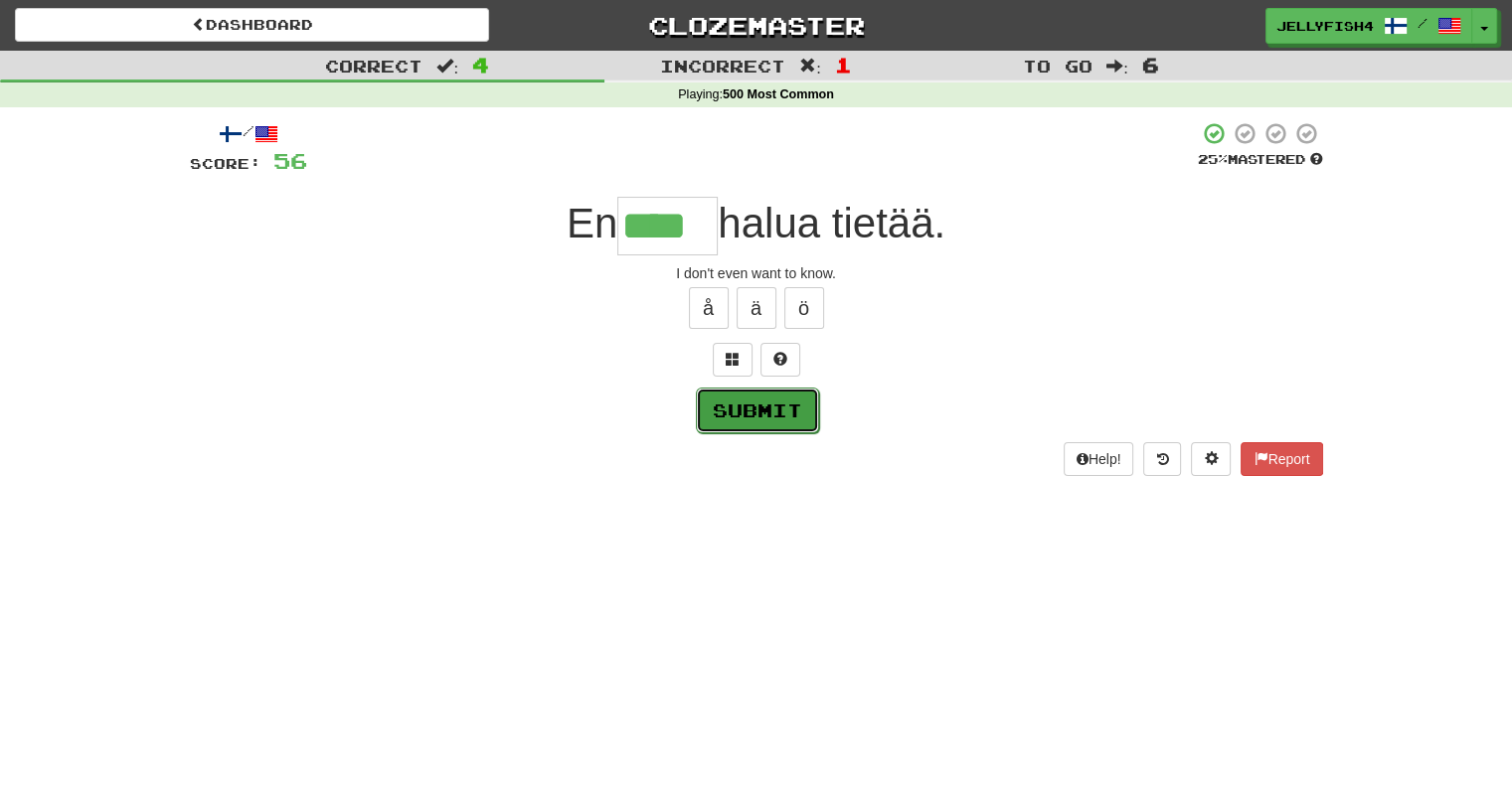 click on "Submit" at bounding box center [757, 410] 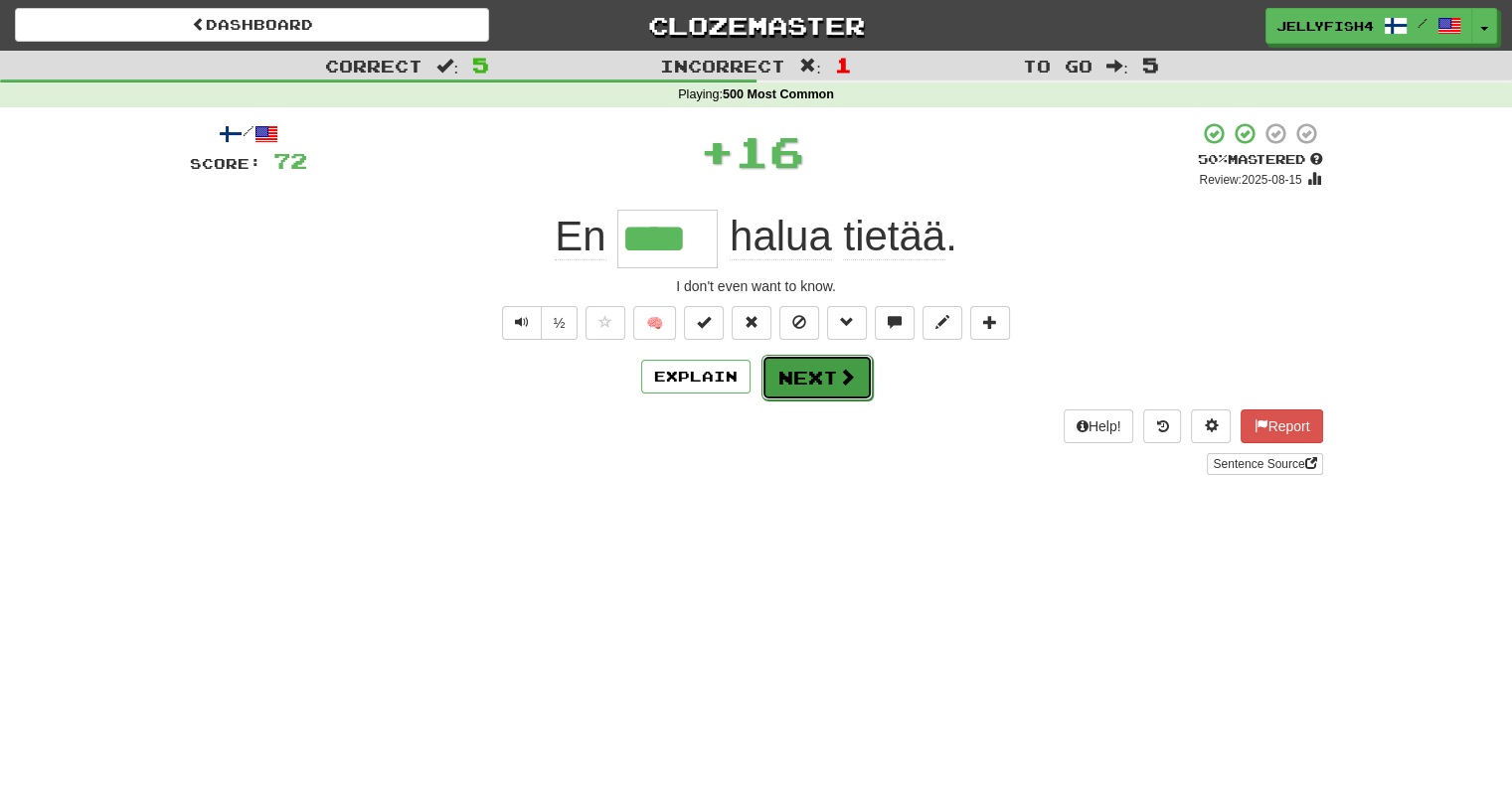 click on "Next" at bounding box center [817, 378] 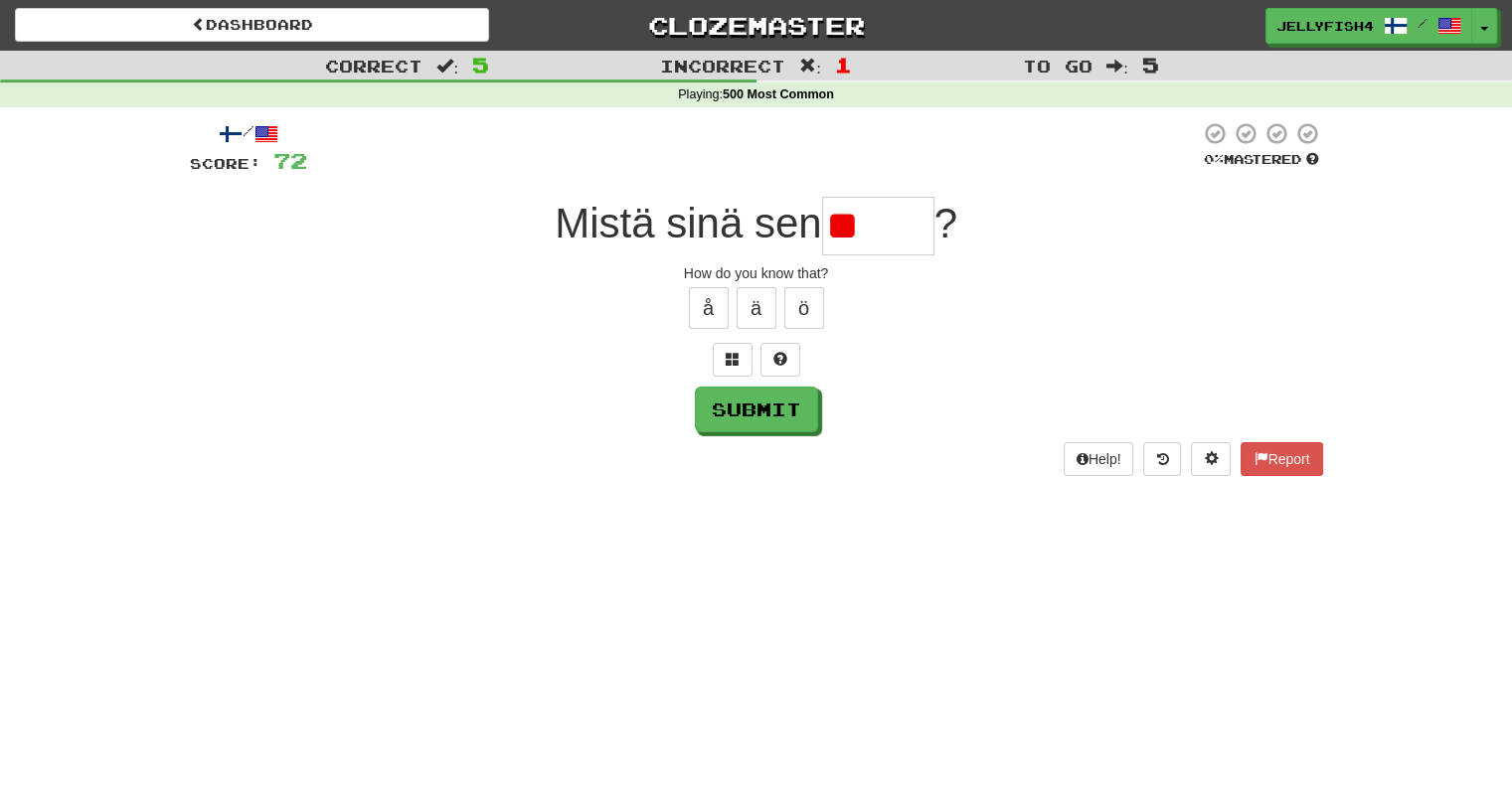 type on "*" 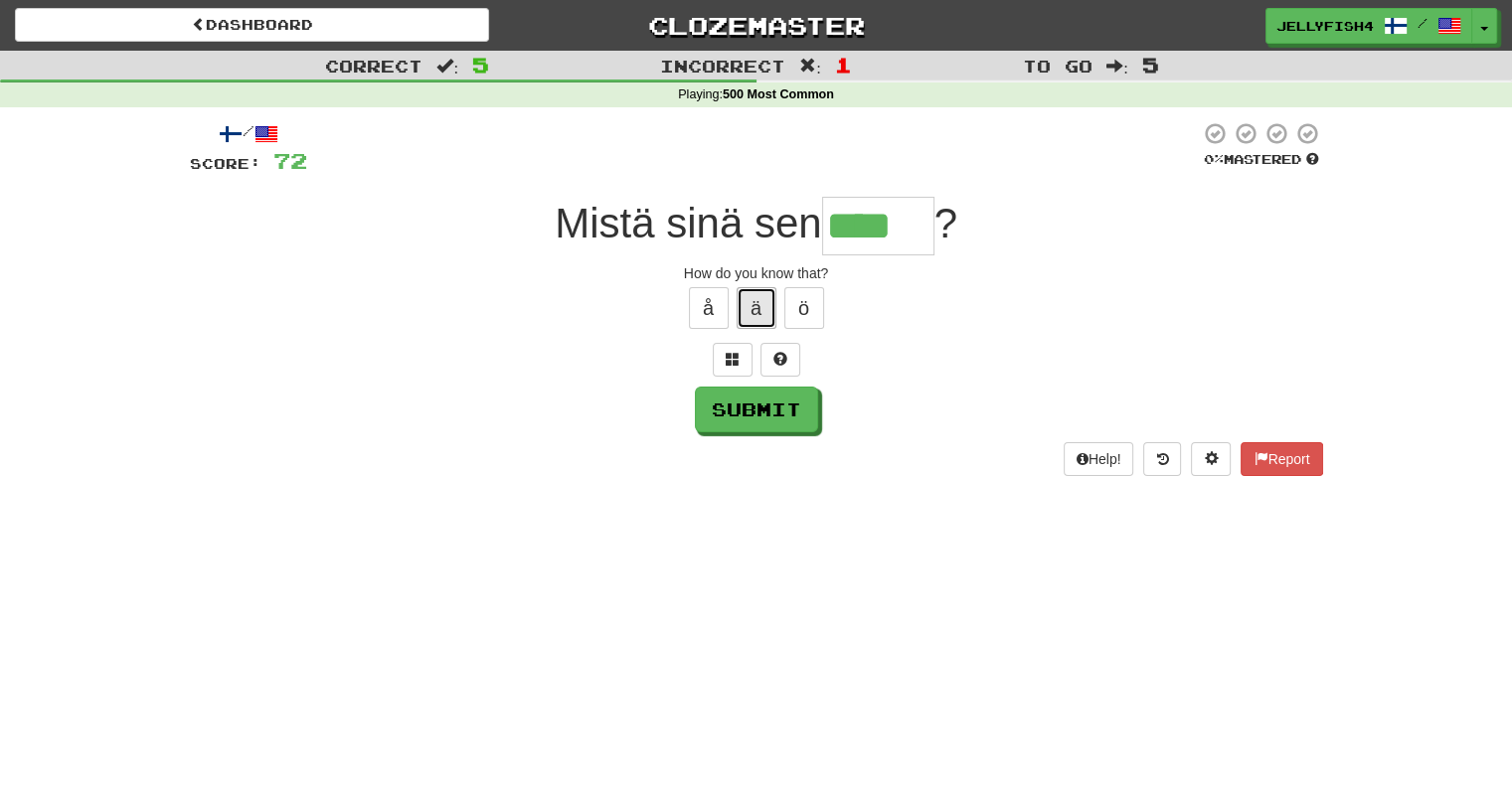 click on "ä" at bounding box center [756, 308] 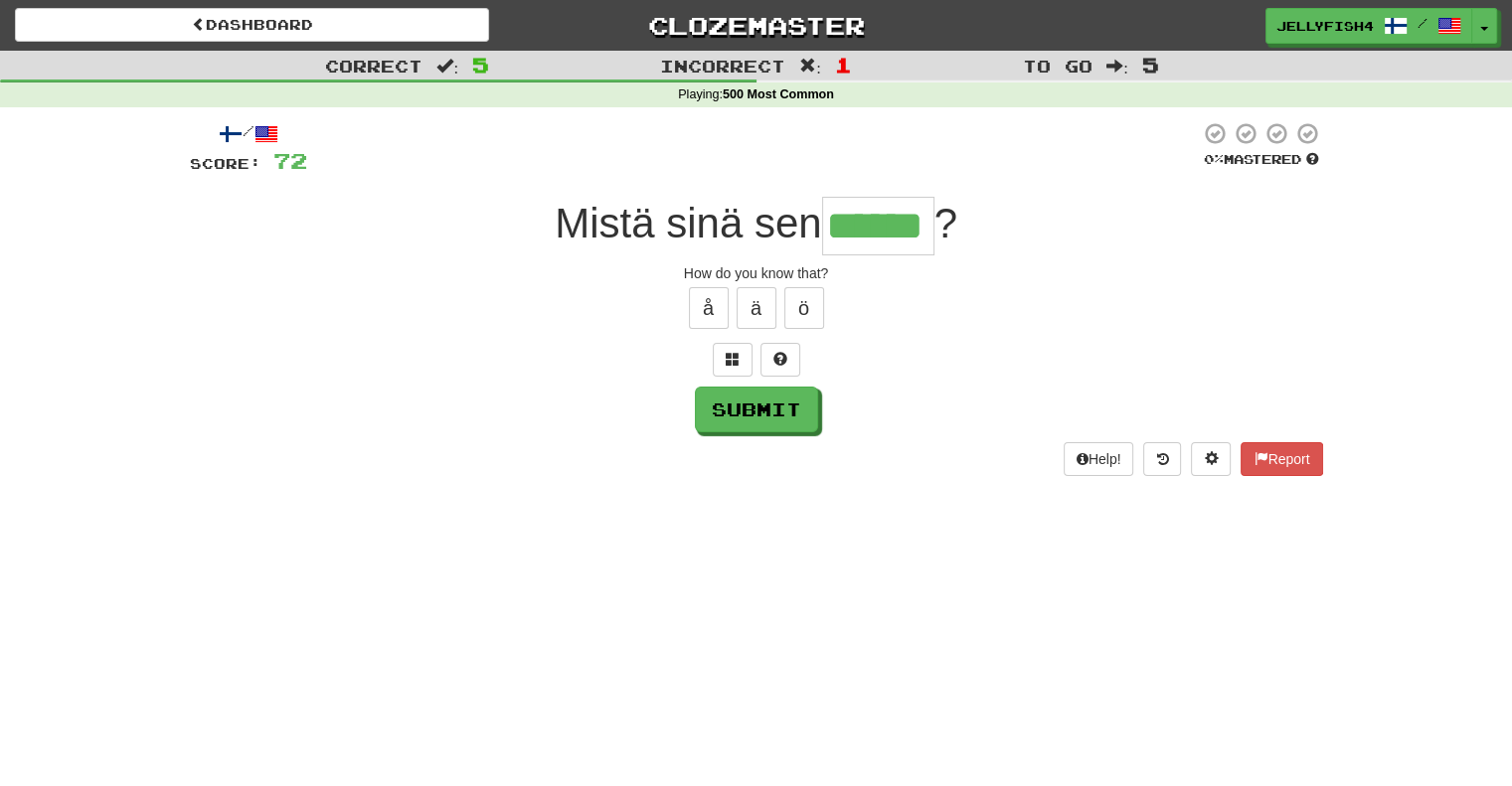 type on "******" 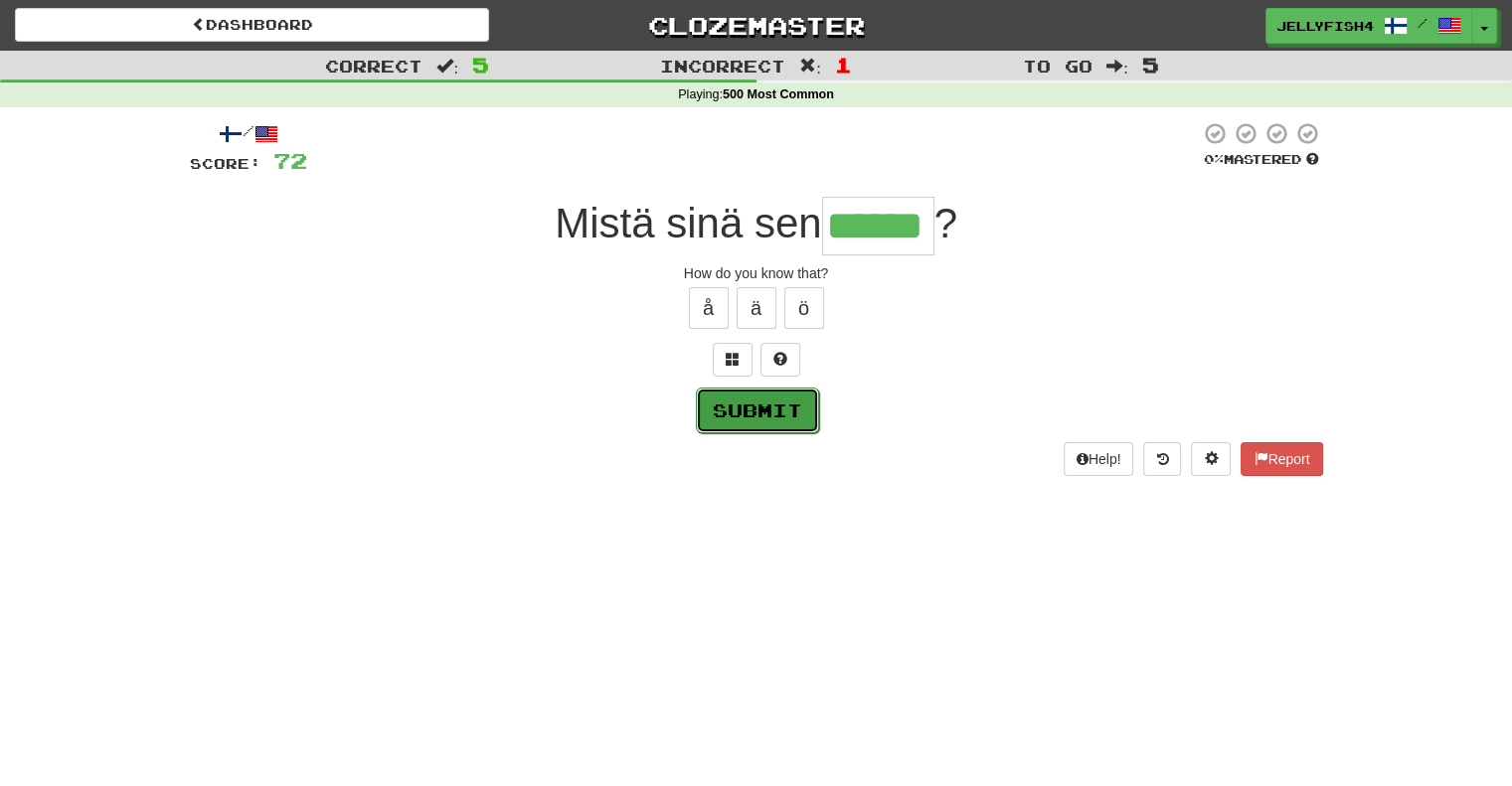 click on "Submit" at bounding box center [757, 410] 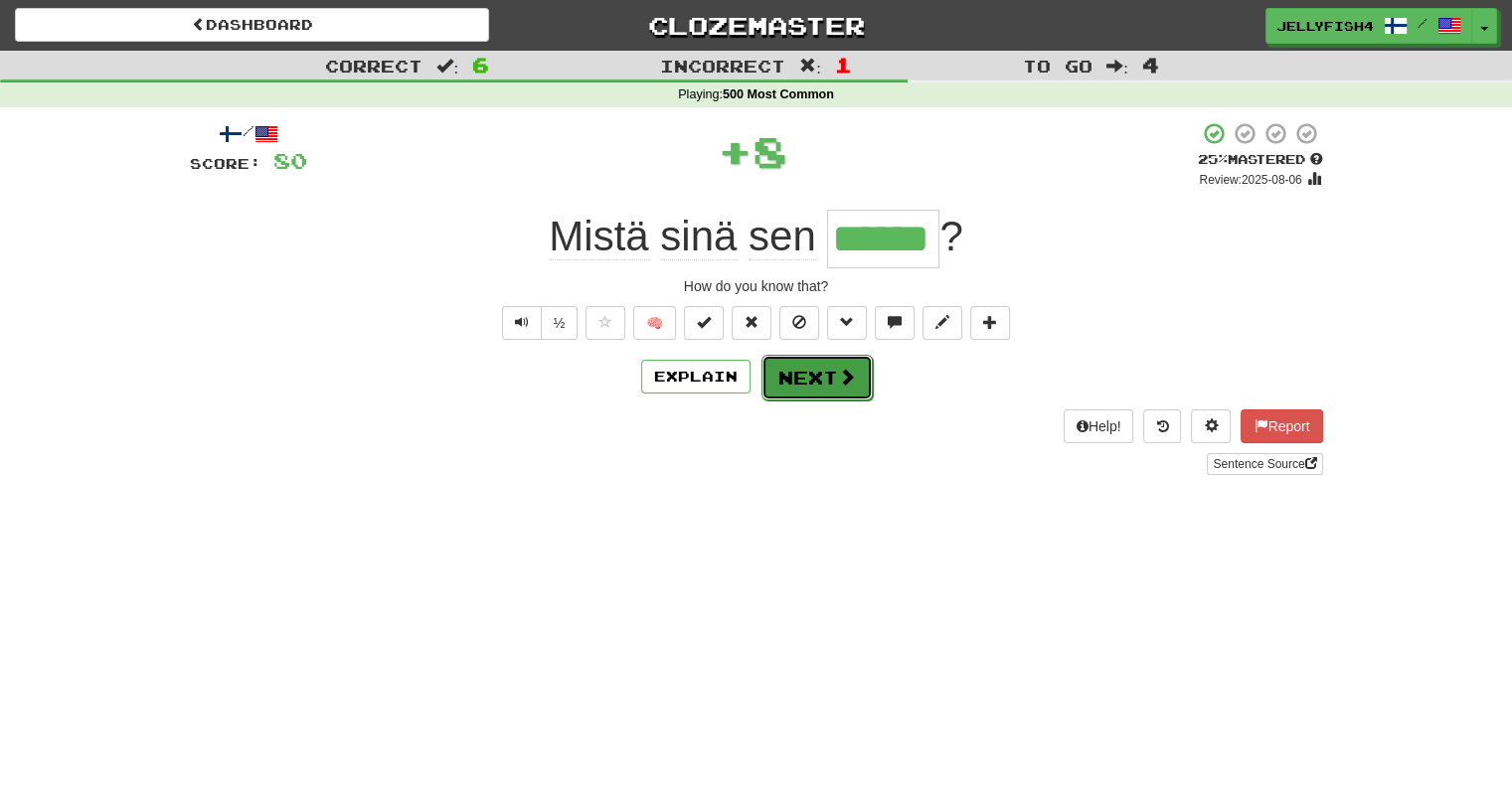 click on "Next" at bounding box center (817, 378) 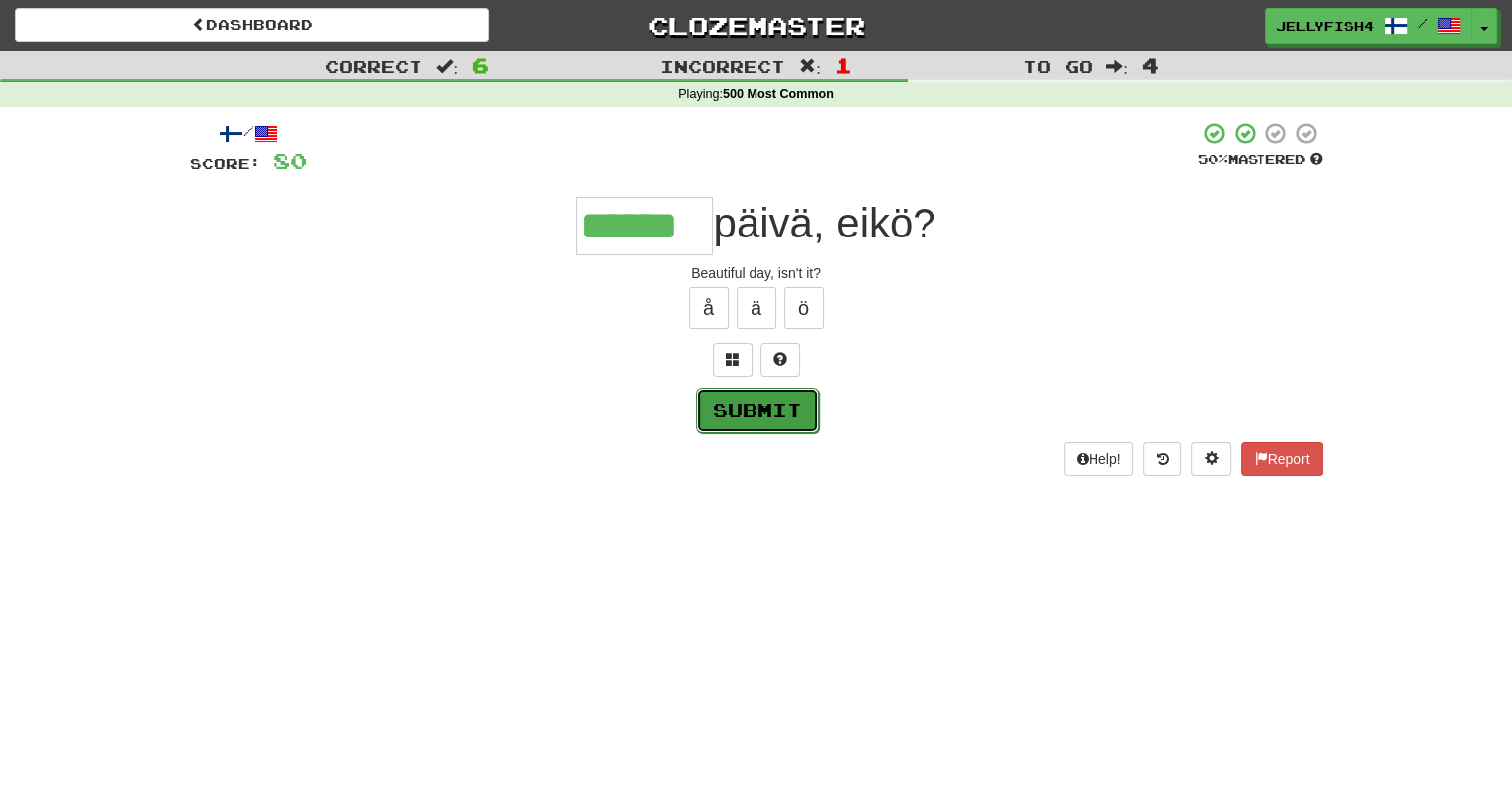 click on "Submit" at bounding box center (757, 410) 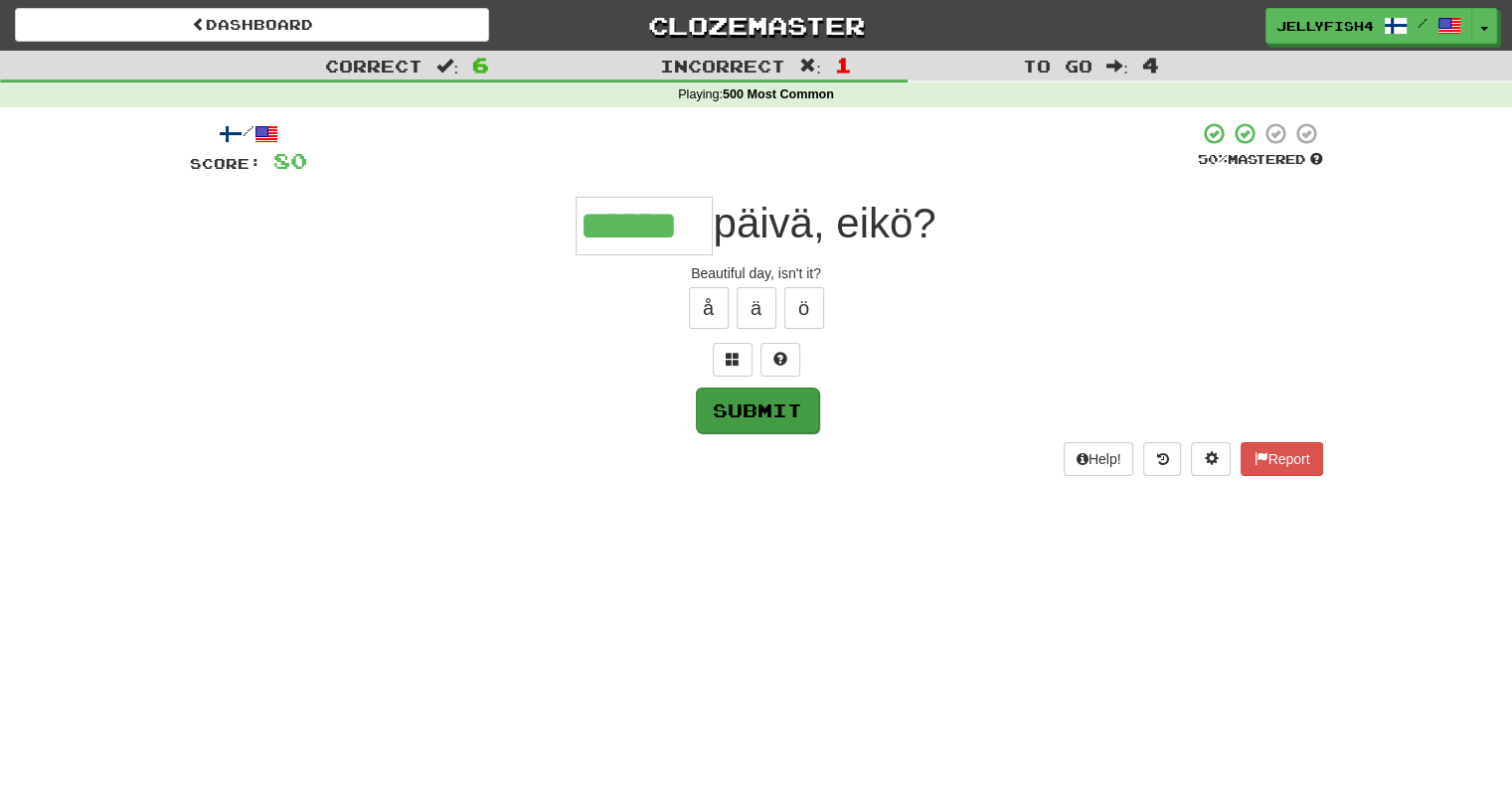 type on "******" 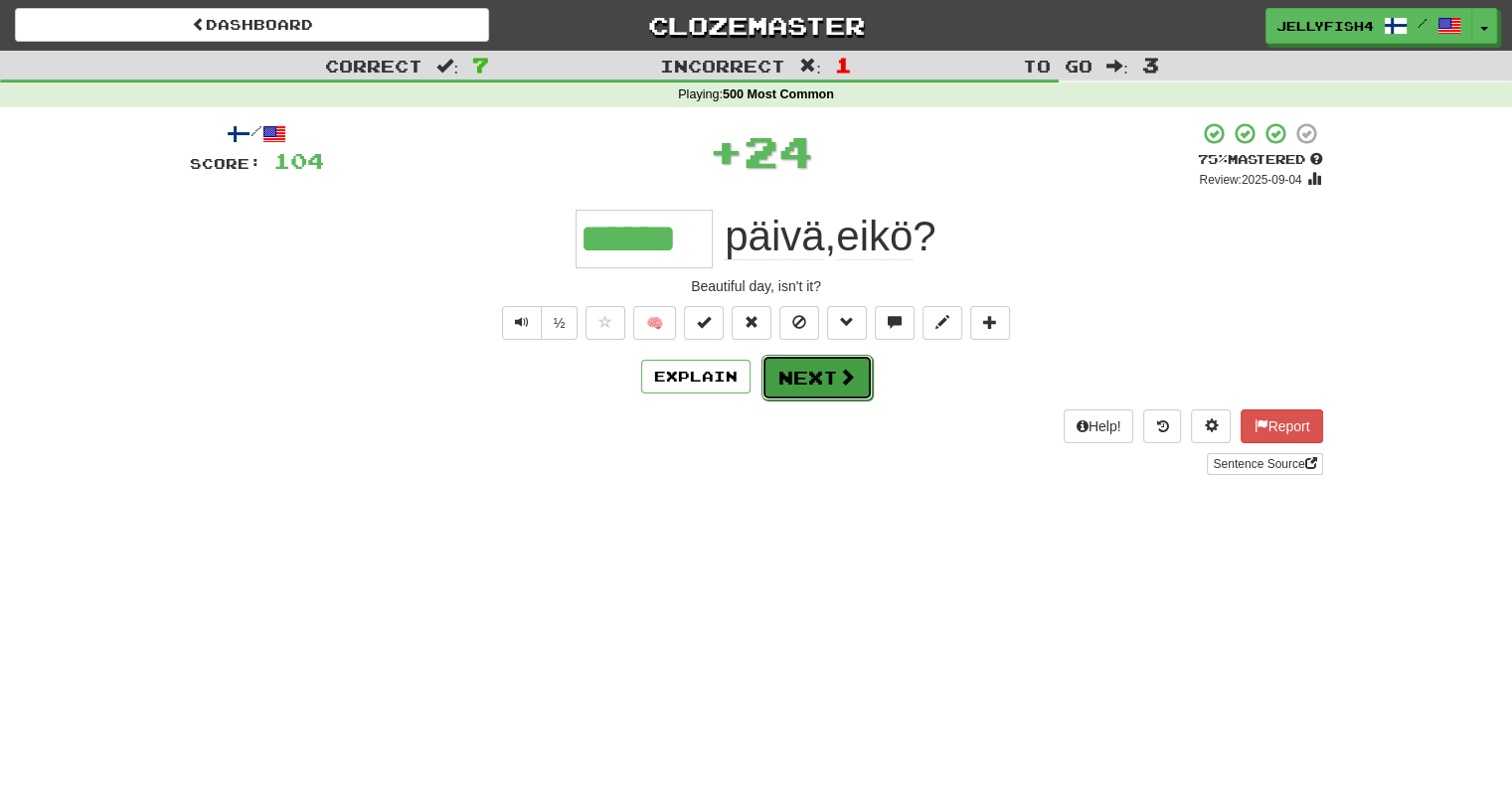 click on "Next" at bounding box center [817, 378] 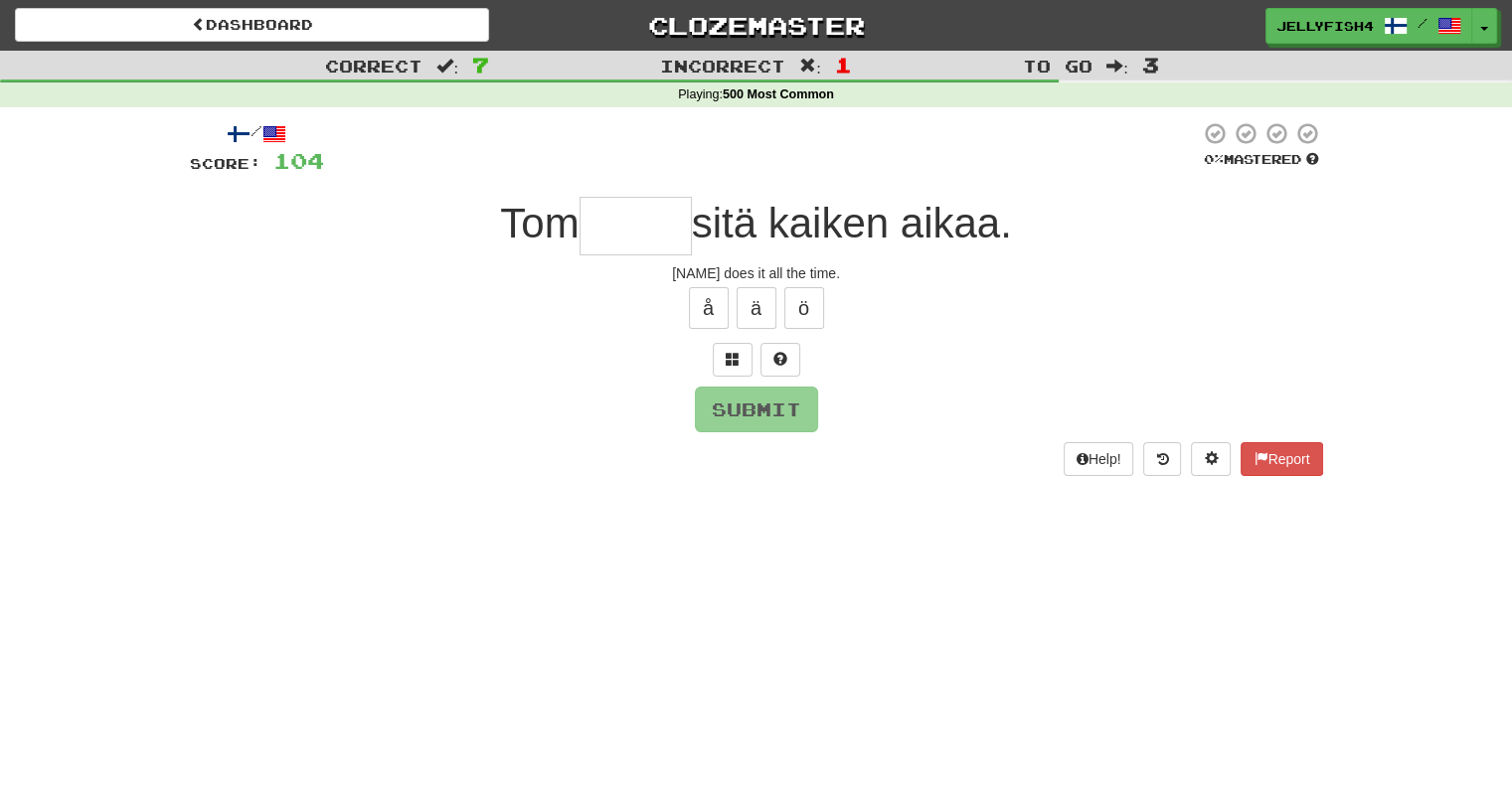 type on "*" 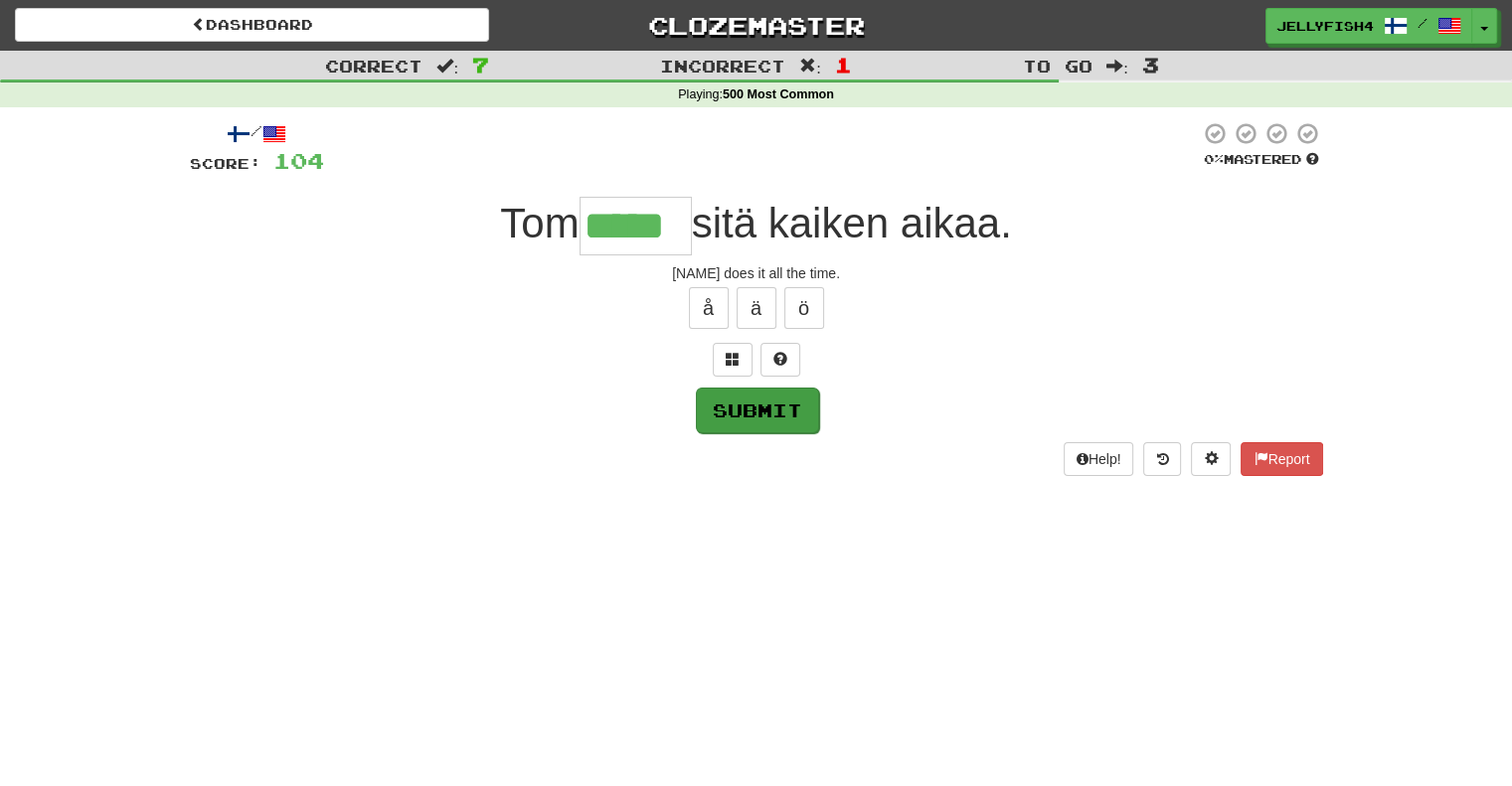 type on "*****" 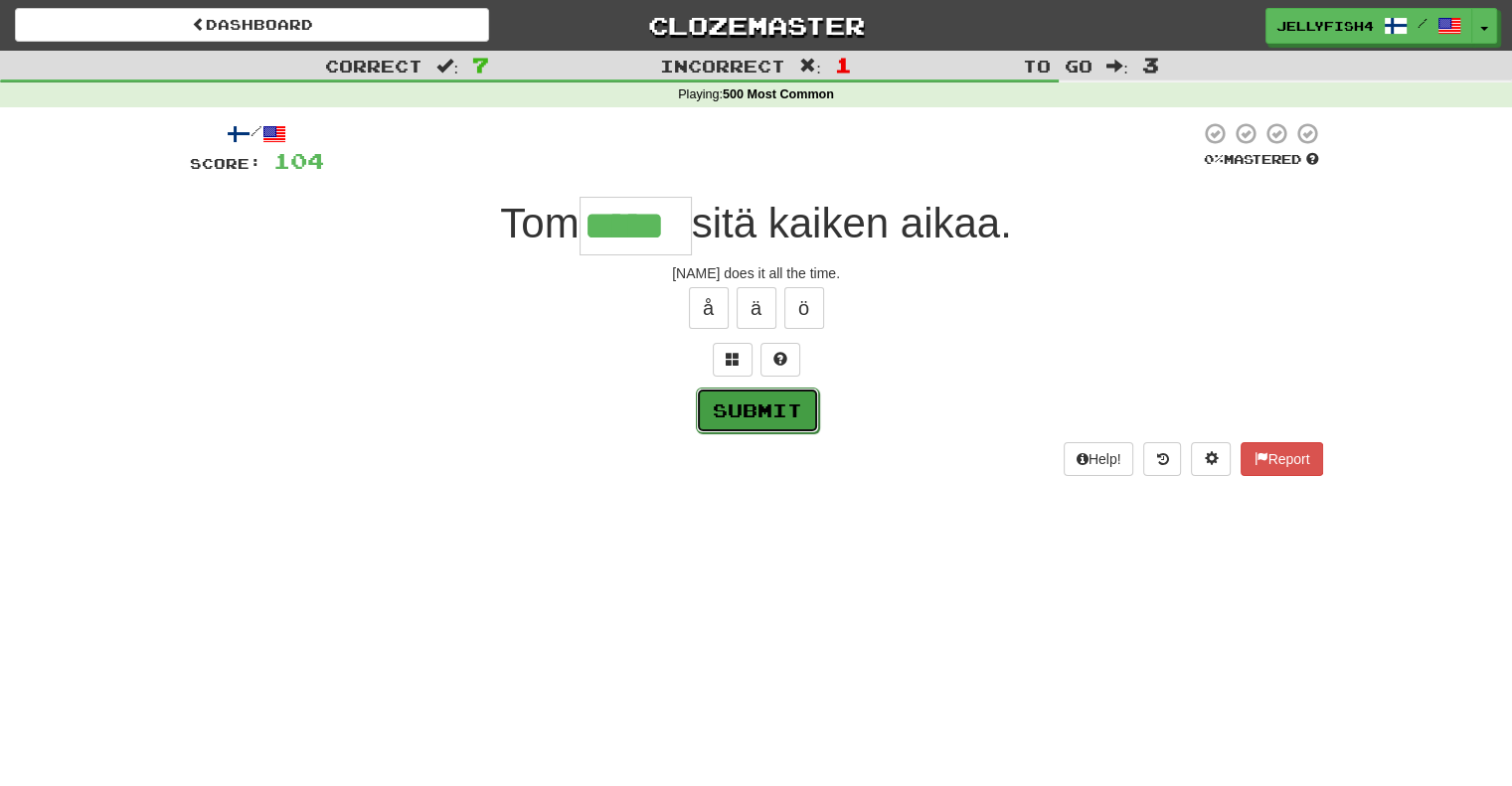 click on "Submit" at bounding box center [757, 410] 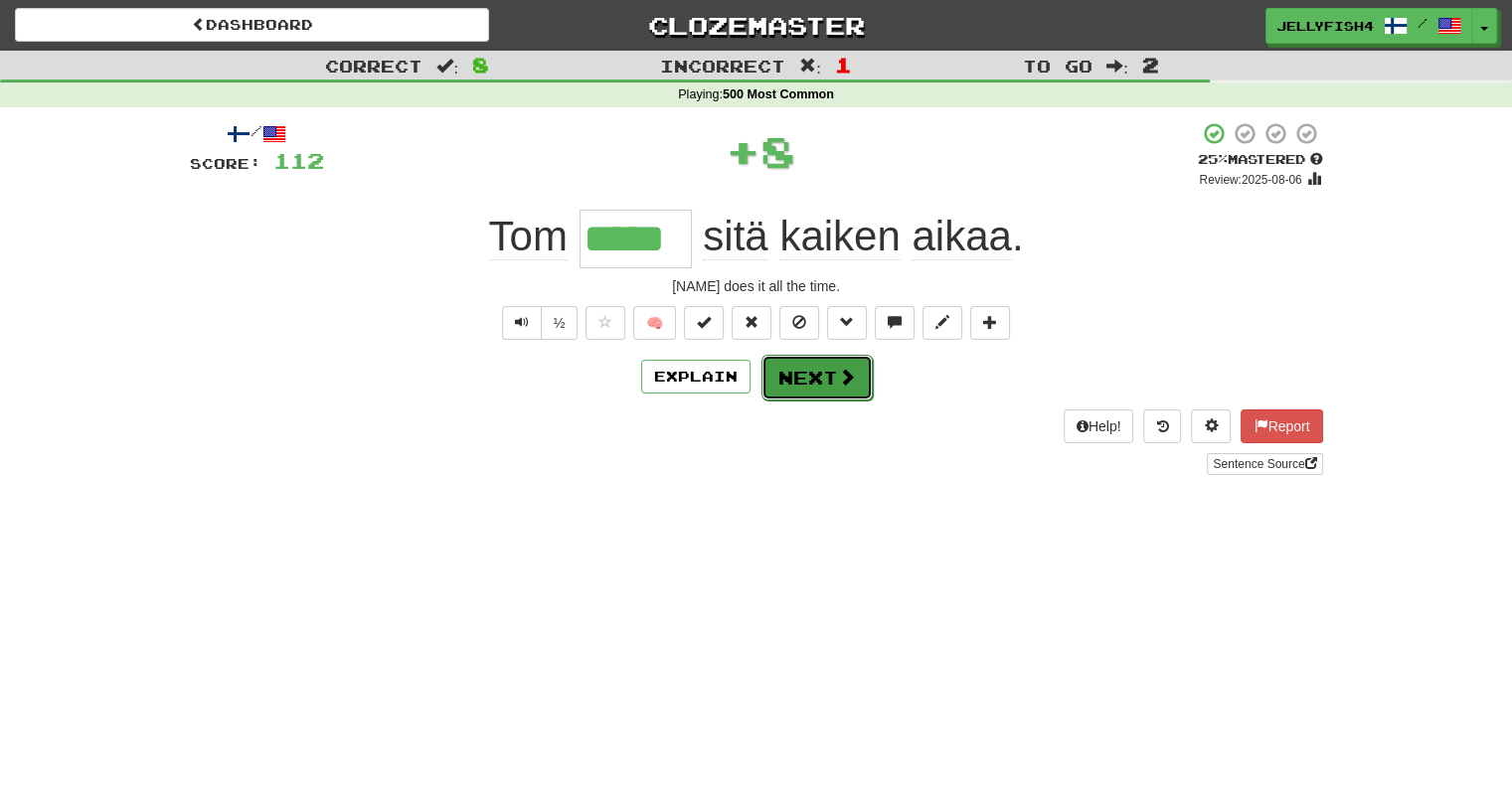 click on "Next" at bounding box center [817, 378] 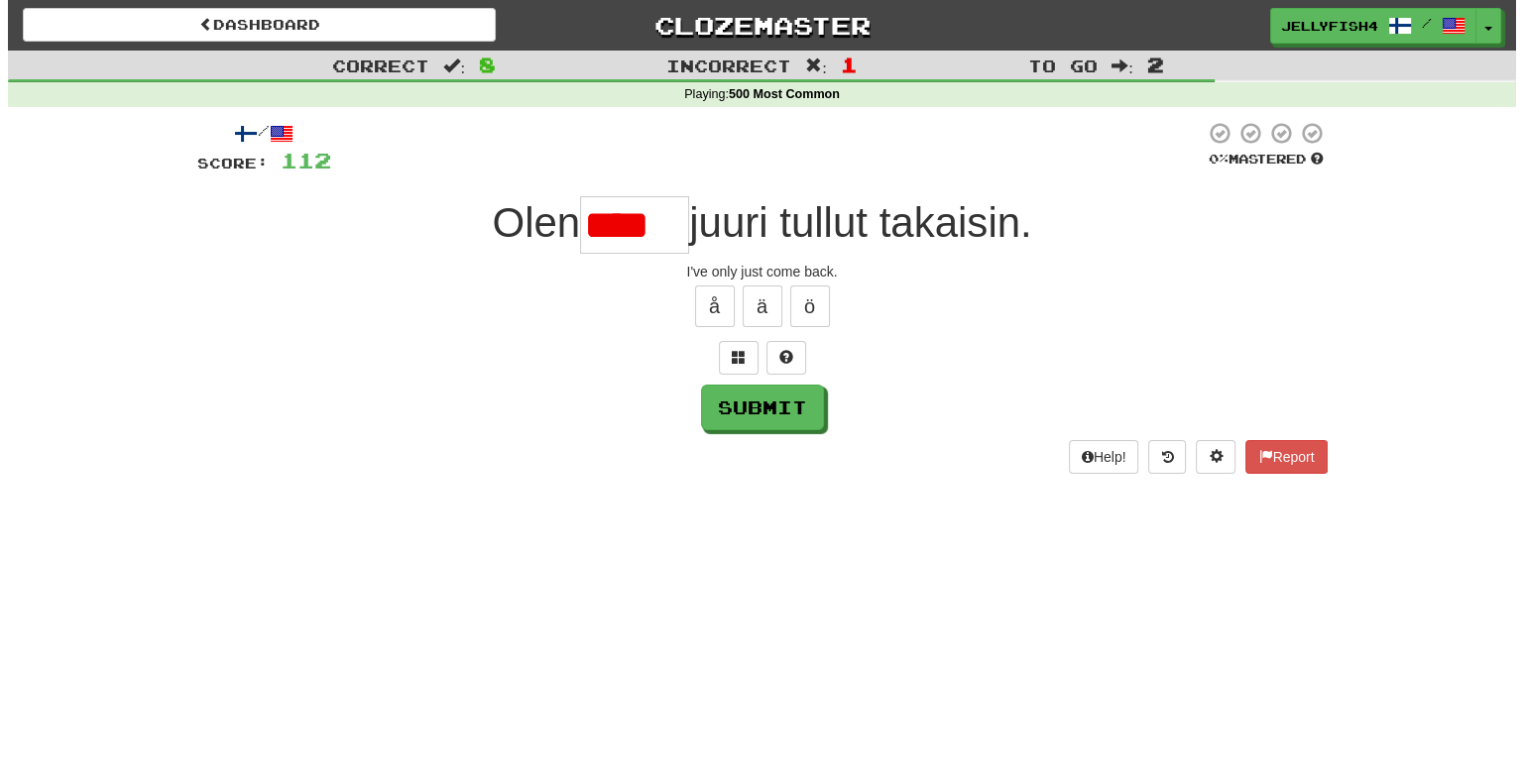 scroll, scrollTop: 0, scrollLeft: 0, axis: both 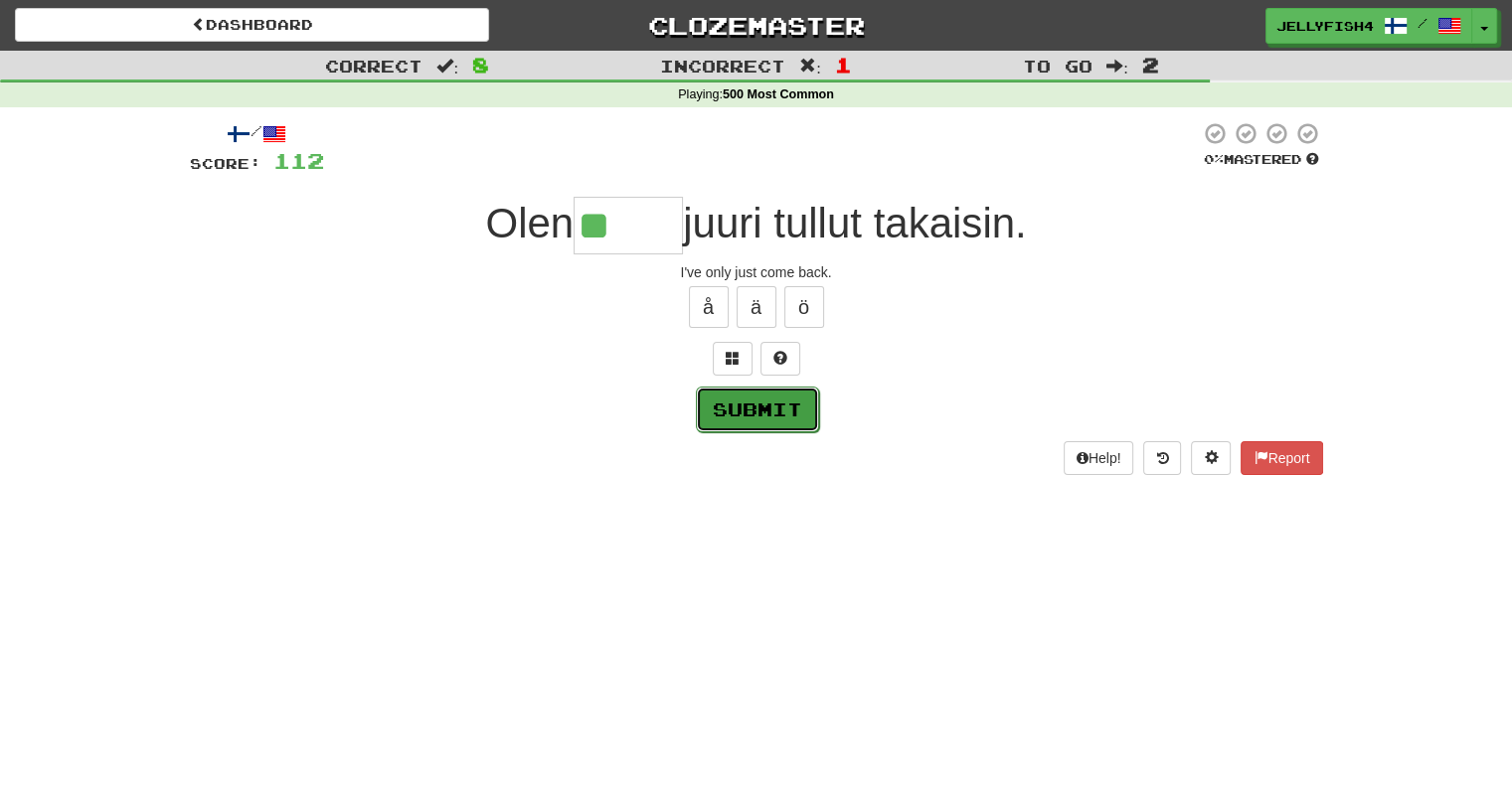 click on "Submit" at bounding box center [757, 409] 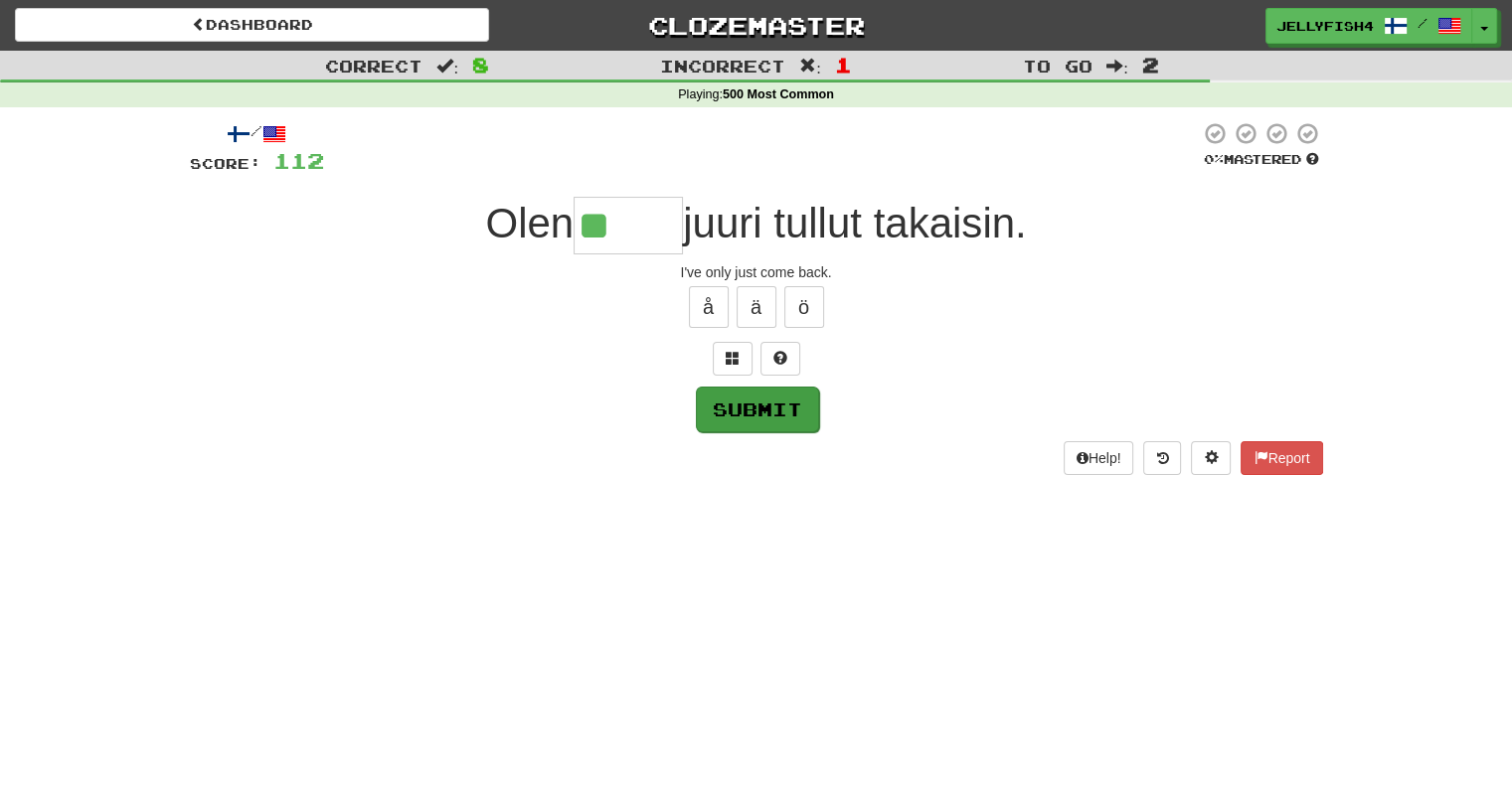 type on "*****" 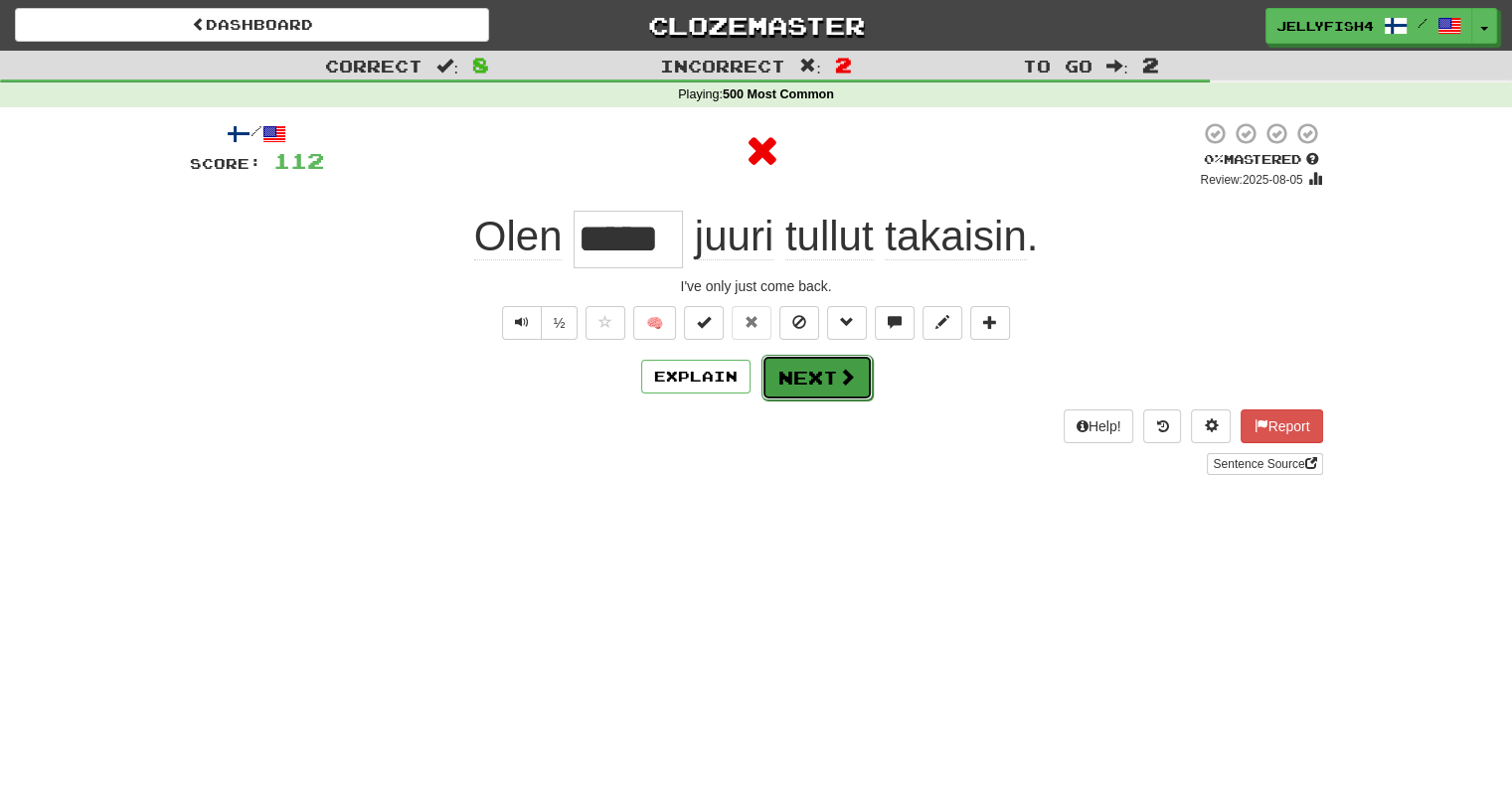 click on "Next" at bounding box center [817, 378] 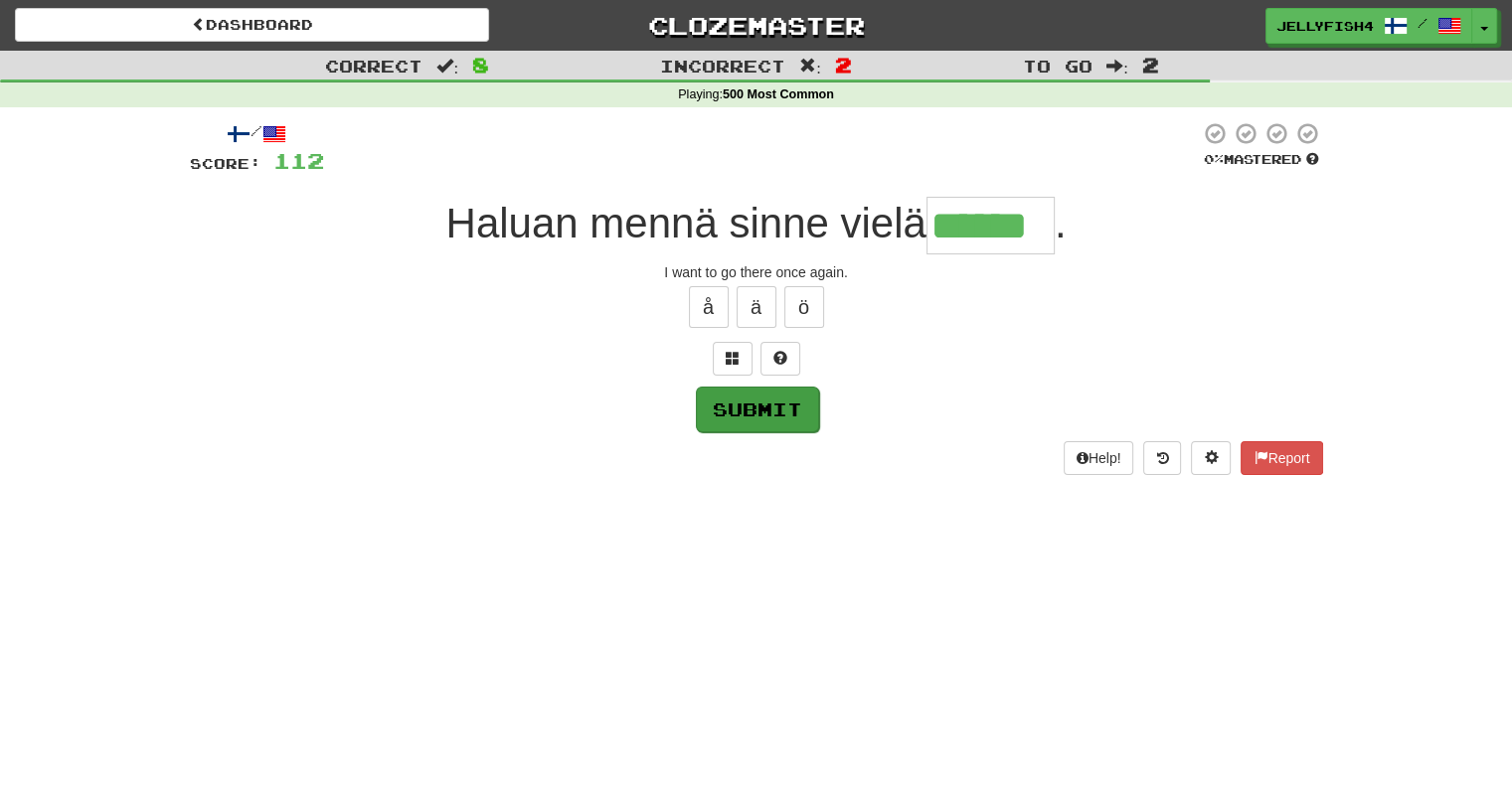 type on "******" 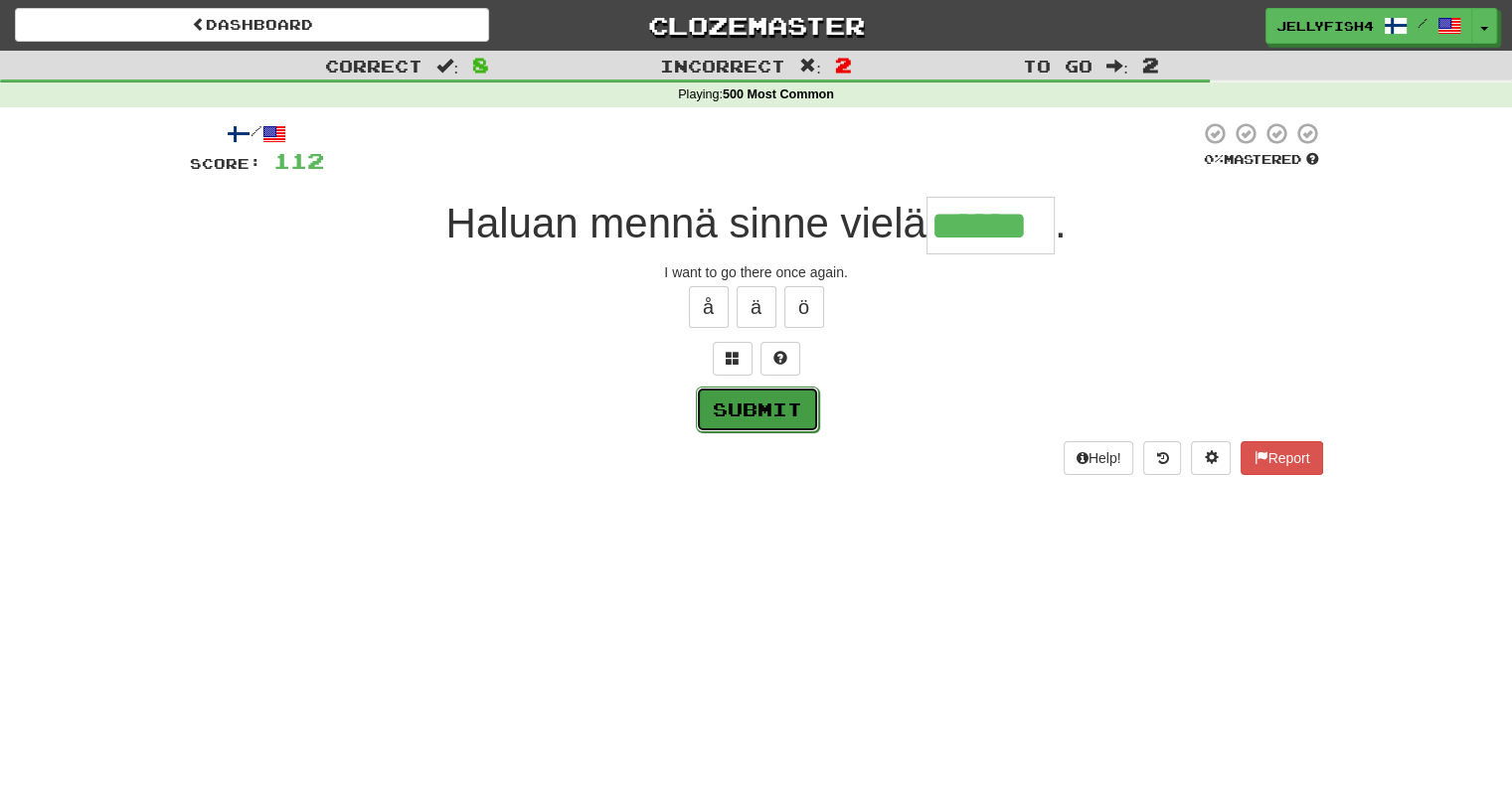 click on "Submit" at bounding box center [757, 409] 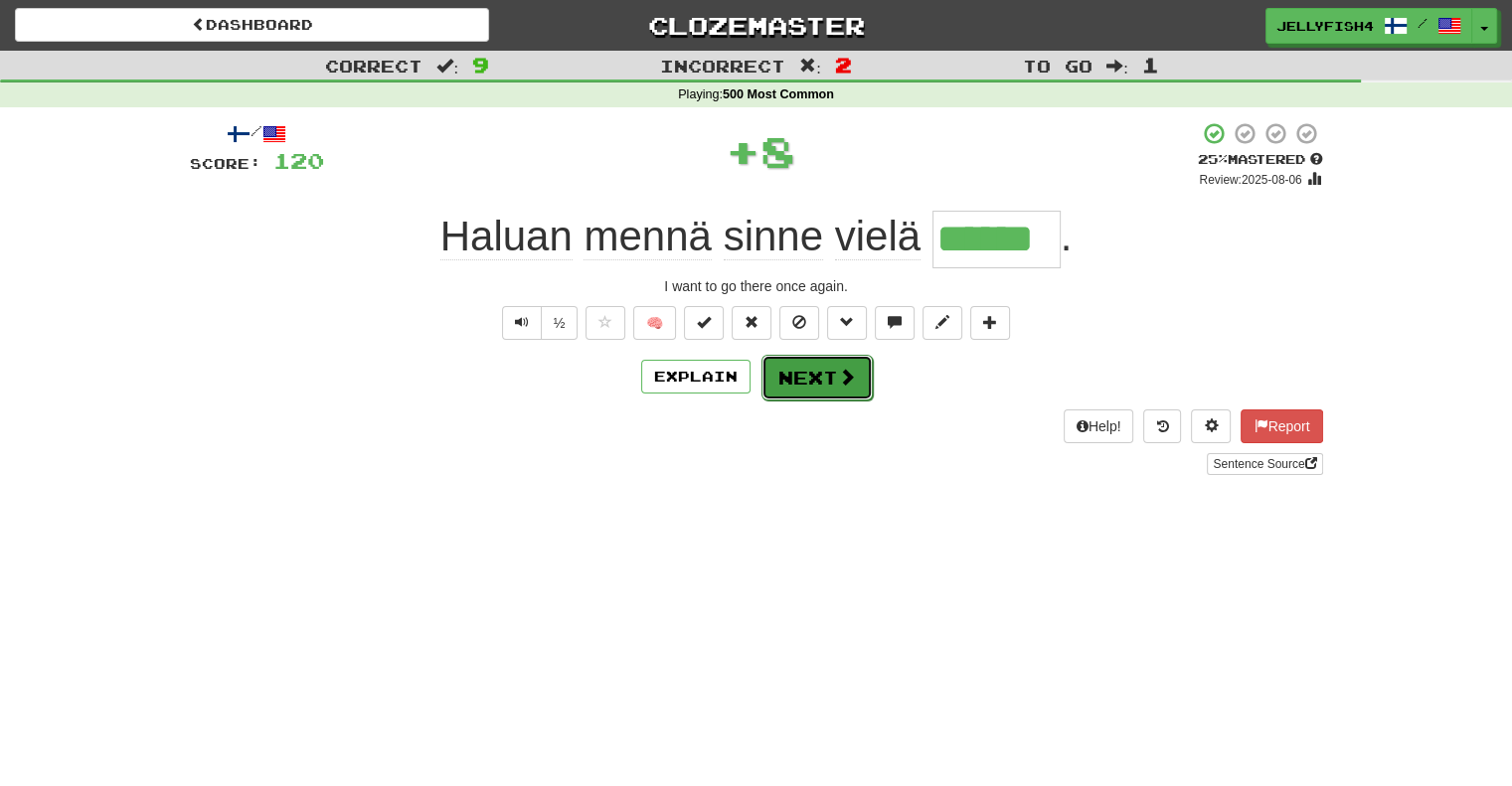 click on "Next" at bounding box center [817, 378] 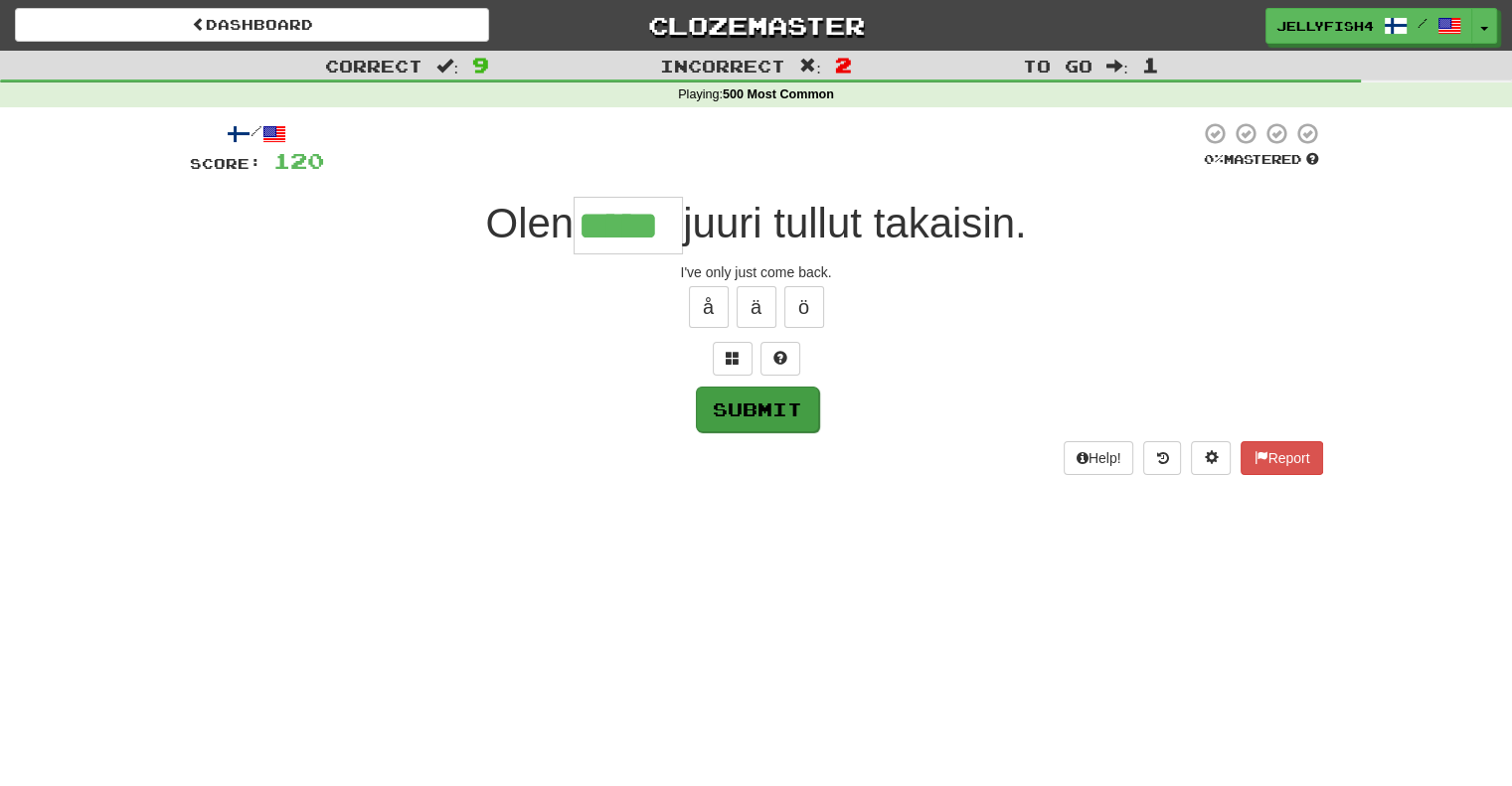 type on "*****" 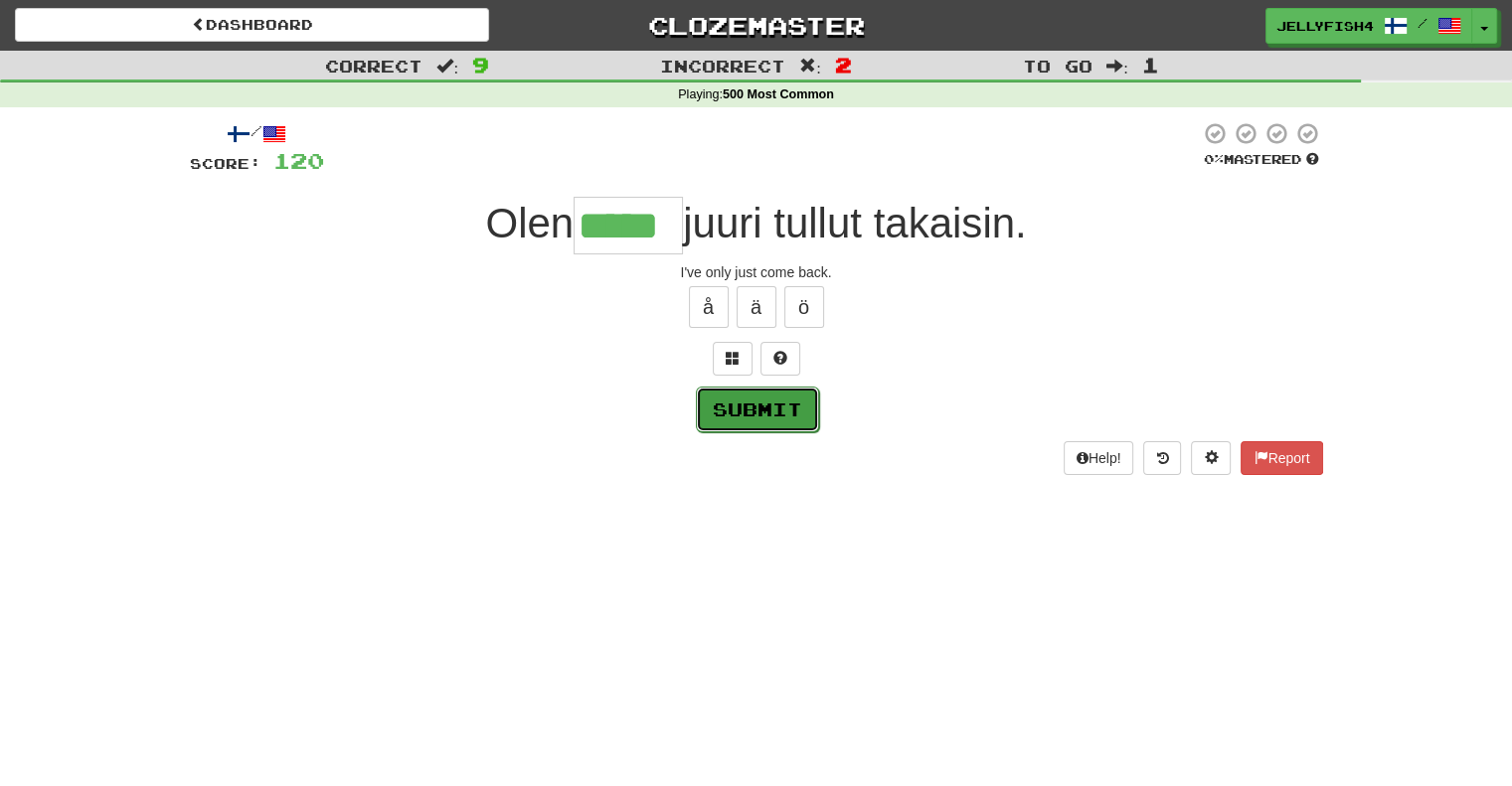 click on "Submit" at bounding box center (757, 409) 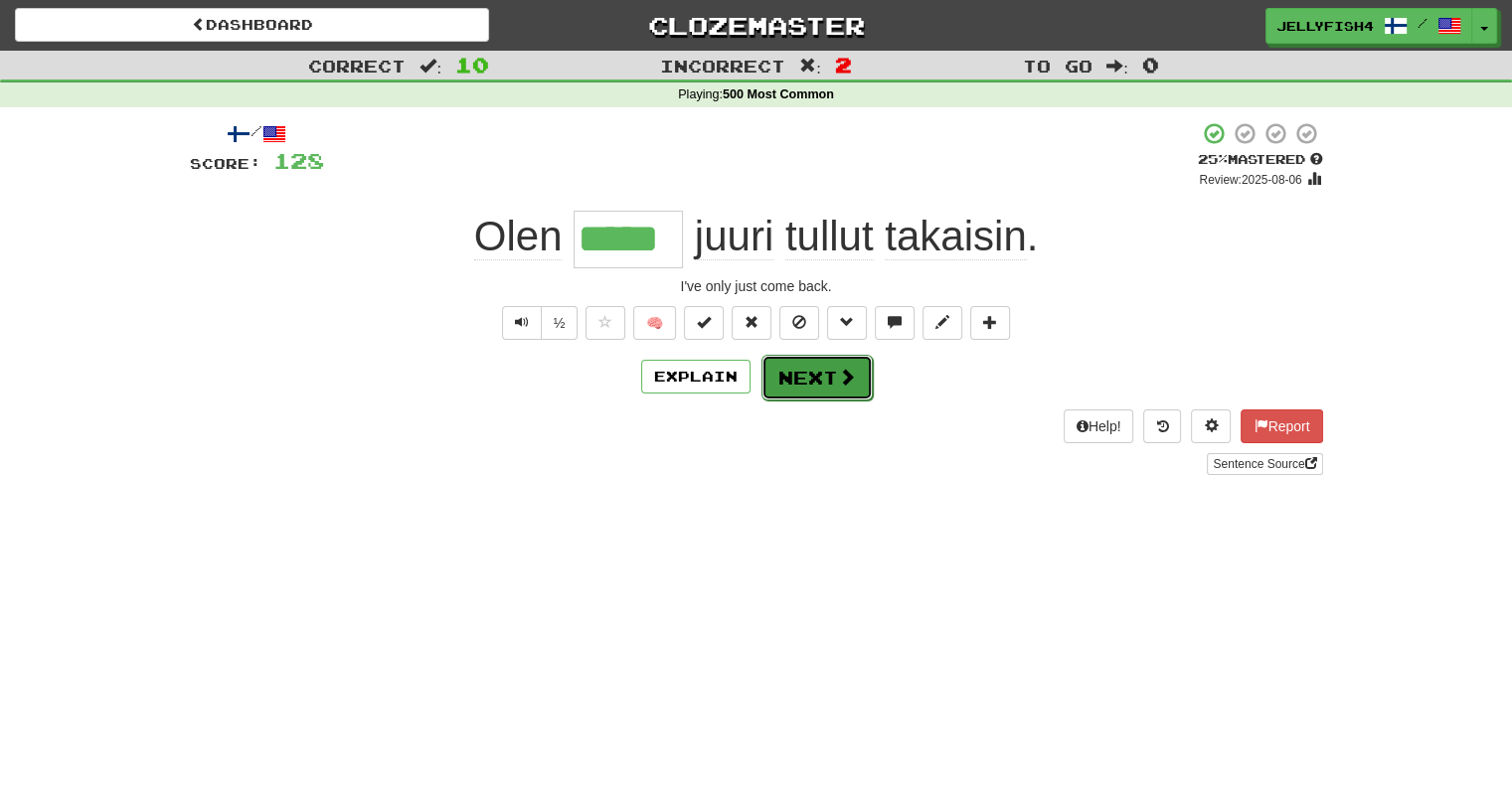 click on "Next" at bounding box center (817, 378) 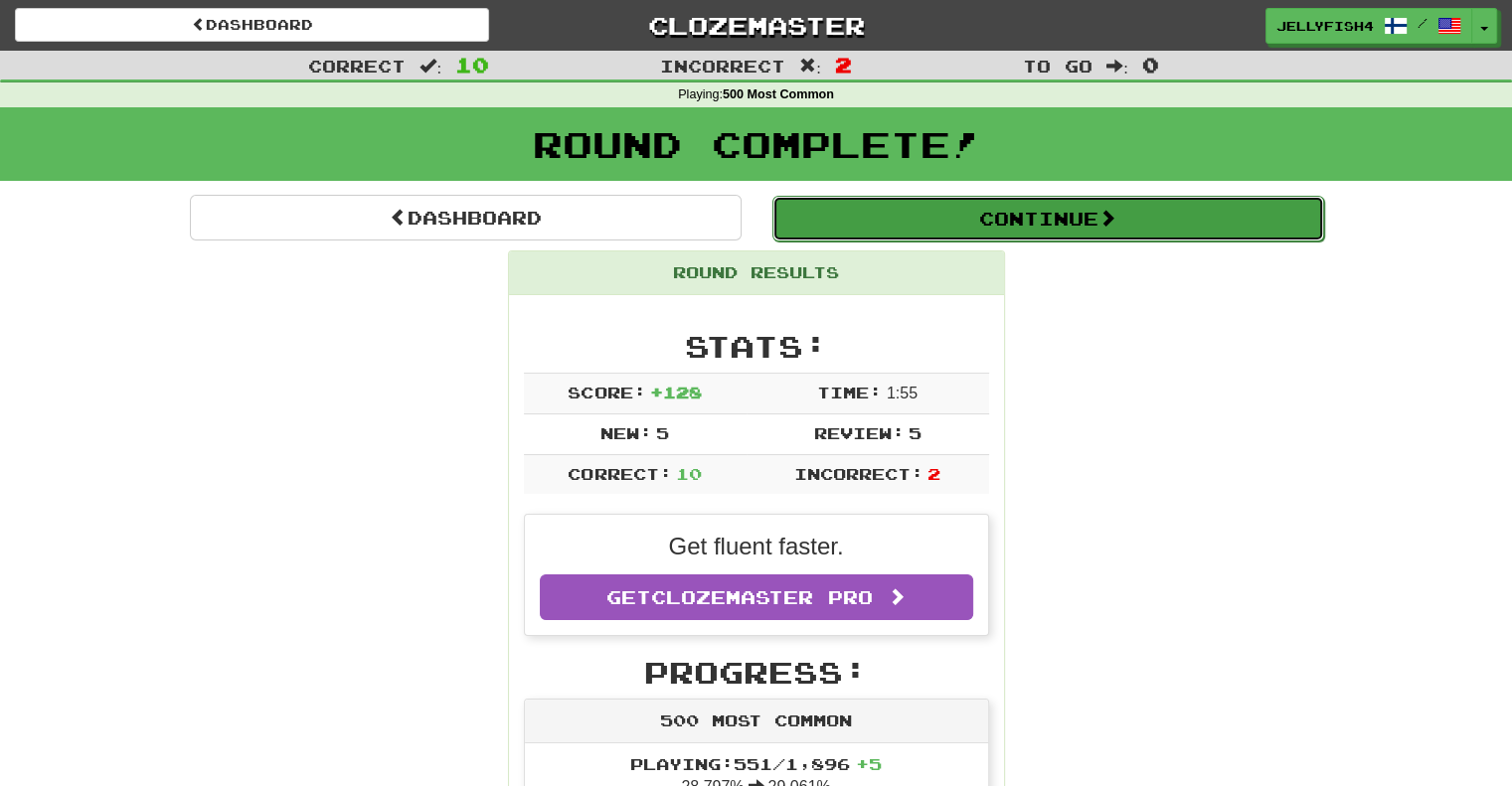 click on "Continue" at bounding box center (1048, 219) 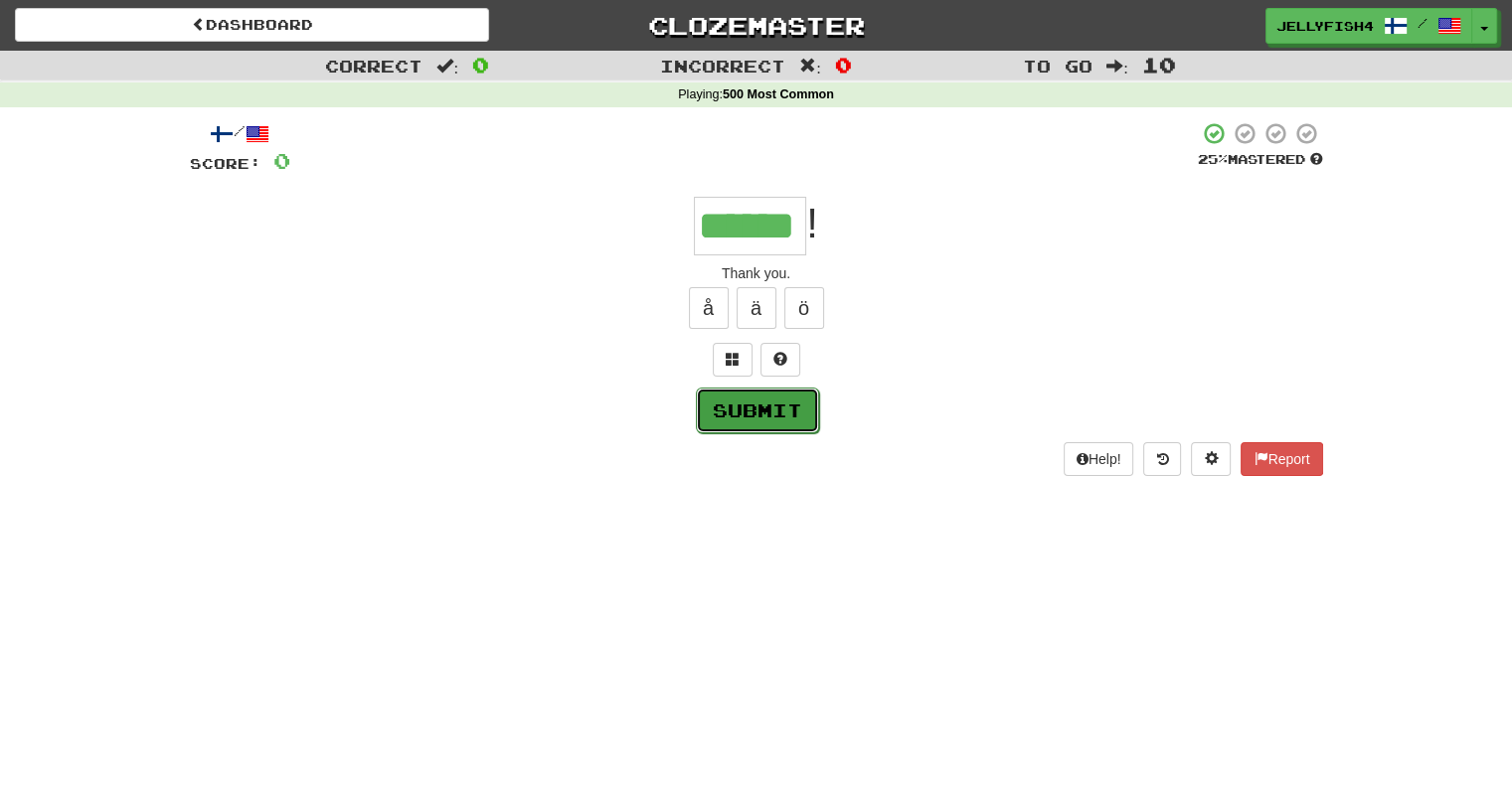 click on "Submit" at bounding box center [757, 410] 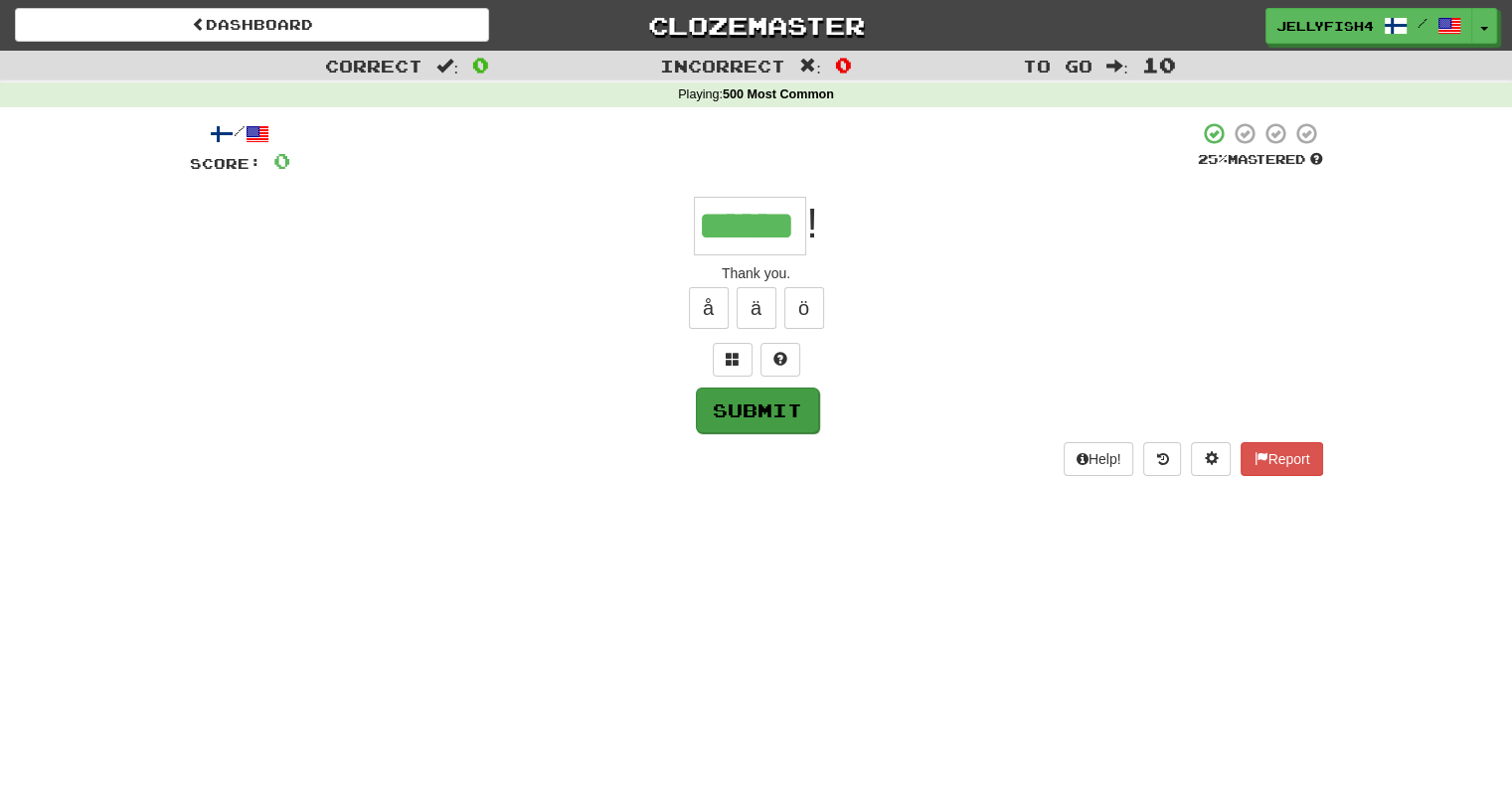 type on "******" 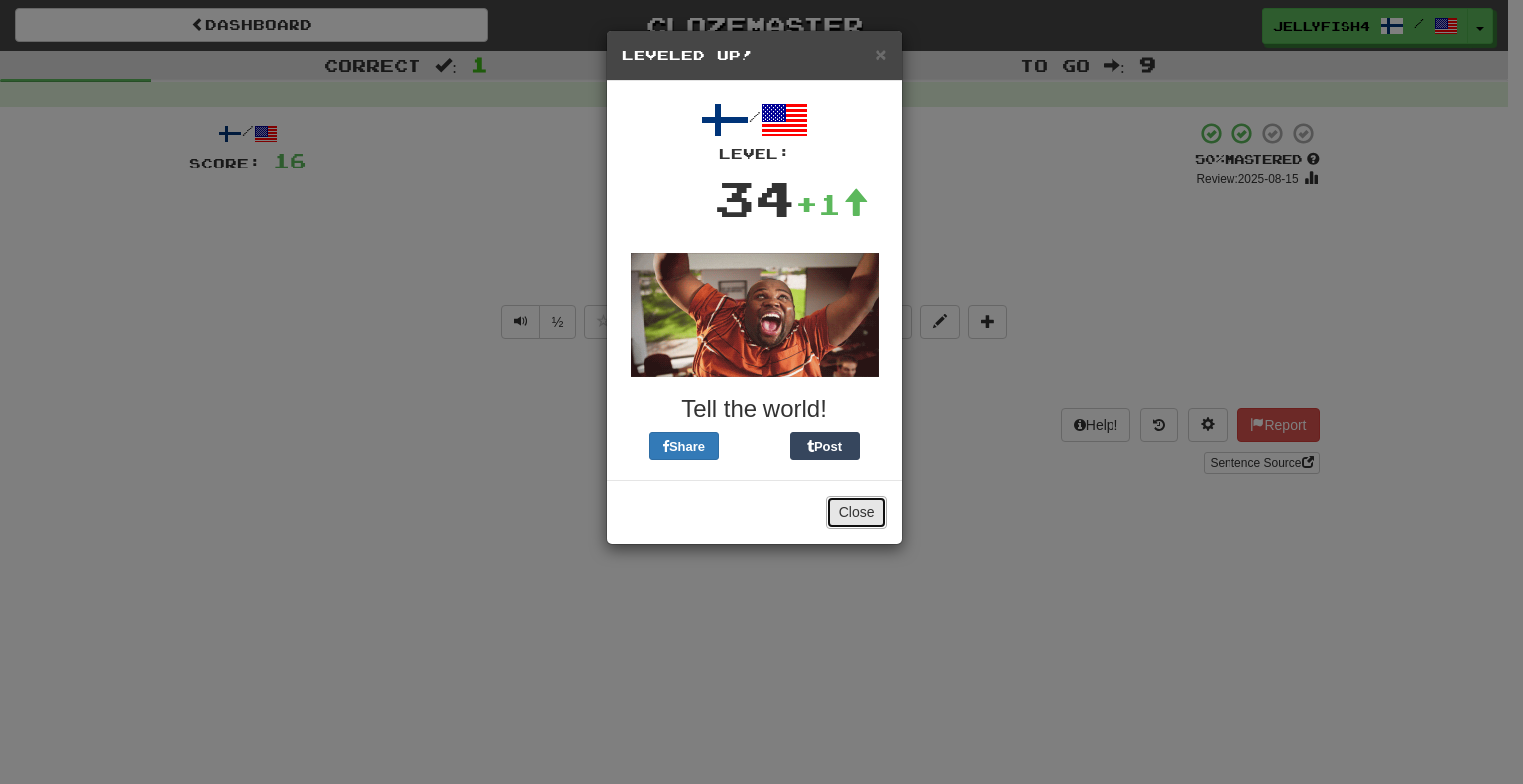 click on "Close" at bounding box center [857, 512] 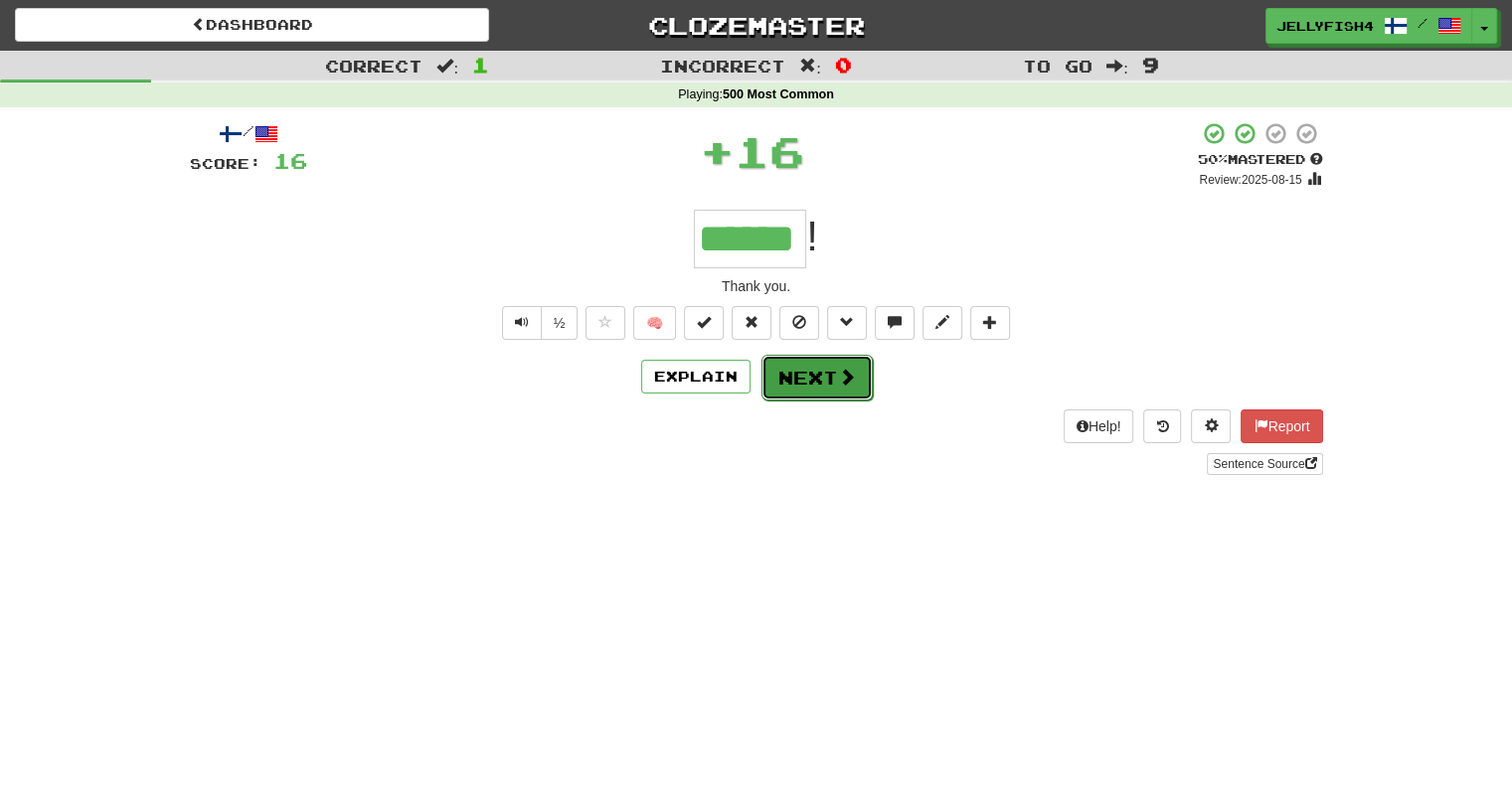 click on "Next" at bounding box center (817, 378) 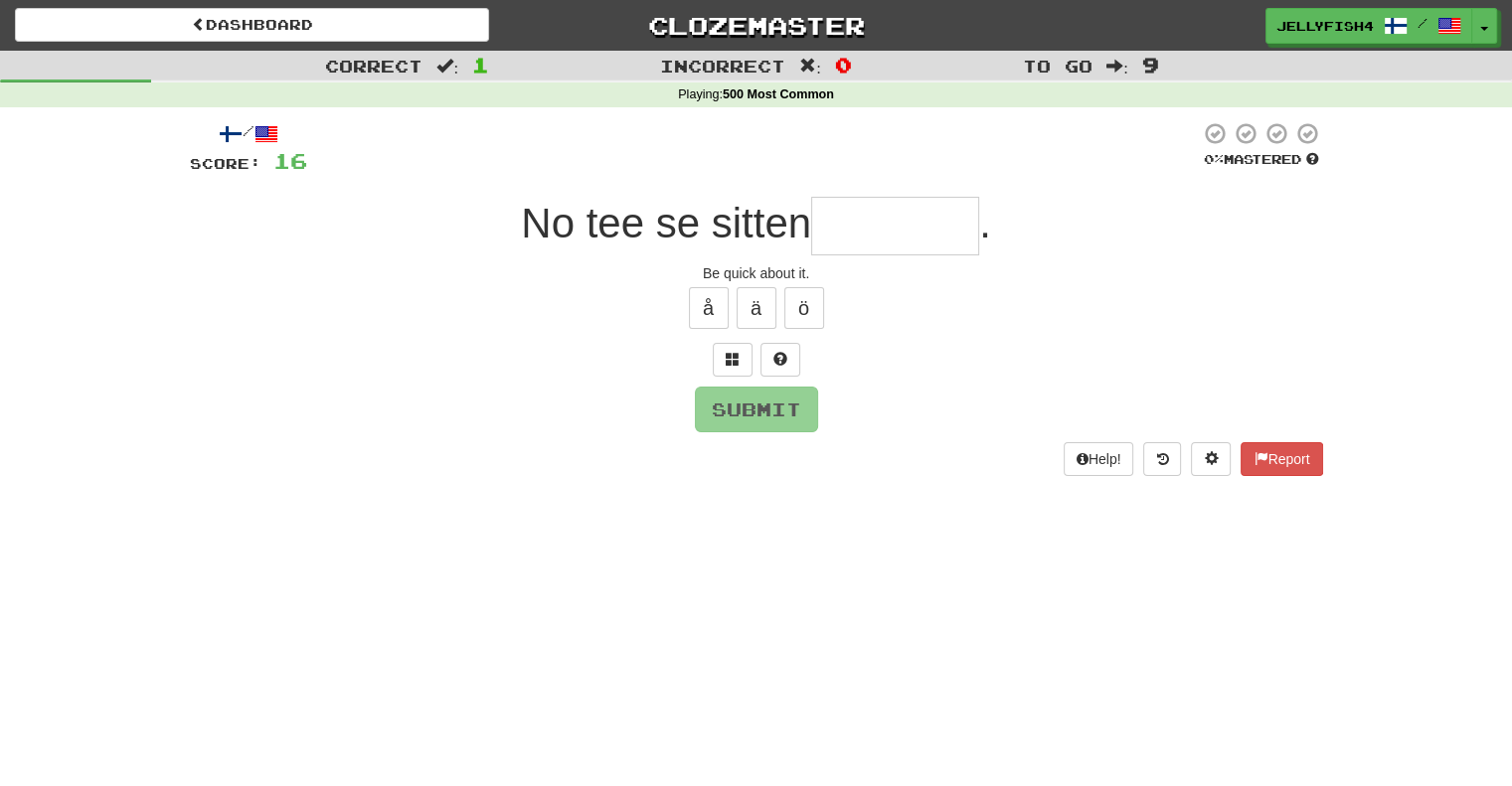 click at bounding box center [895, 226] 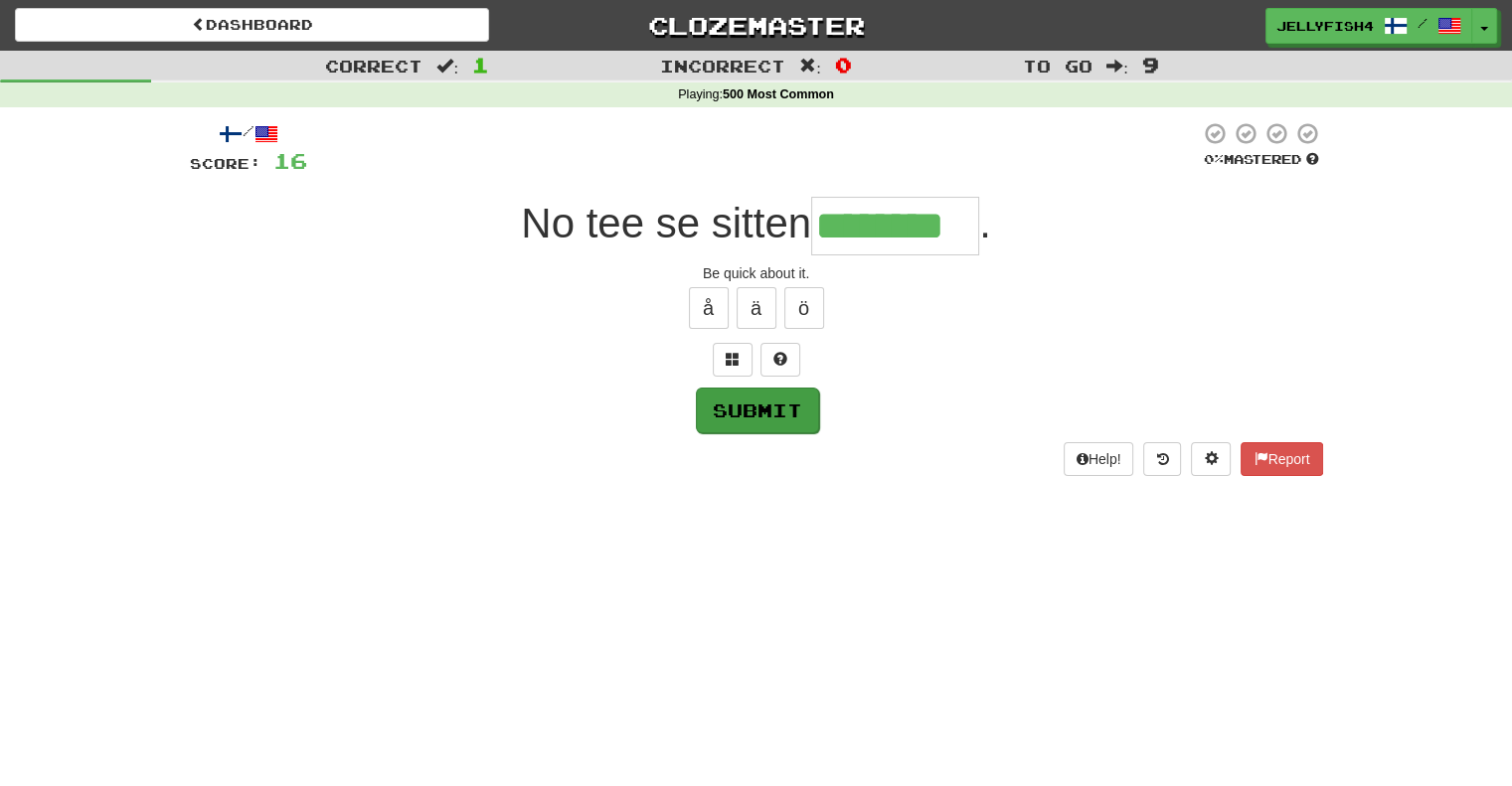 type on "********" 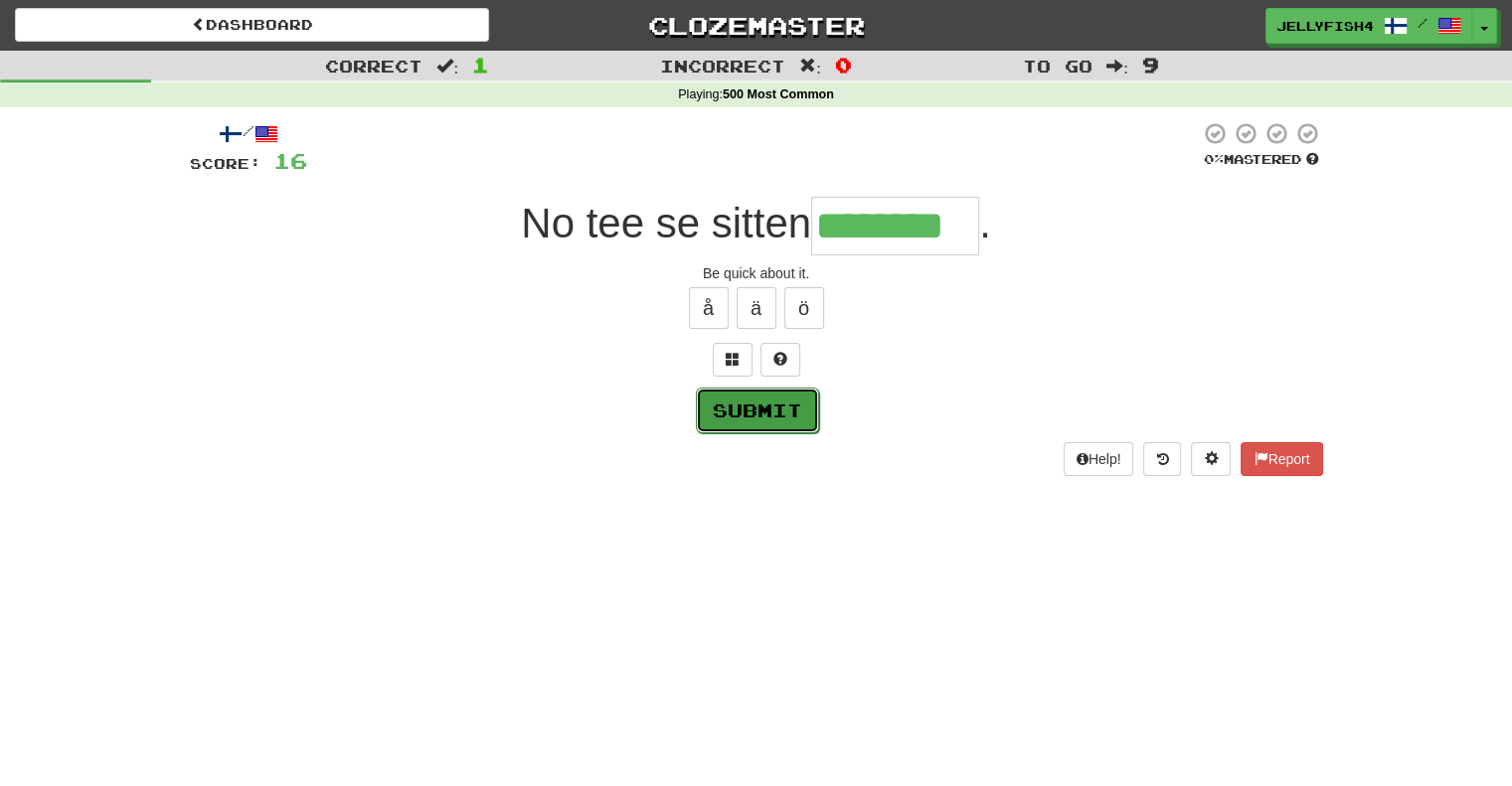 click on "Submit" at bounding box center (757, 410) 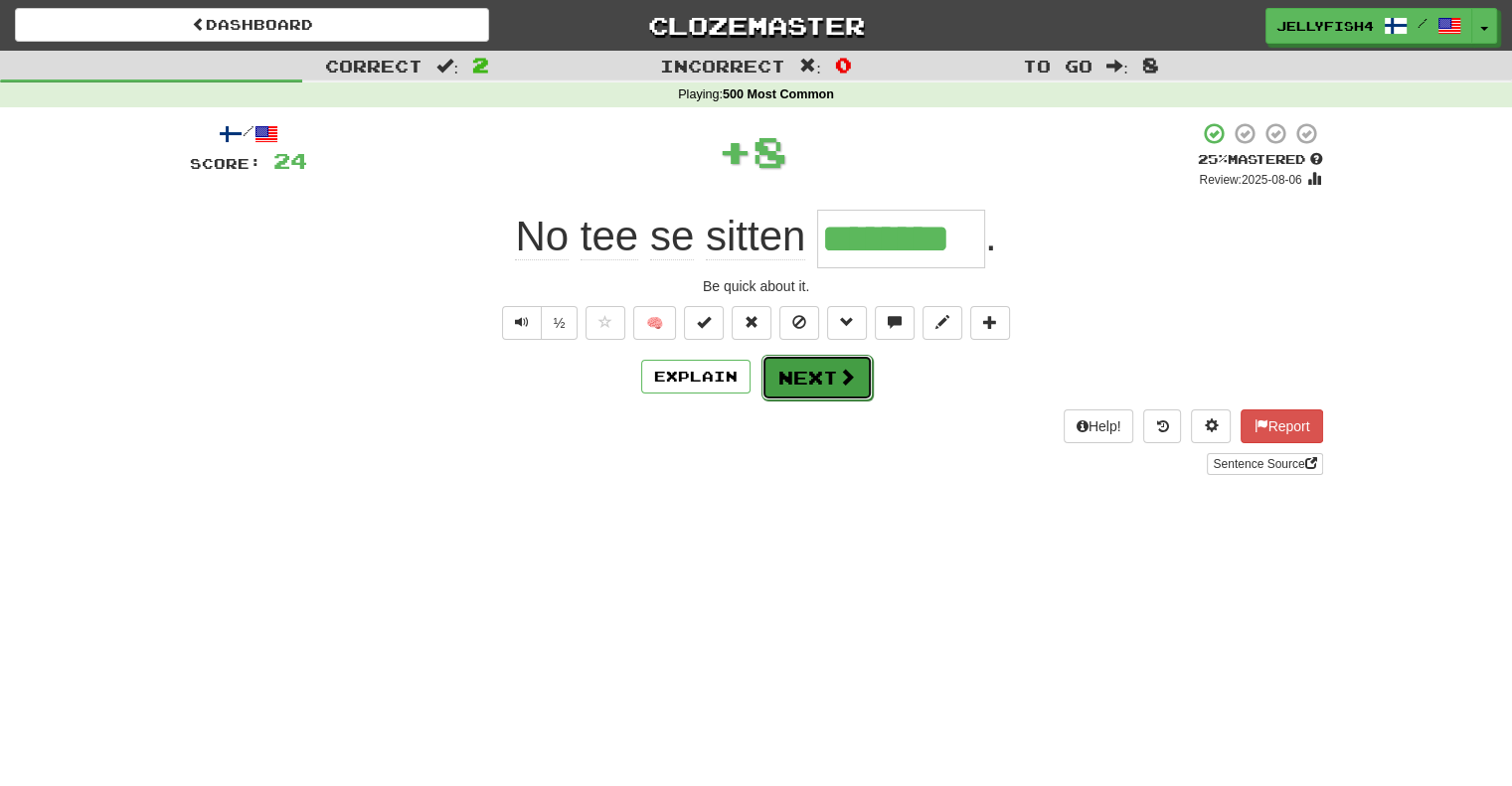 click at bounding box center [847, 377] 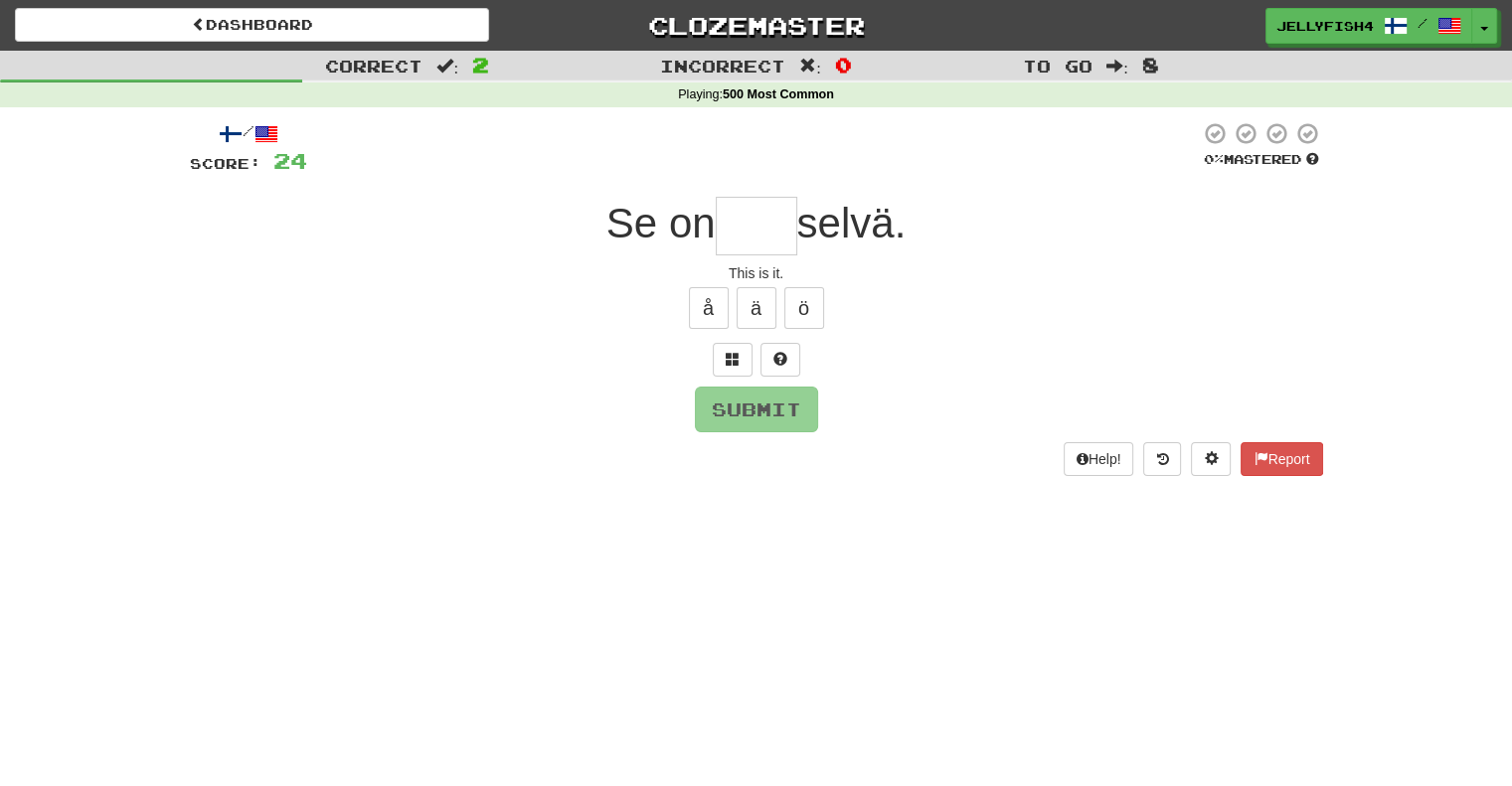 click at bounding box center (756, 226) 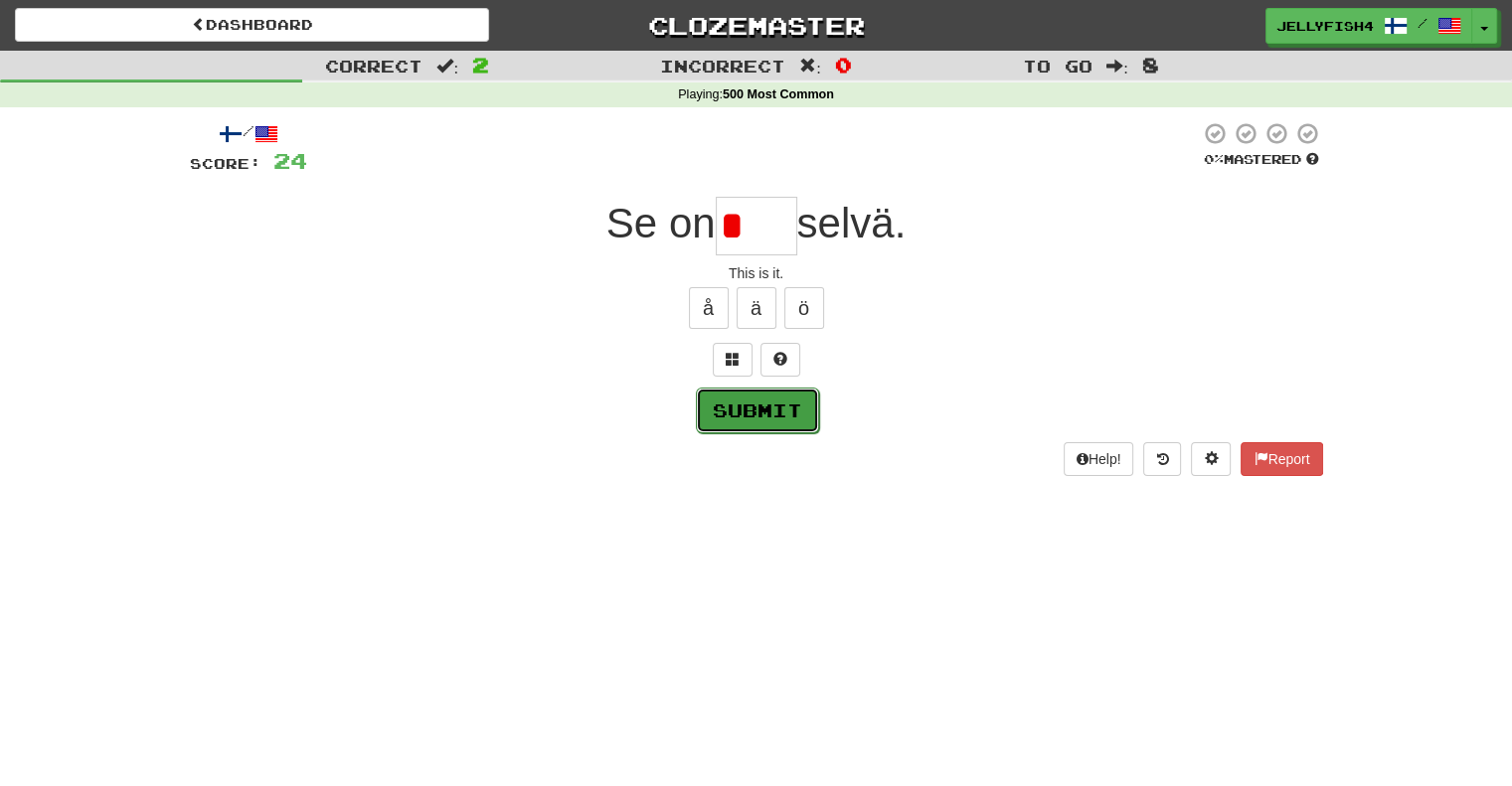 click on "Submit" at bounding box center (757, 410) 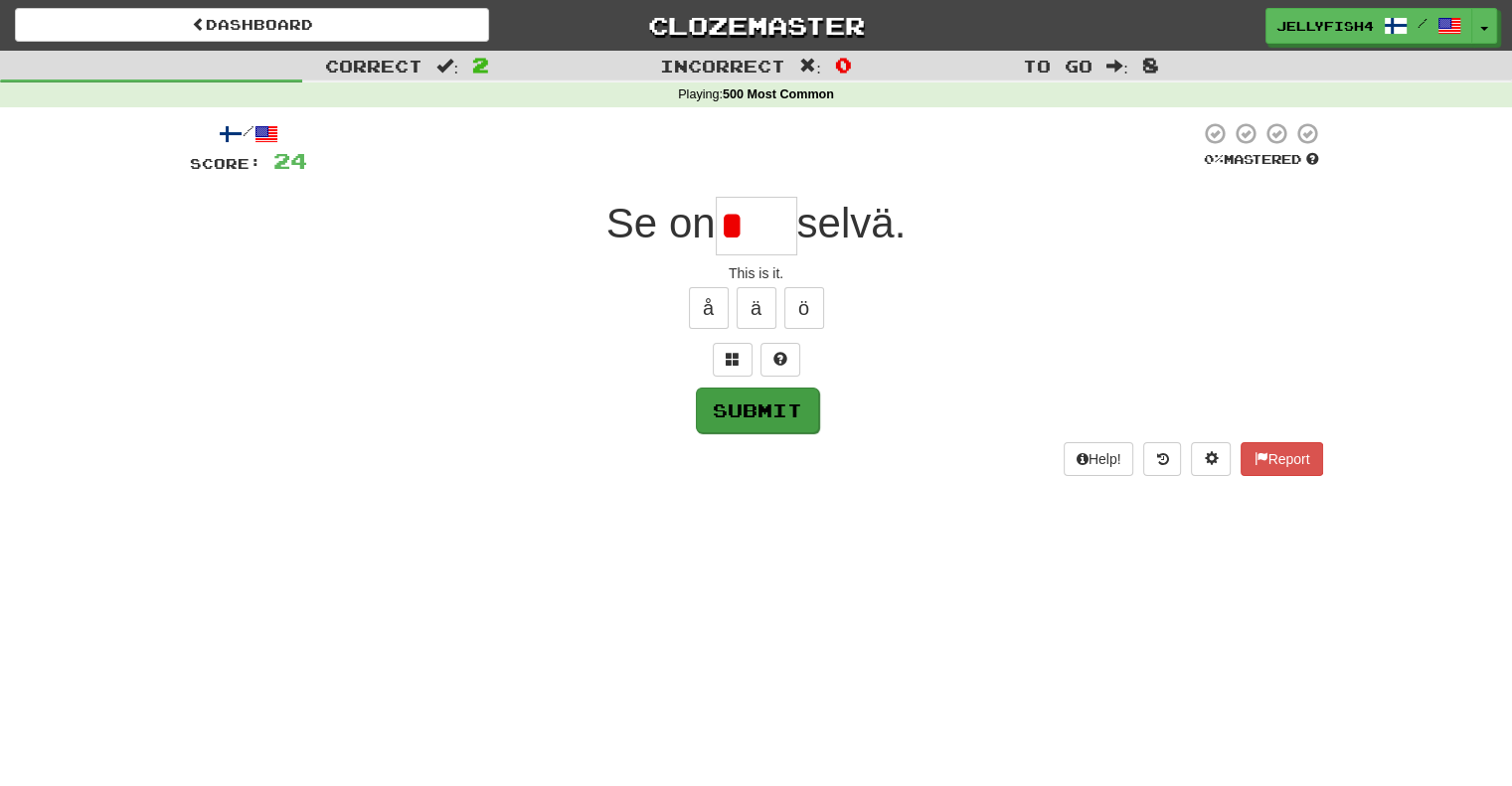 type on "*****" 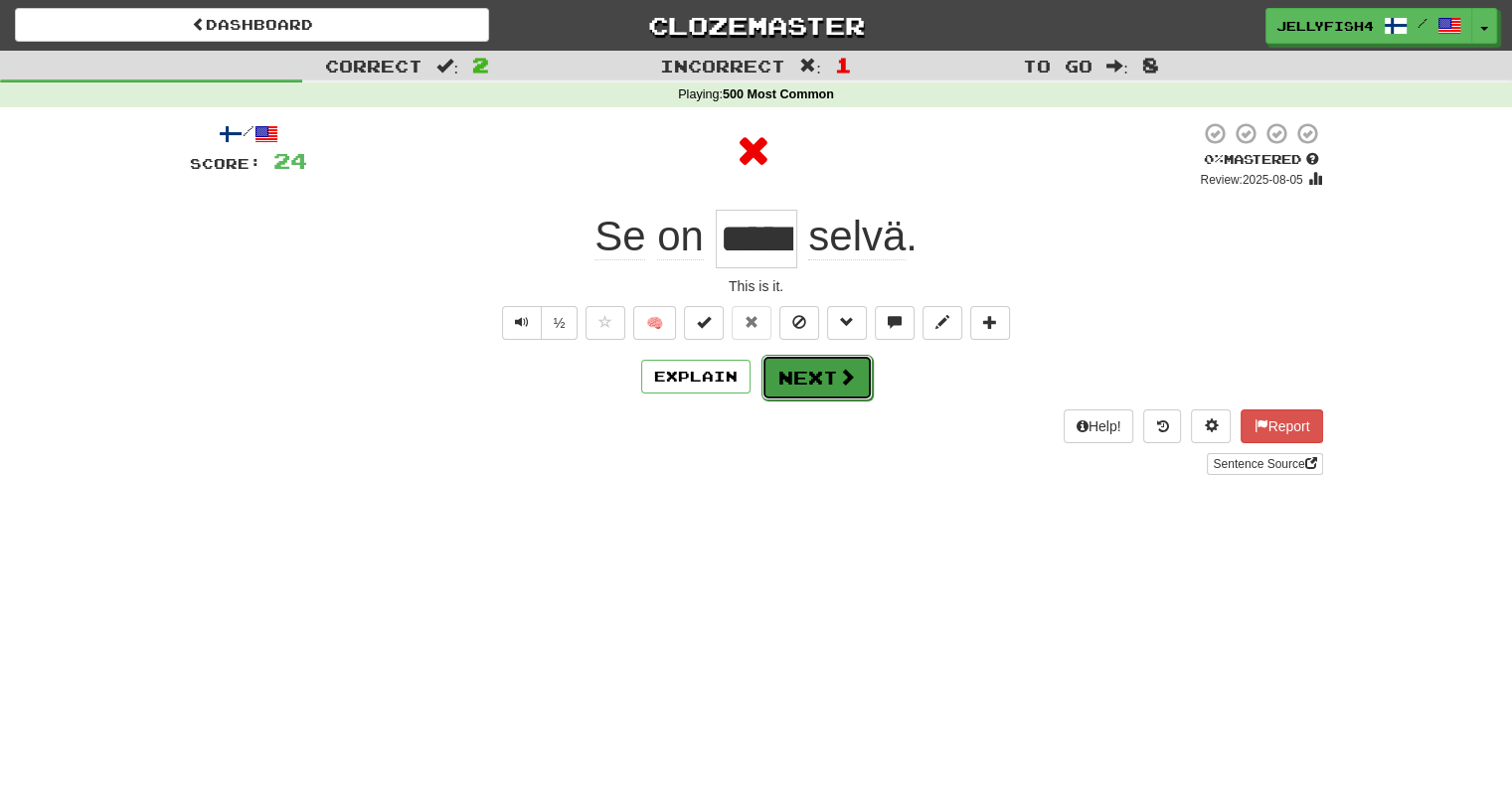 click on "Next" at bounding box center (817, 378) 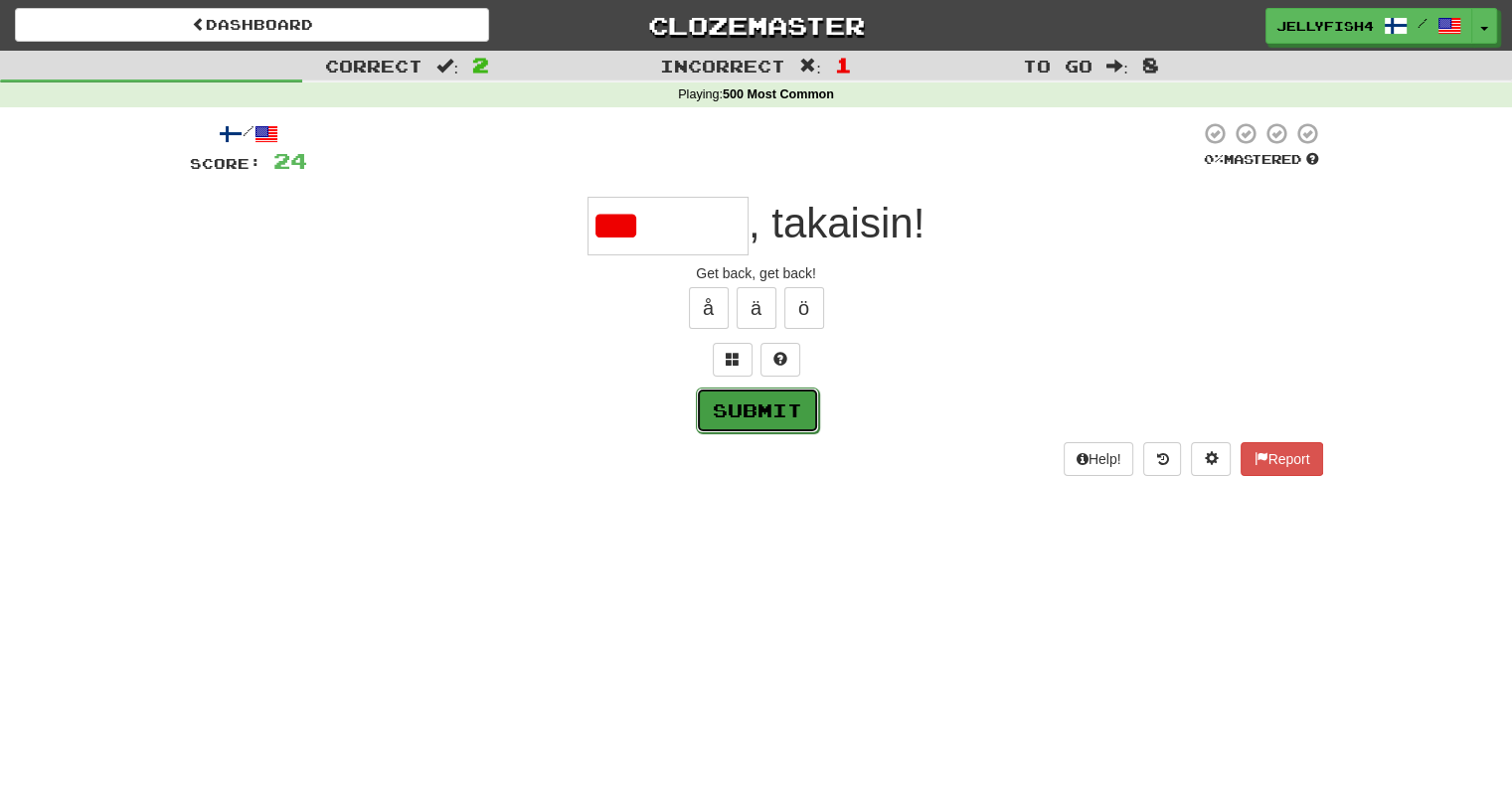 click on "Submit" at bounding box center [757, 410] 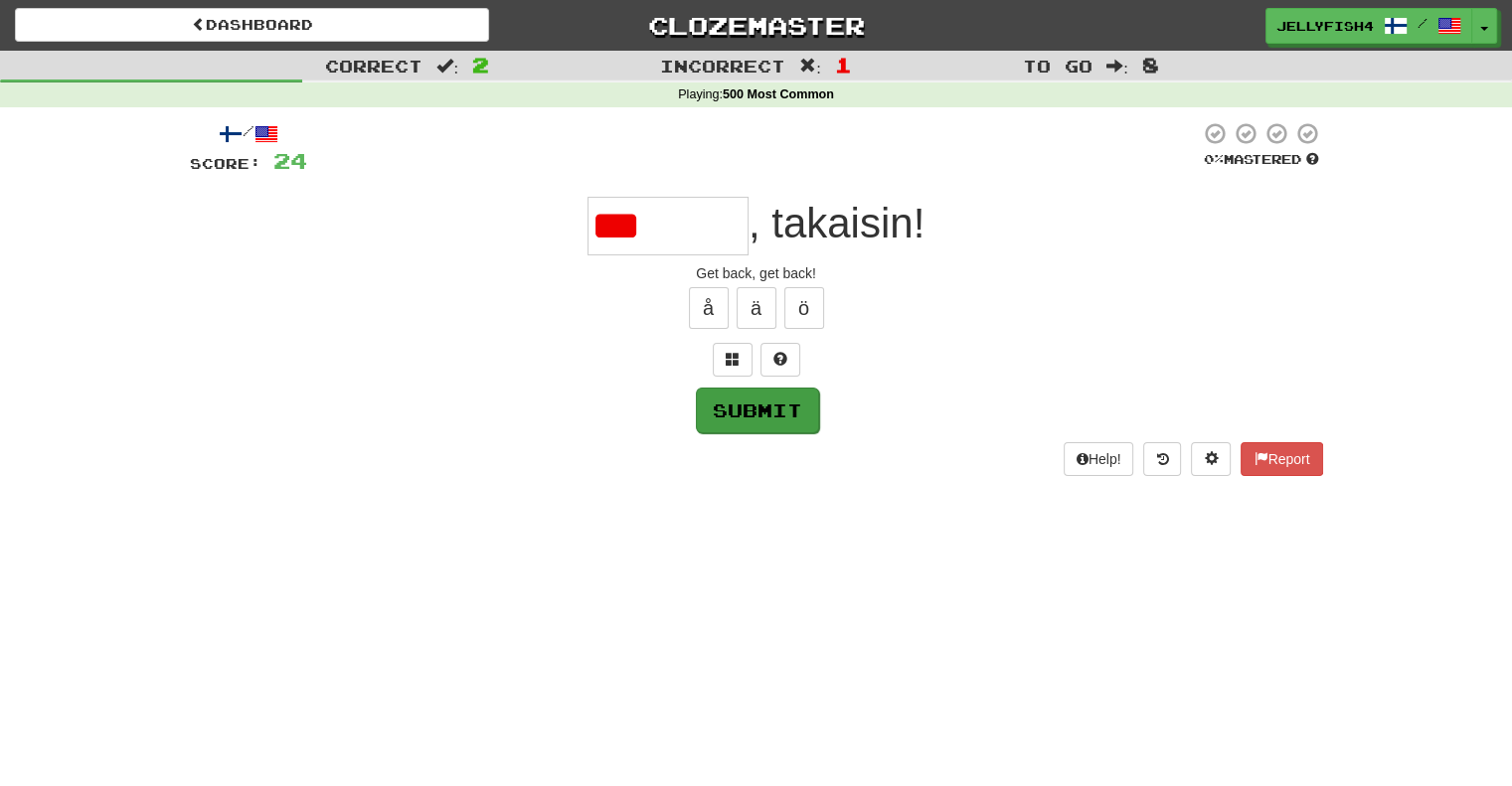 type on "********" 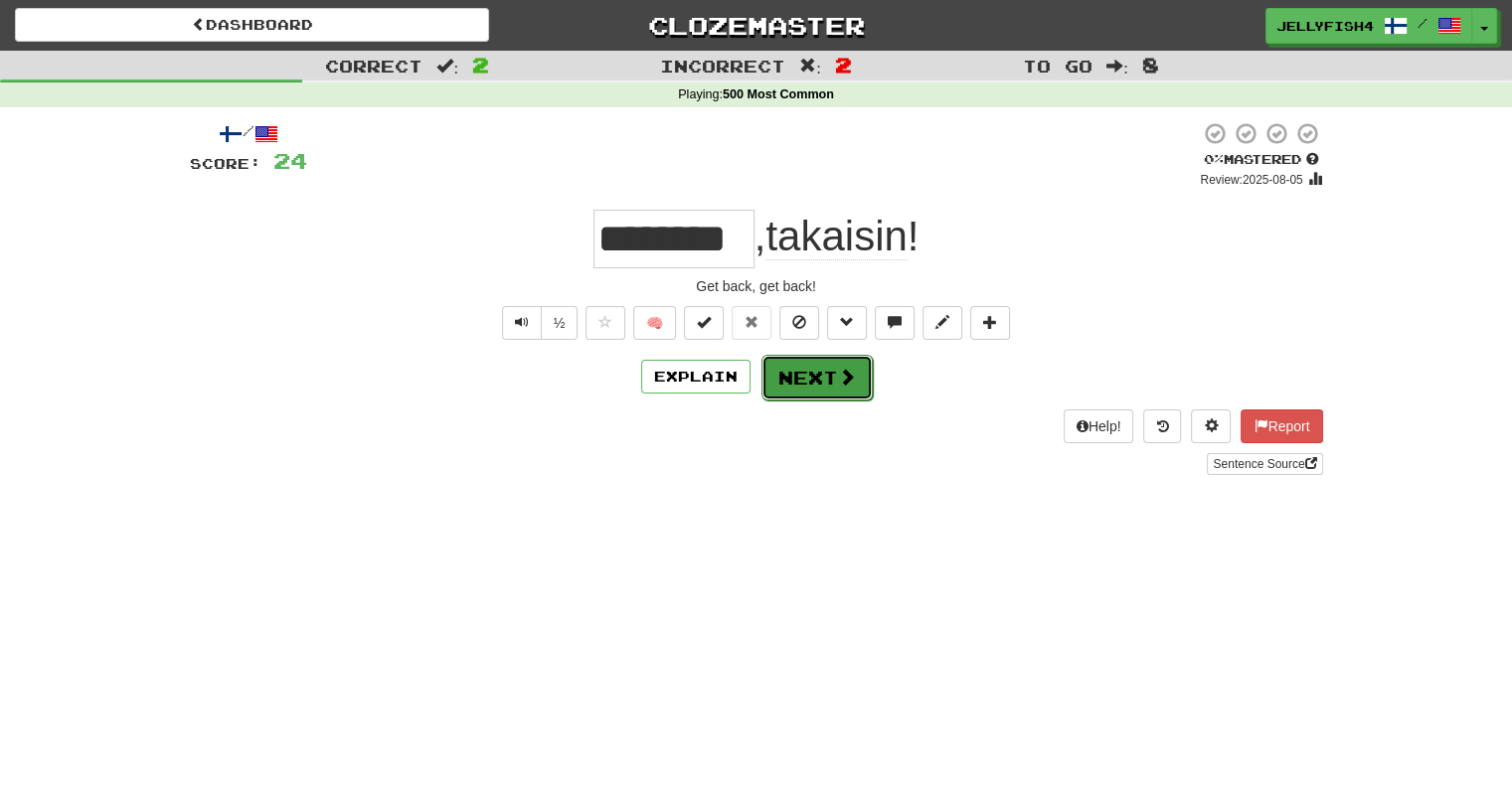 click on "Next" at bounding box center [817, 378] 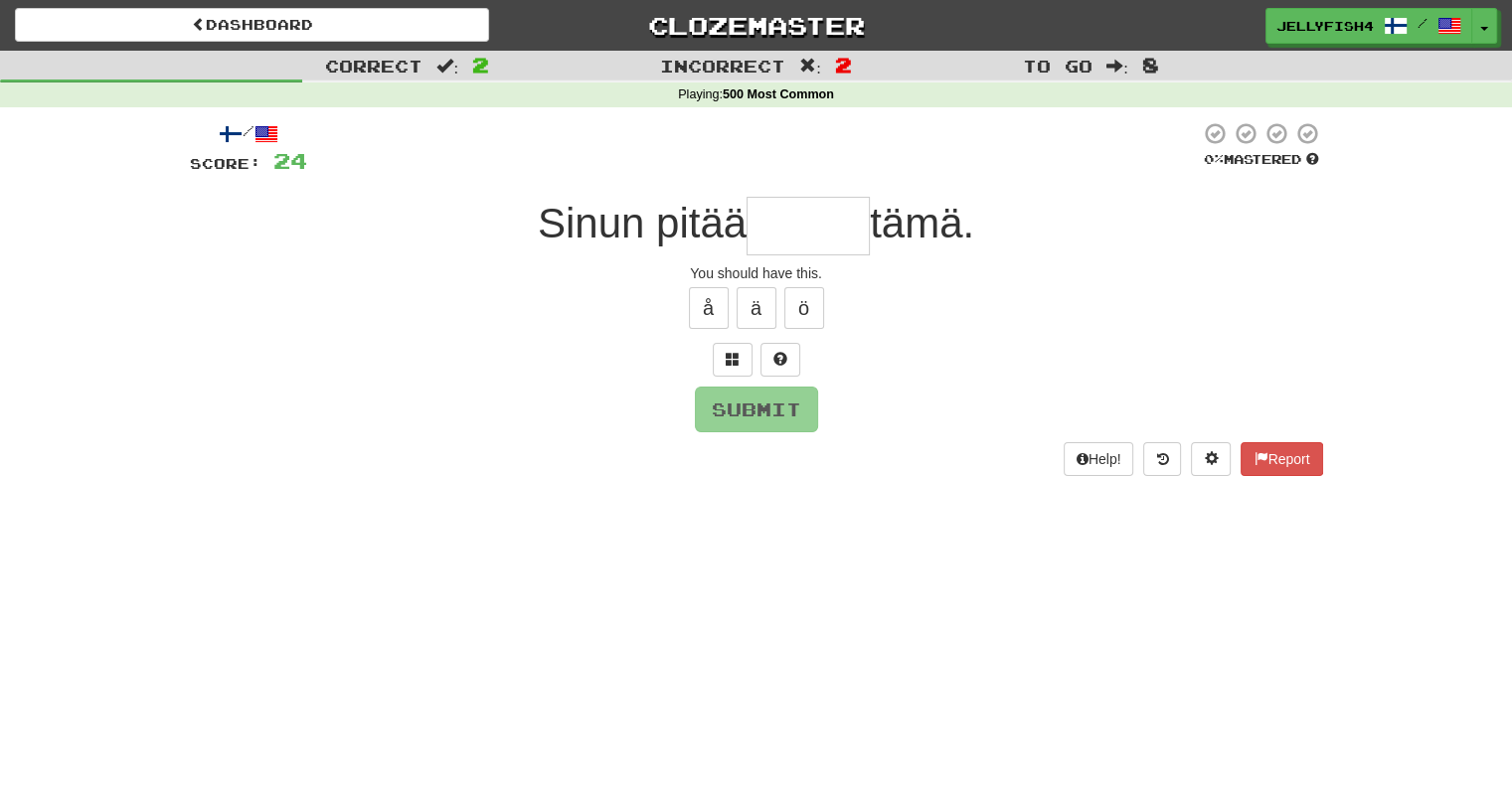 type on "*" 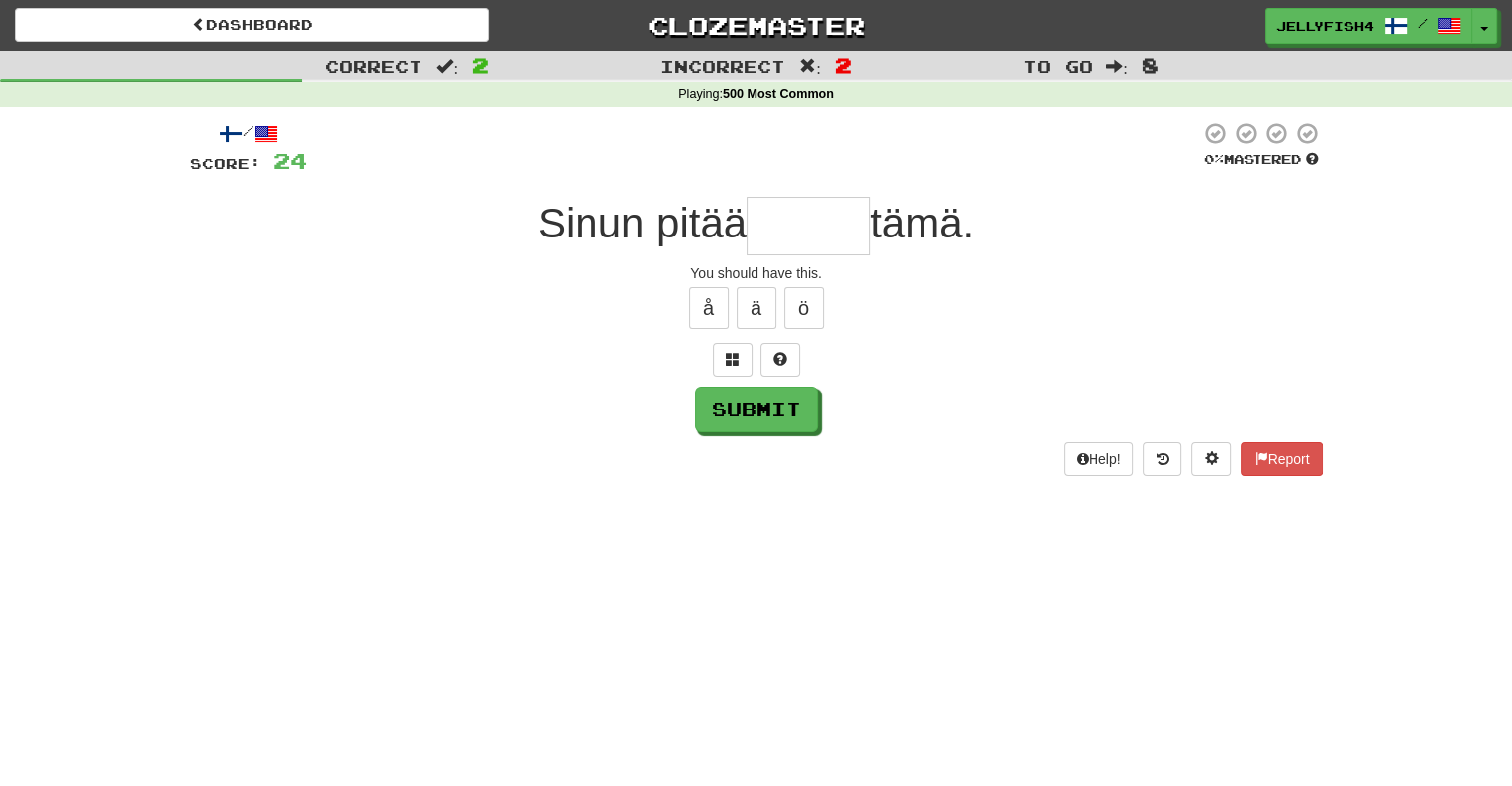 type on "*" 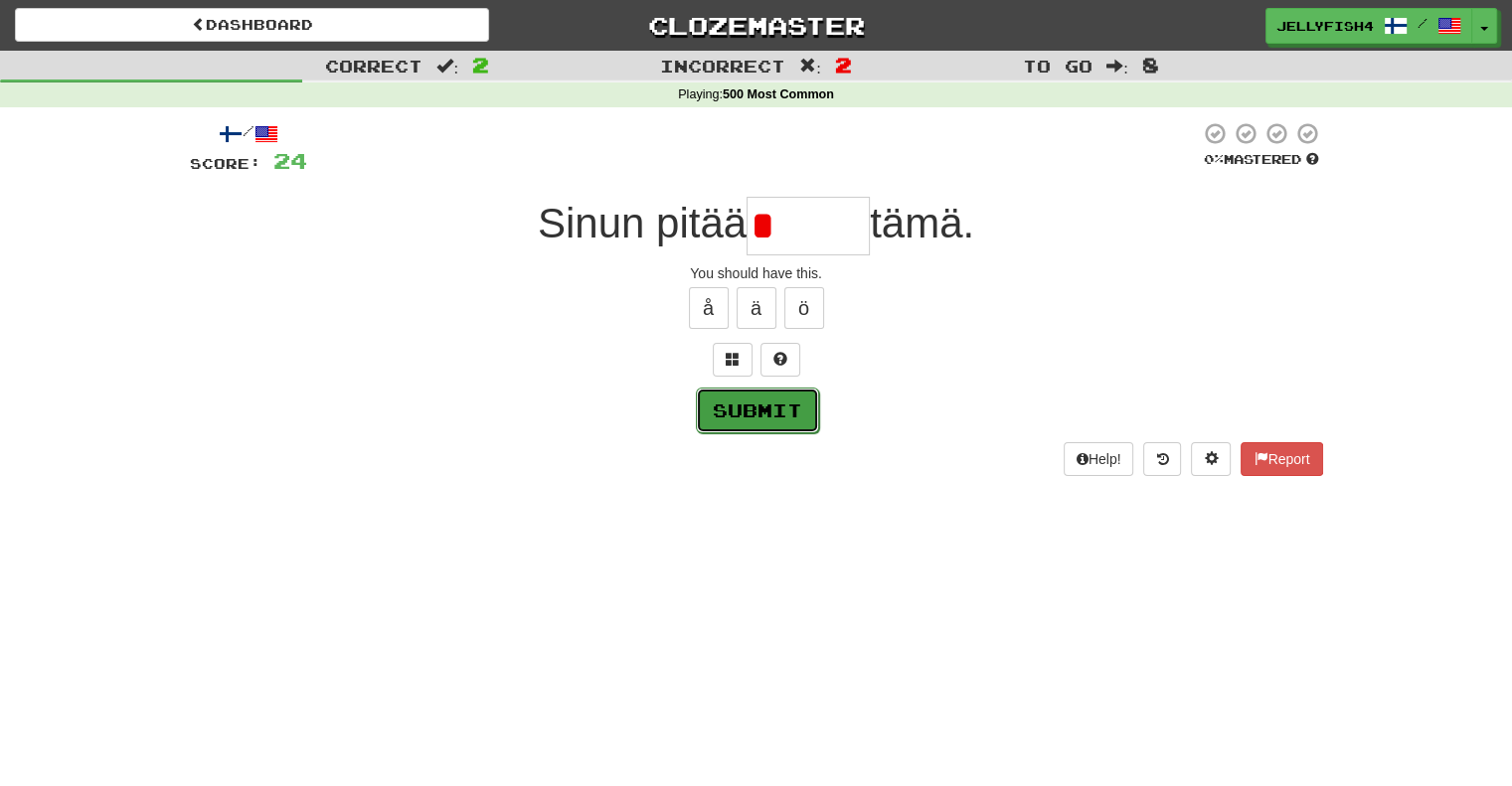 click on "Submit" at bounding box center [757, 410] 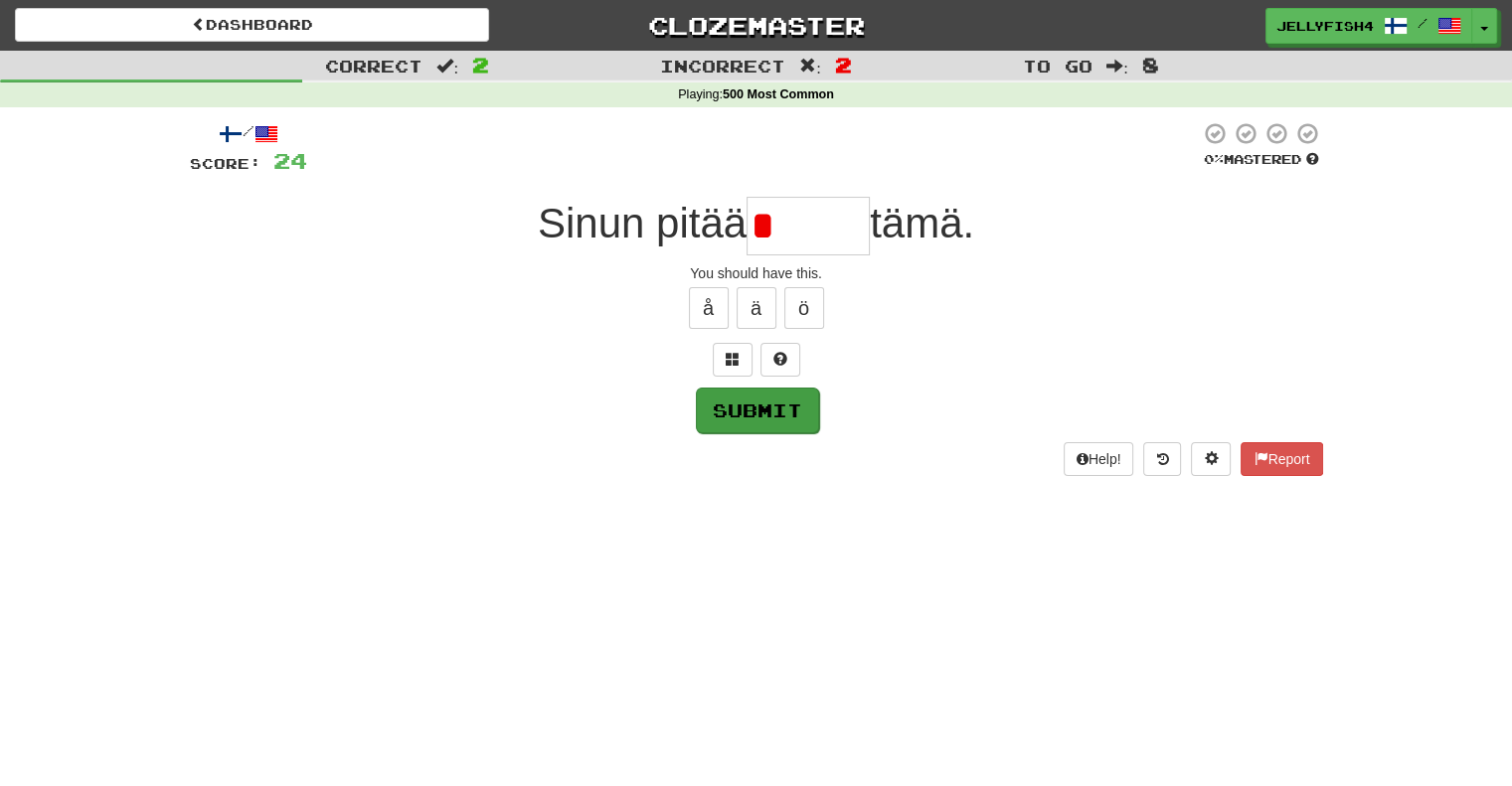 type on "*****" 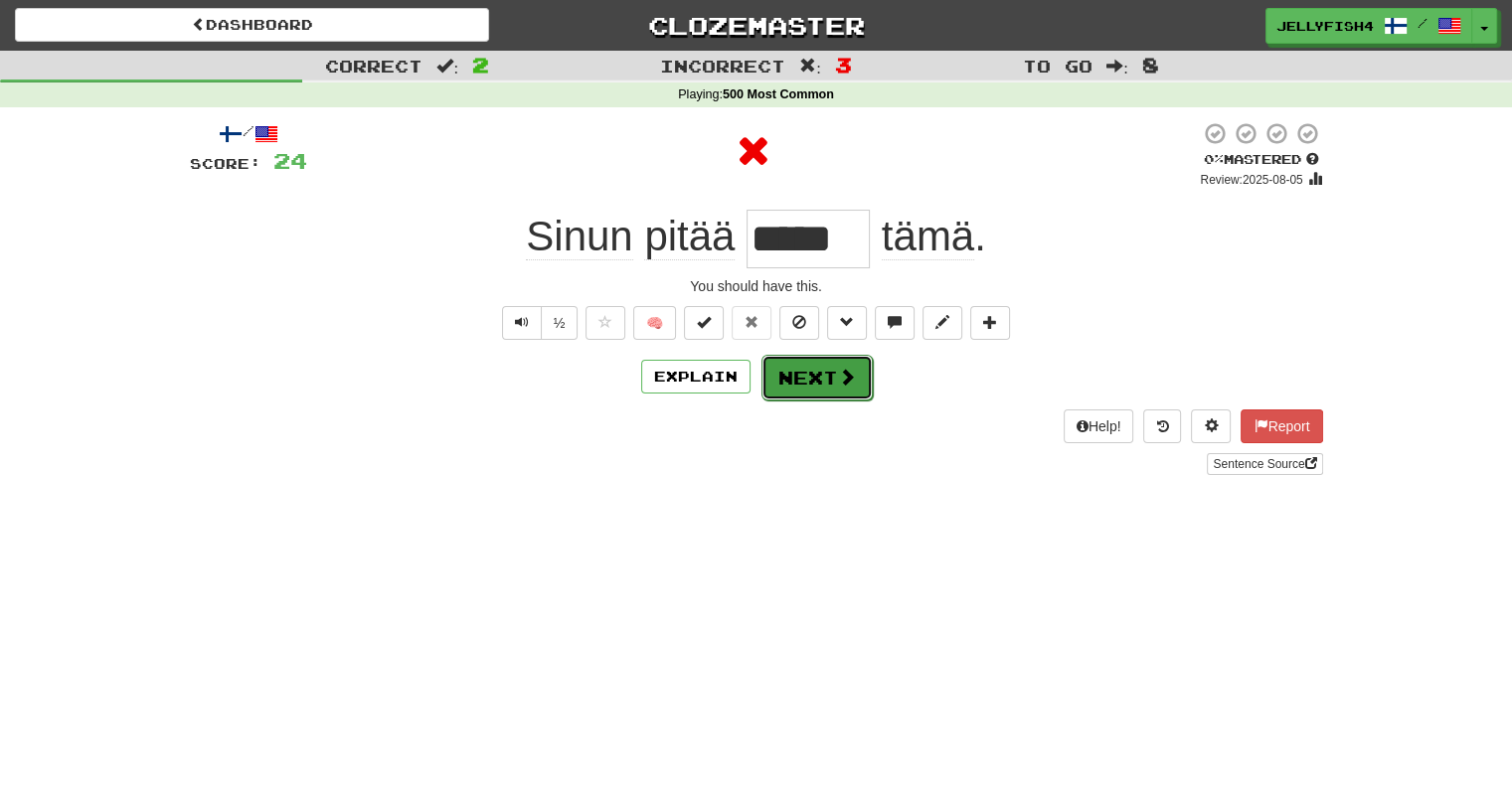 click on "Next" at bounding box center [817, 378] 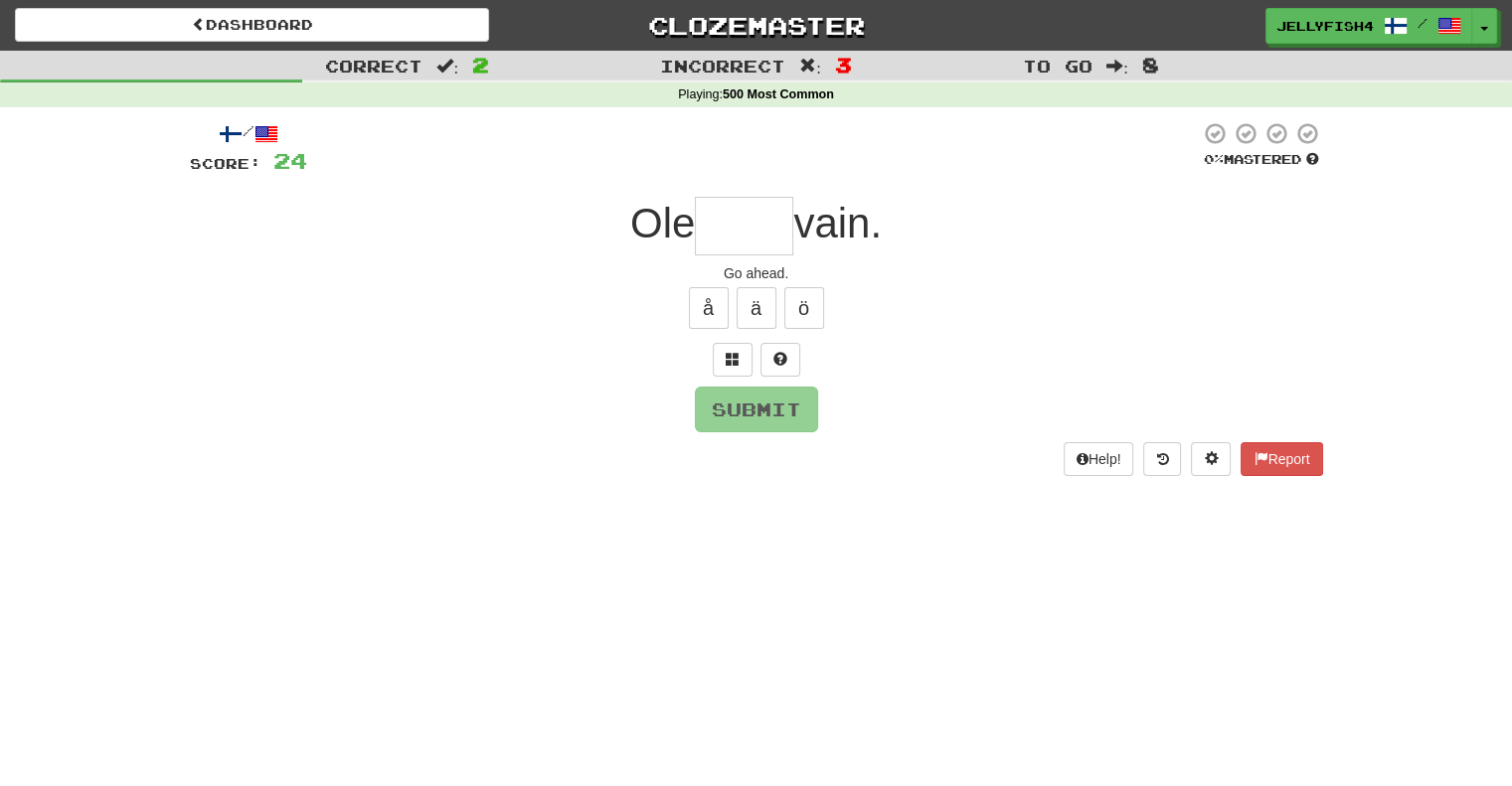 type on "*" 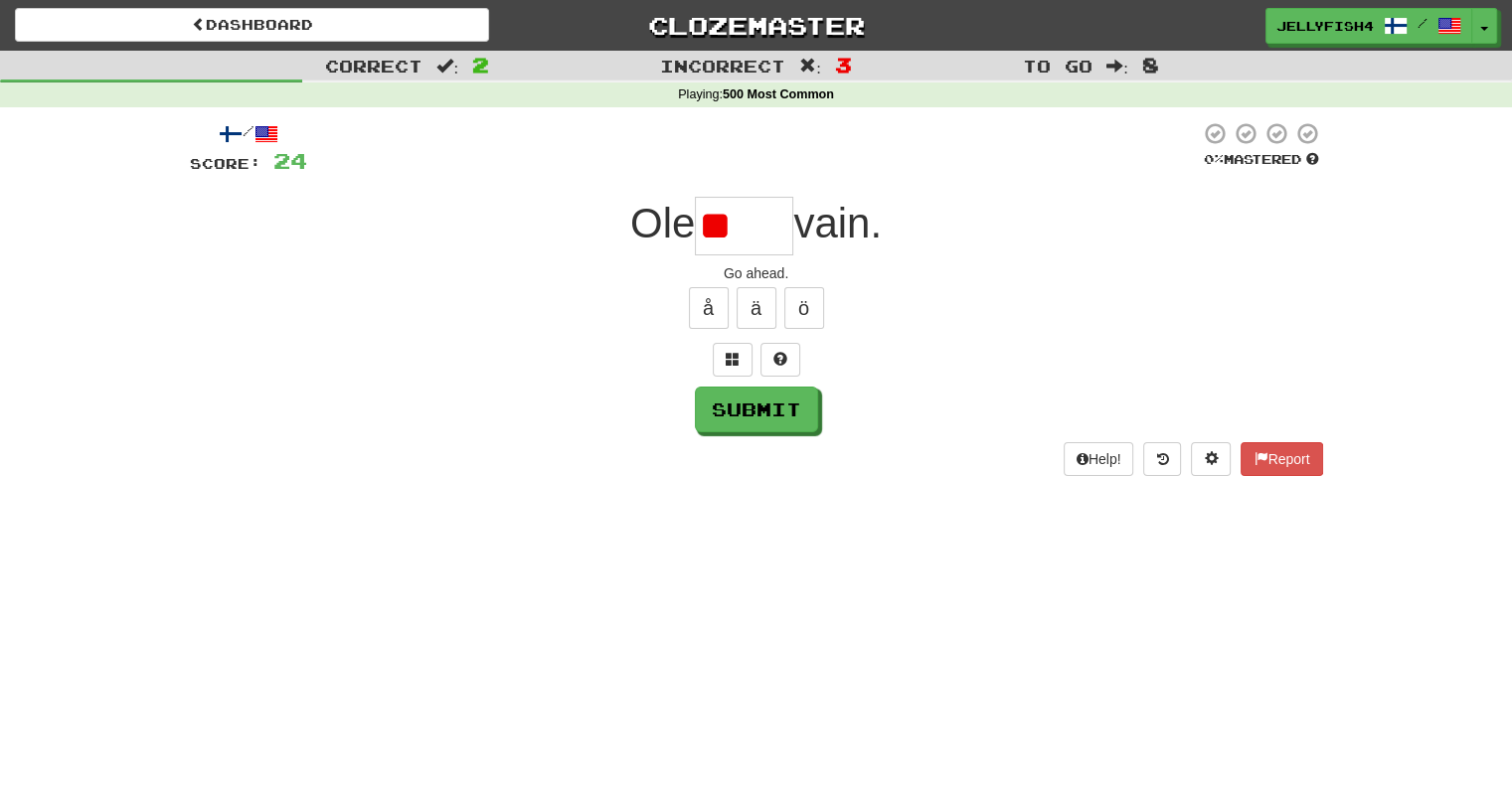 type on "*" 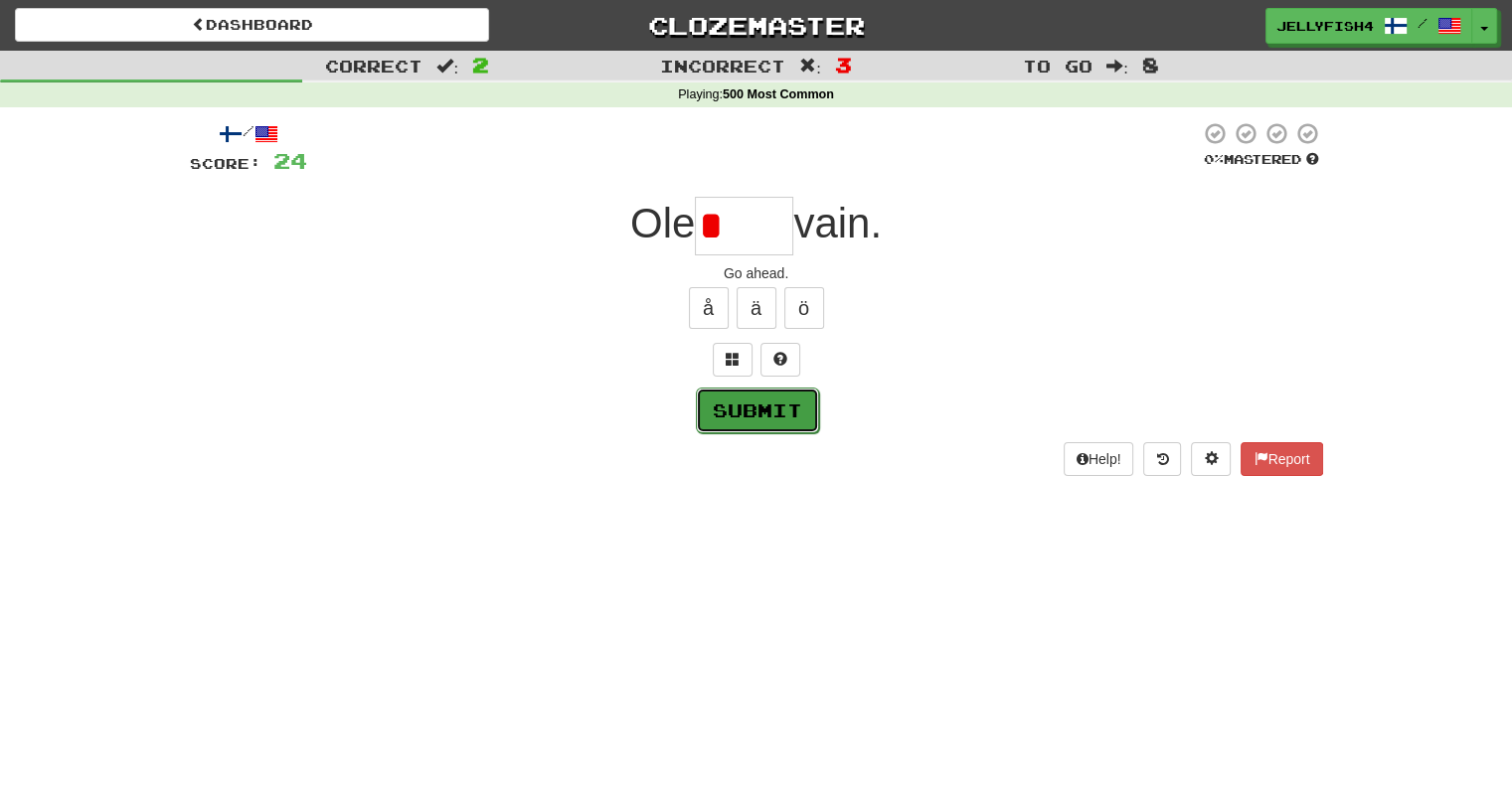 click on "Submit" at bounding box center [757, 410] 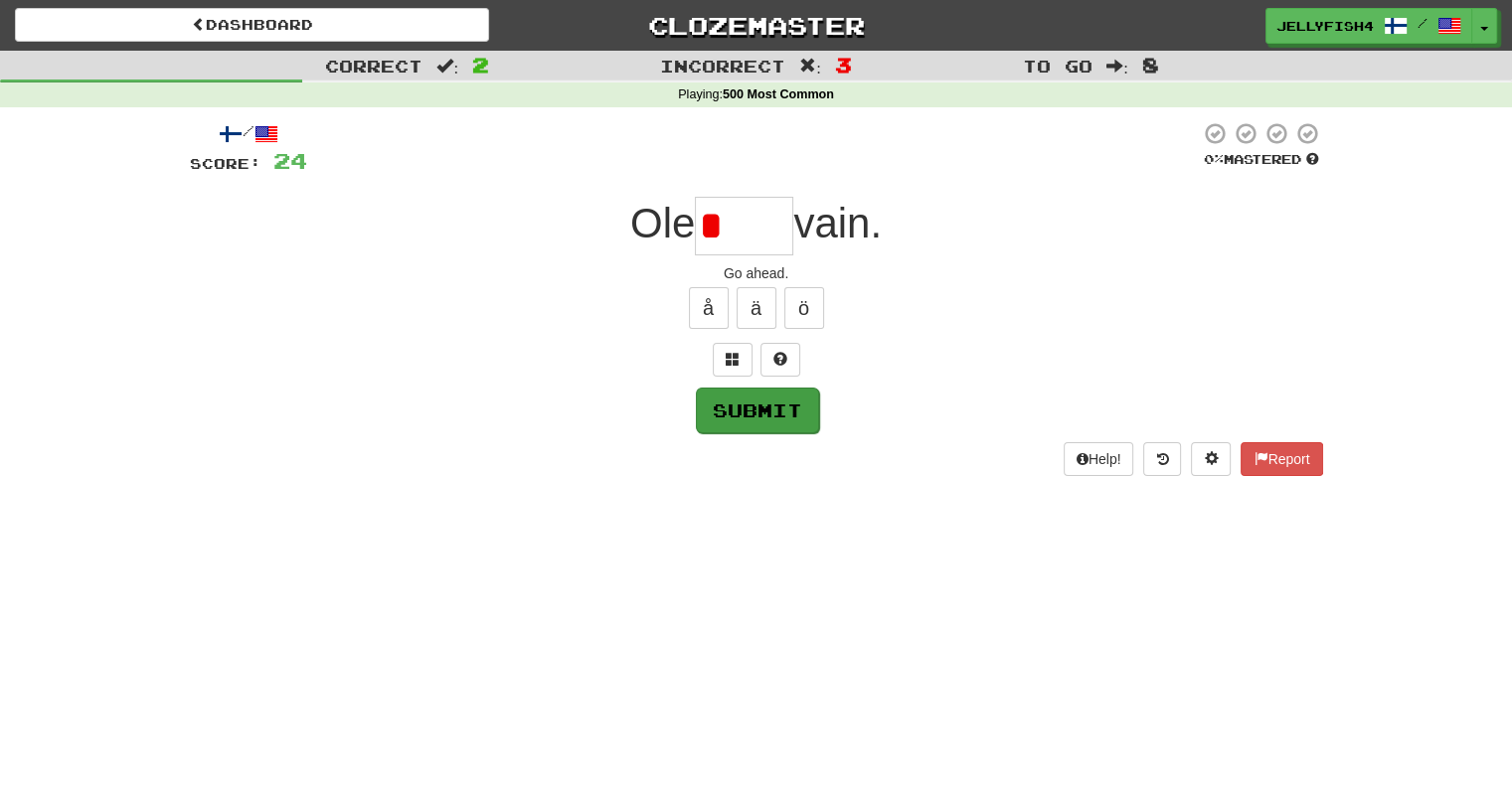 type on "****" 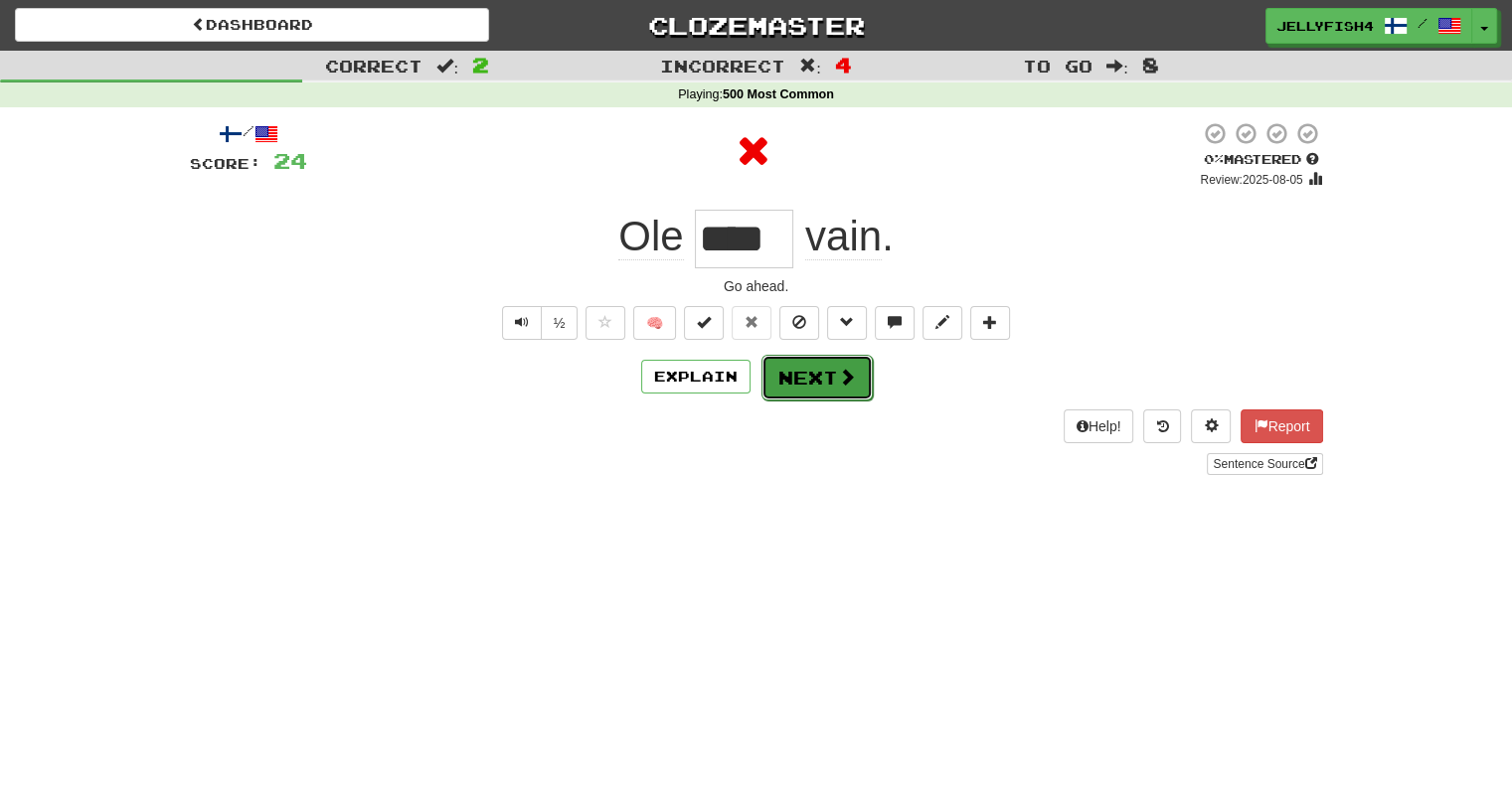 click on "Next" at bounding box center (817, 378) 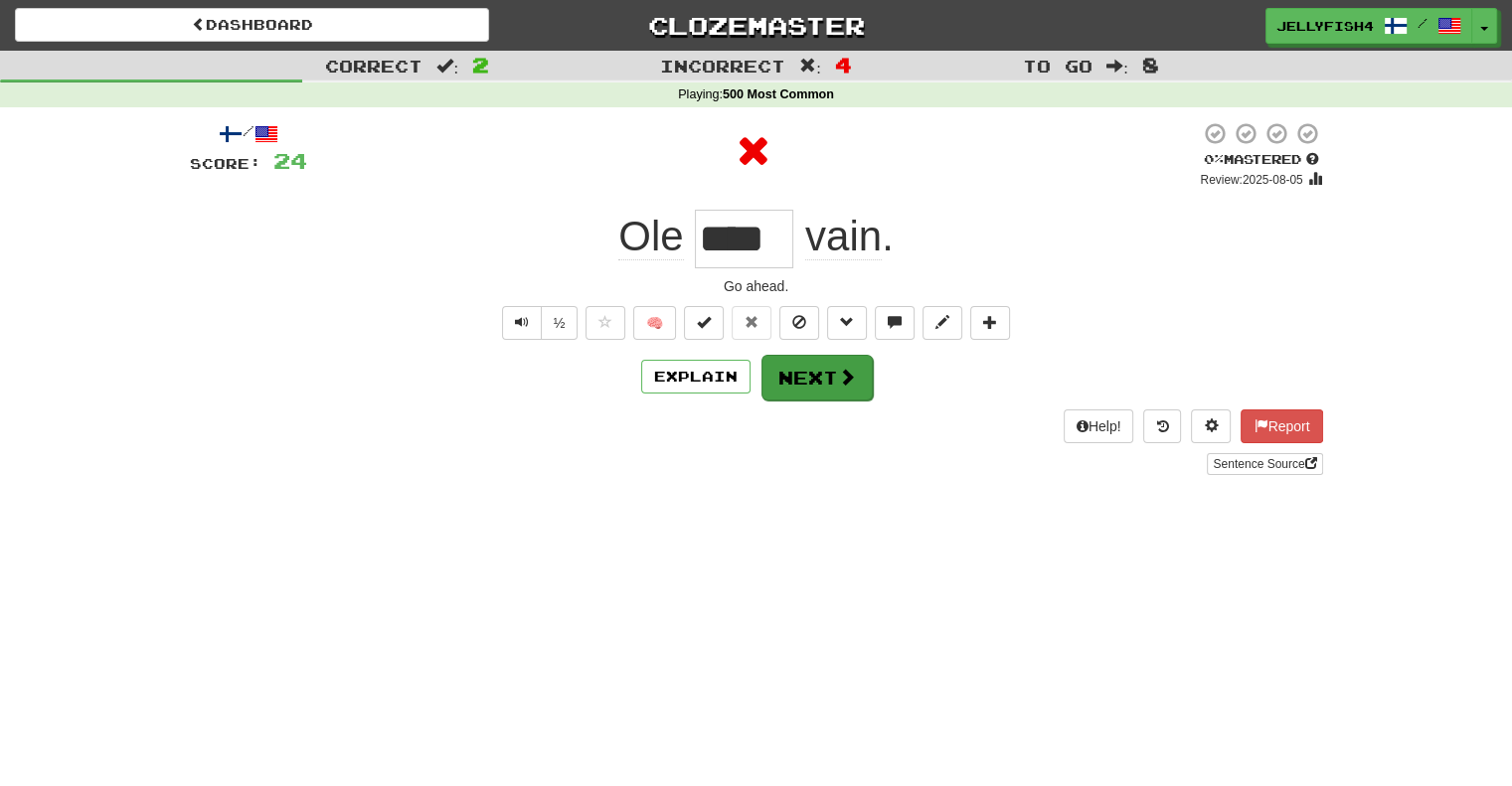 type 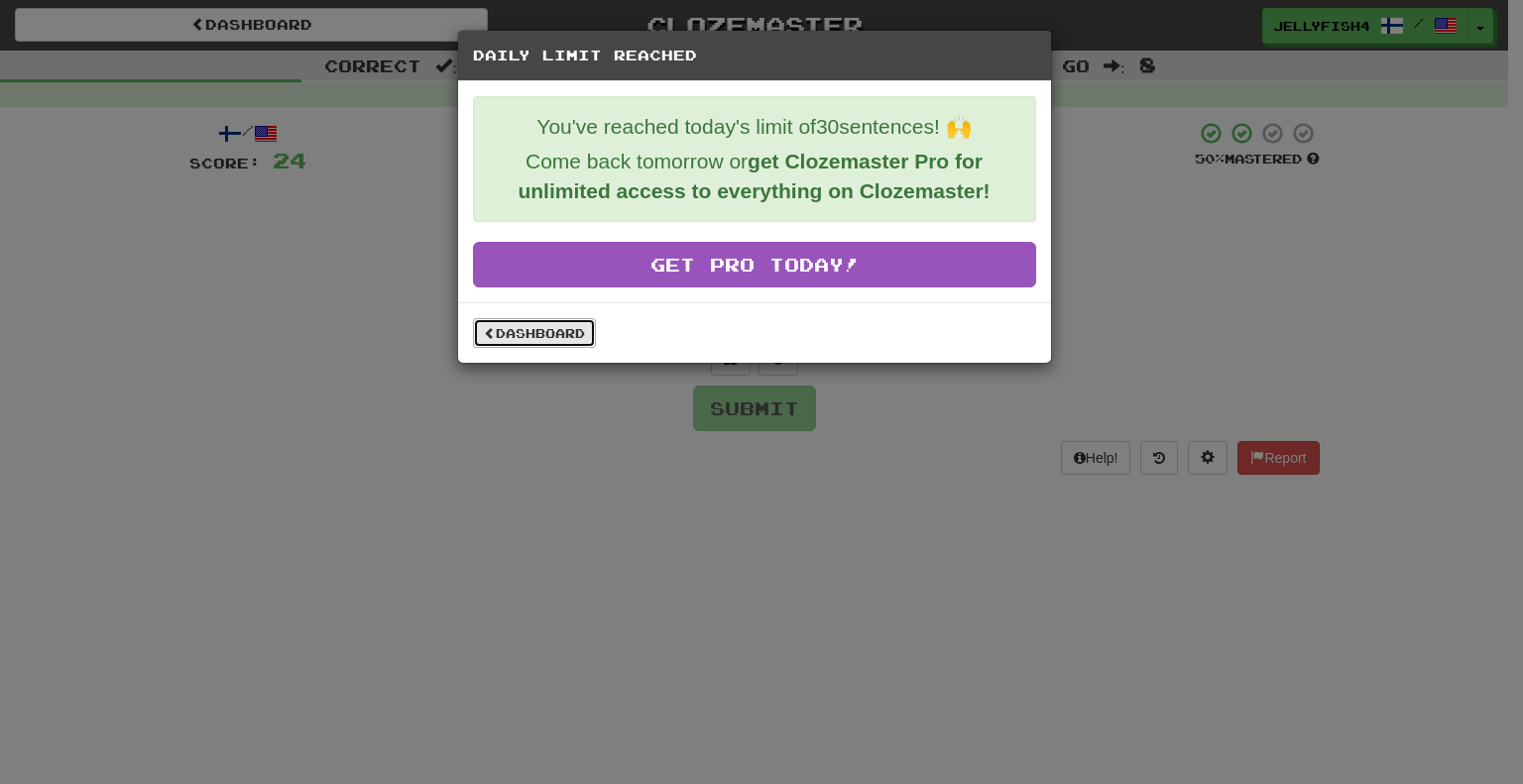 click at bounding box center [490, 333] 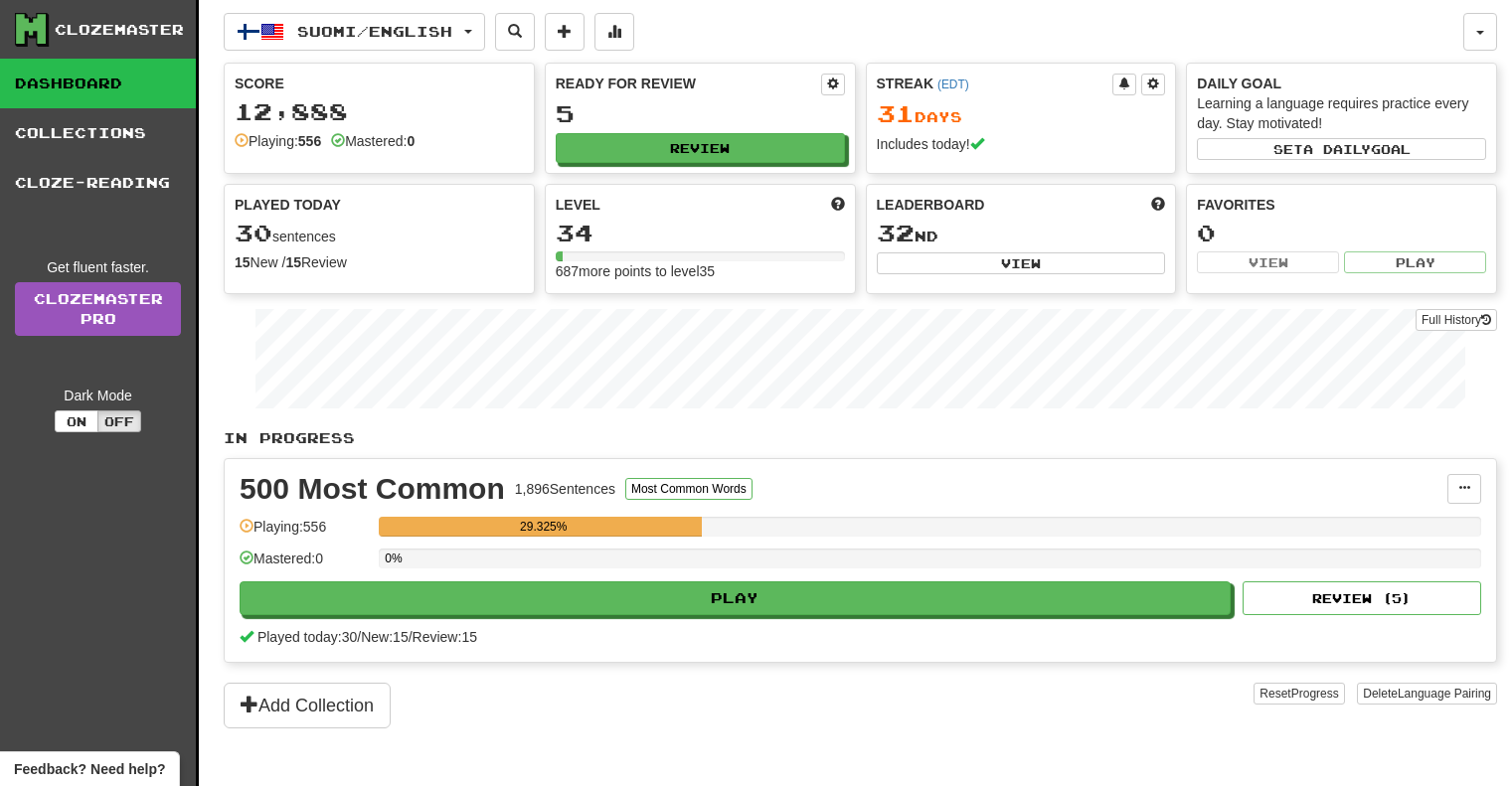 scroll, scrollTop: 0, scrollLeft: 0, axis: both 